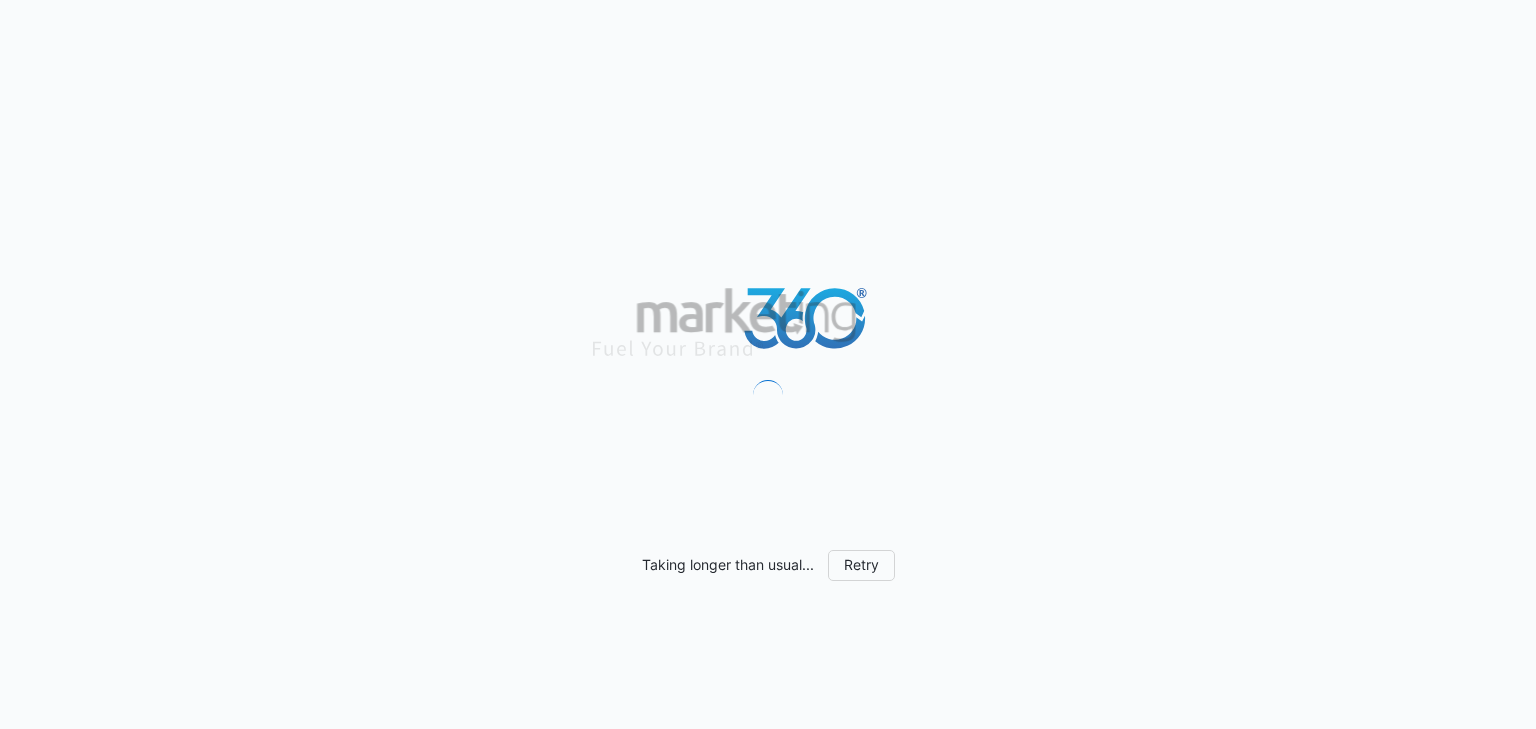 scroll, scrollTop: 0, scrollLeft: 0, axis: both 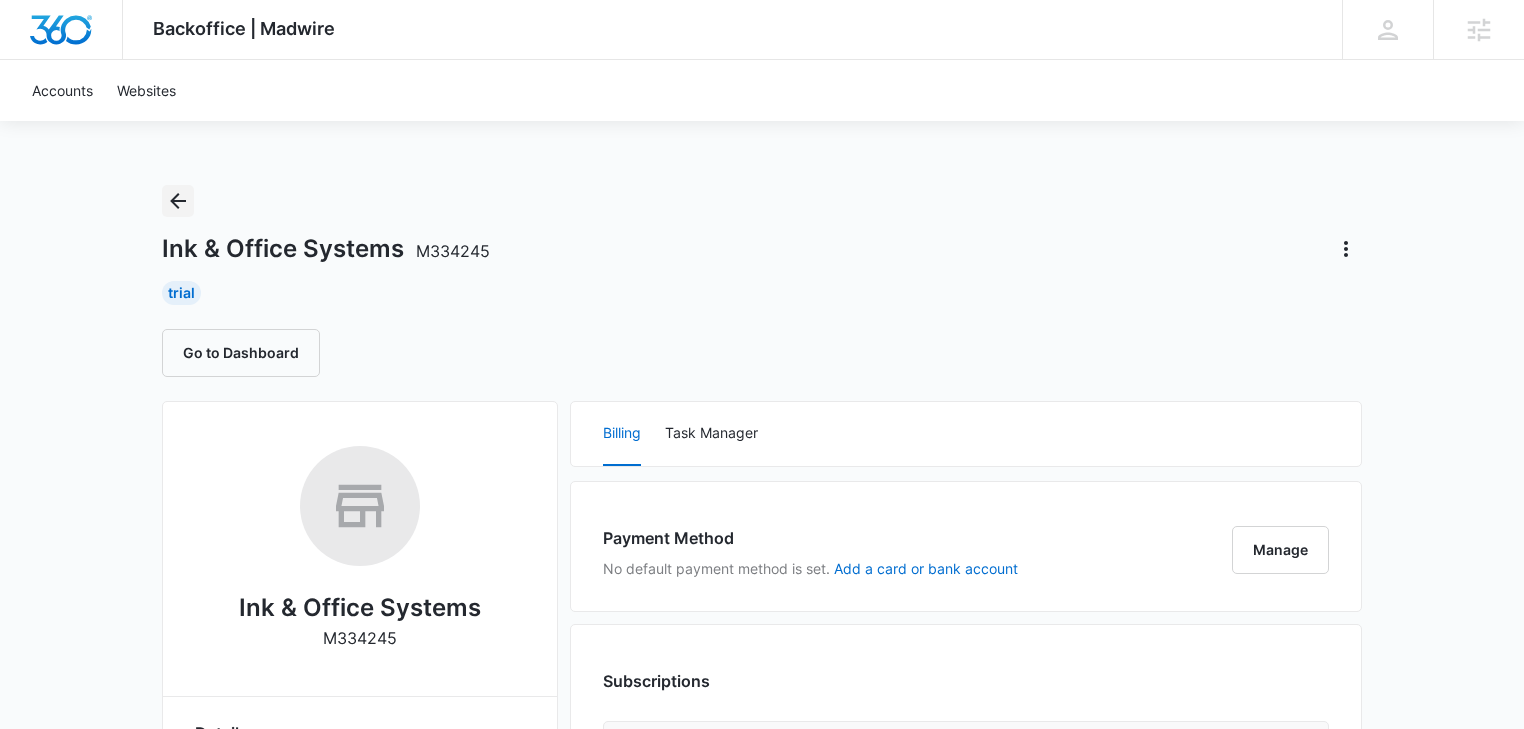 click at bounding box center [178, 201] 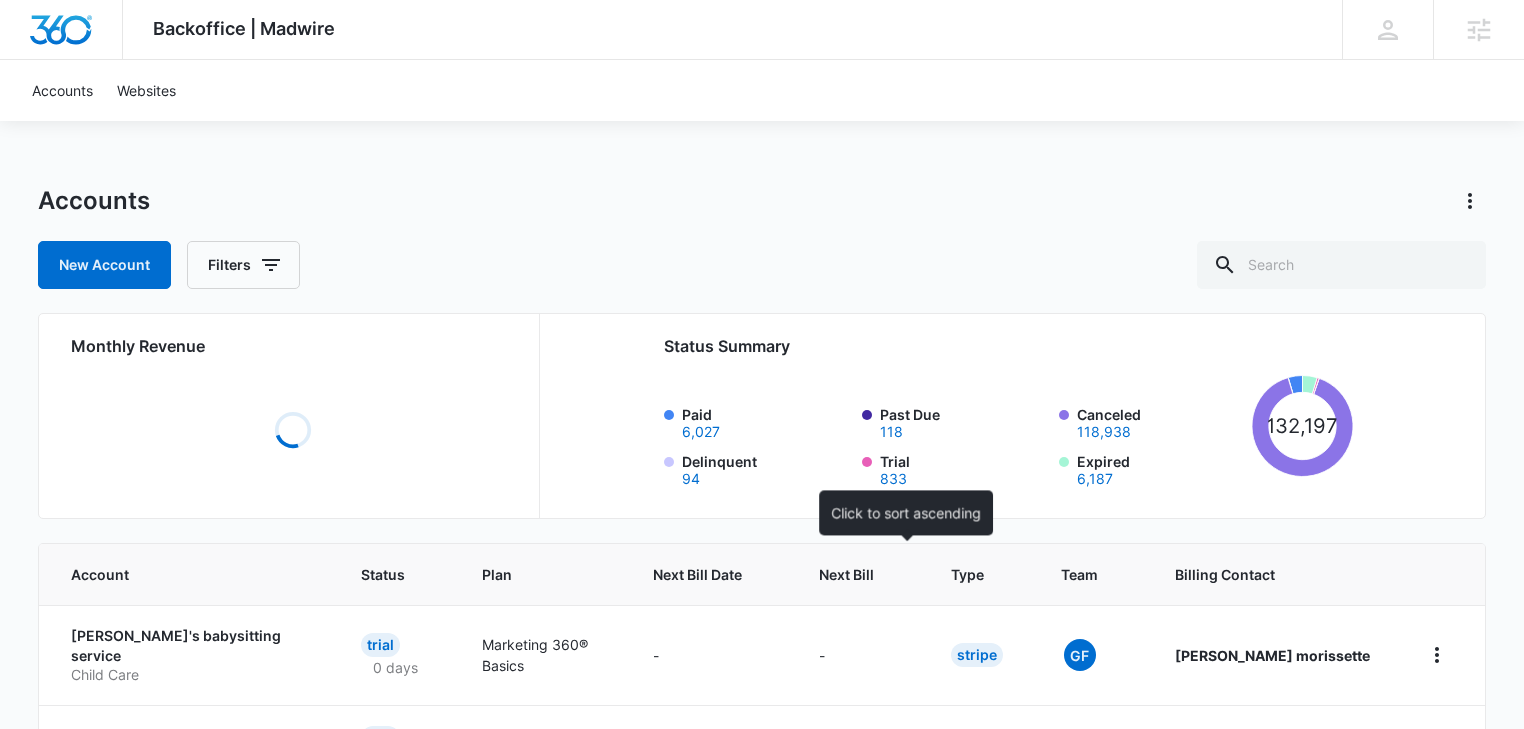 drag, startPoint x: 899, startPoint y: 576, endPoint x: 389, endPoint y: 304, distance: 578 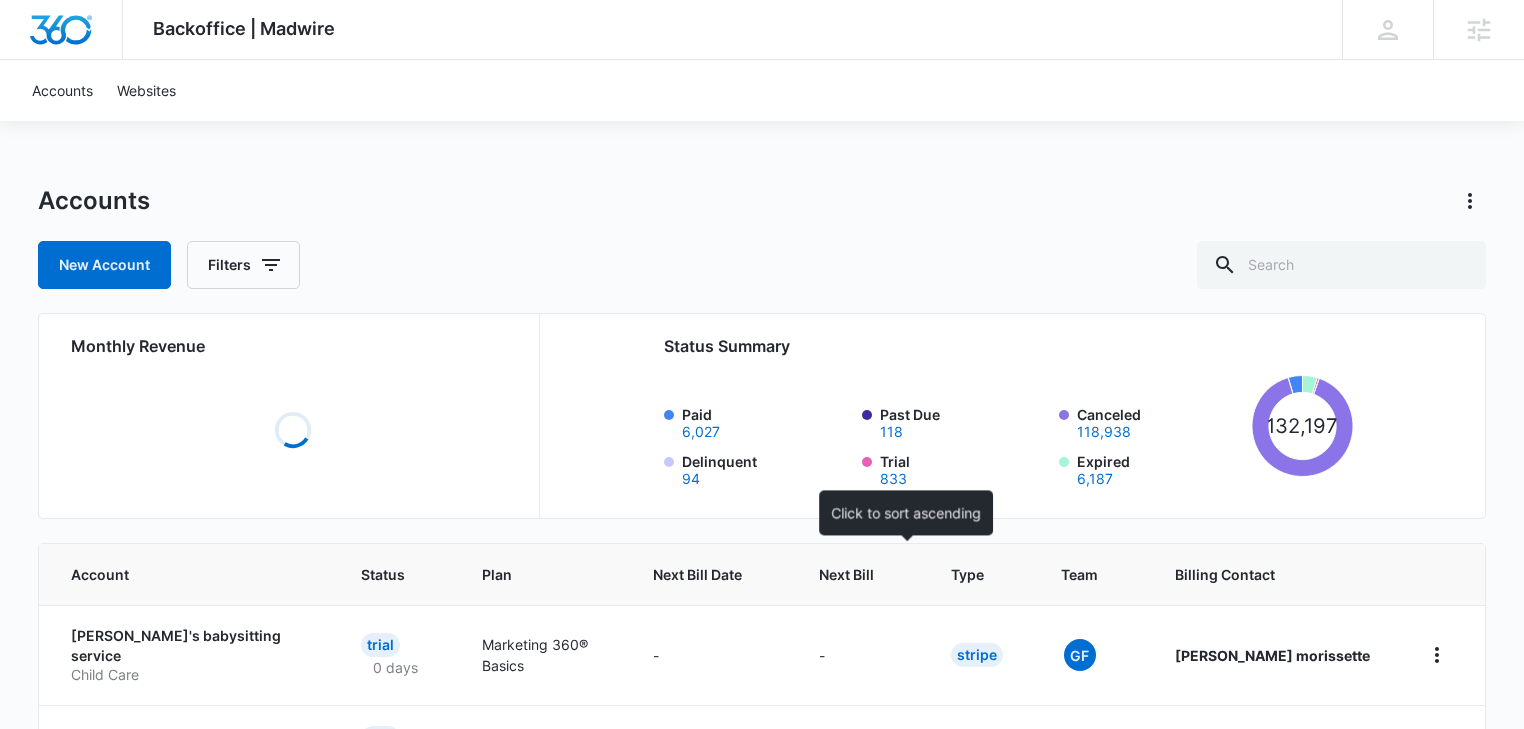 click on "Next Bill" at bounding box center (846, 574) 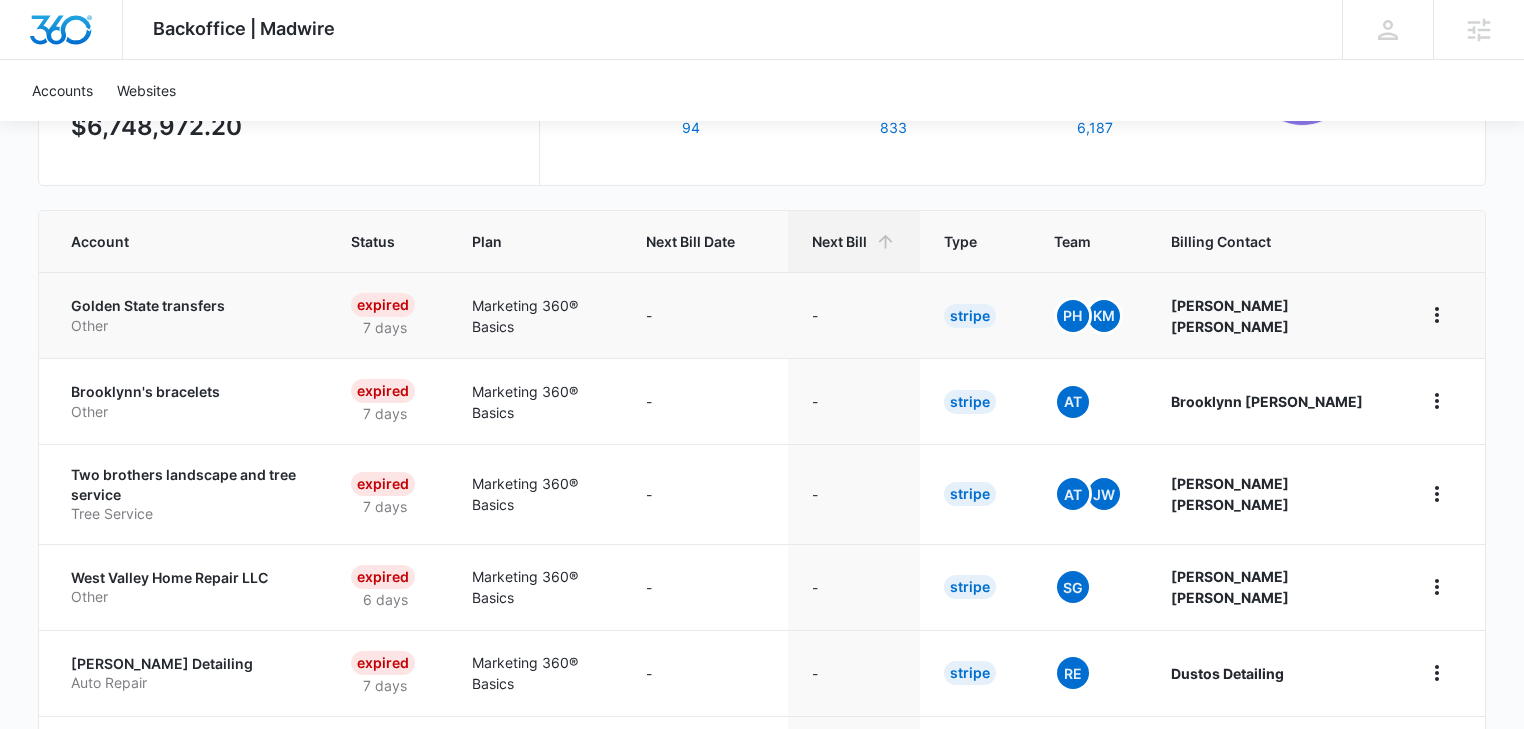 scroll, scrollTop: 320, scrollLeft: 0, axis: vertical 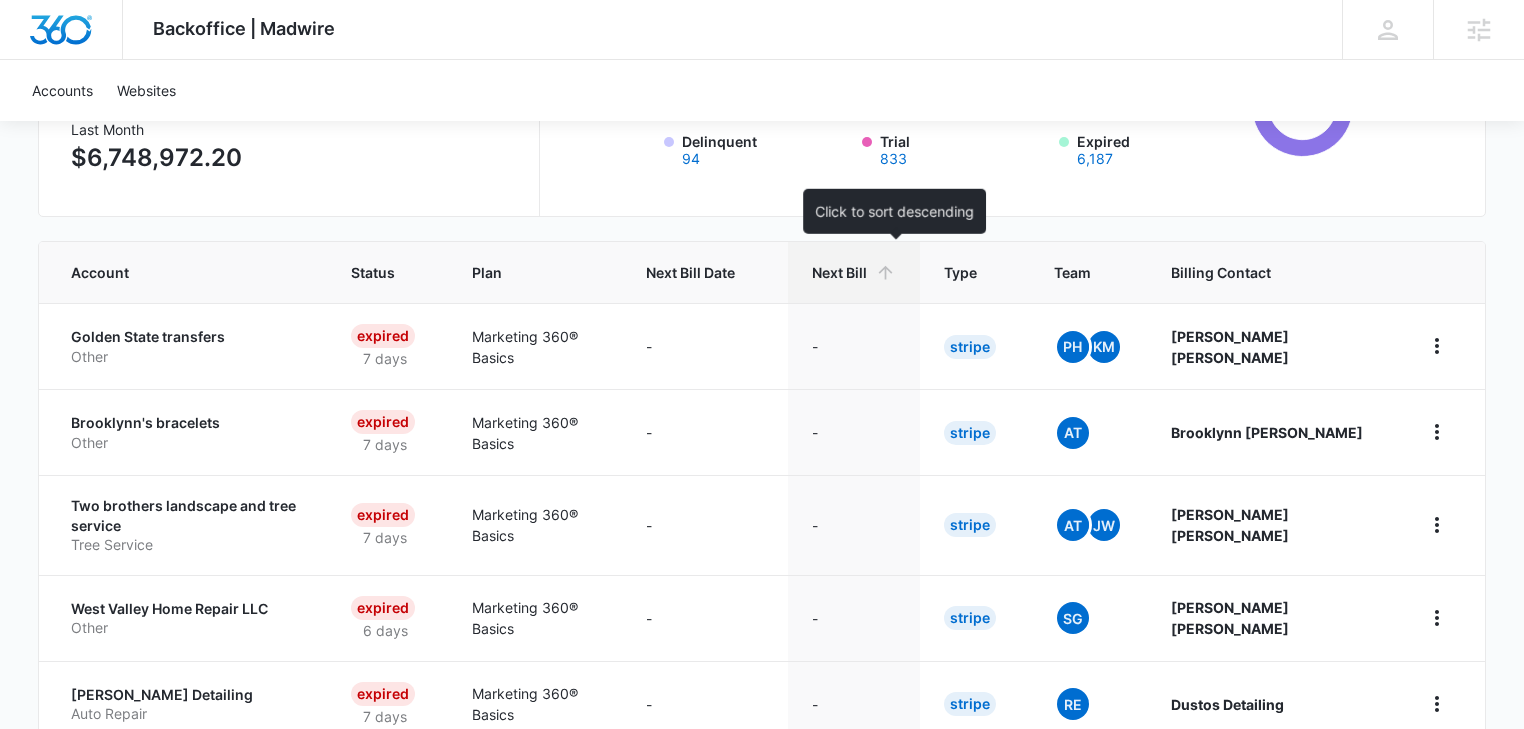 click on "Next Bill" at bounding box center [854, 272] 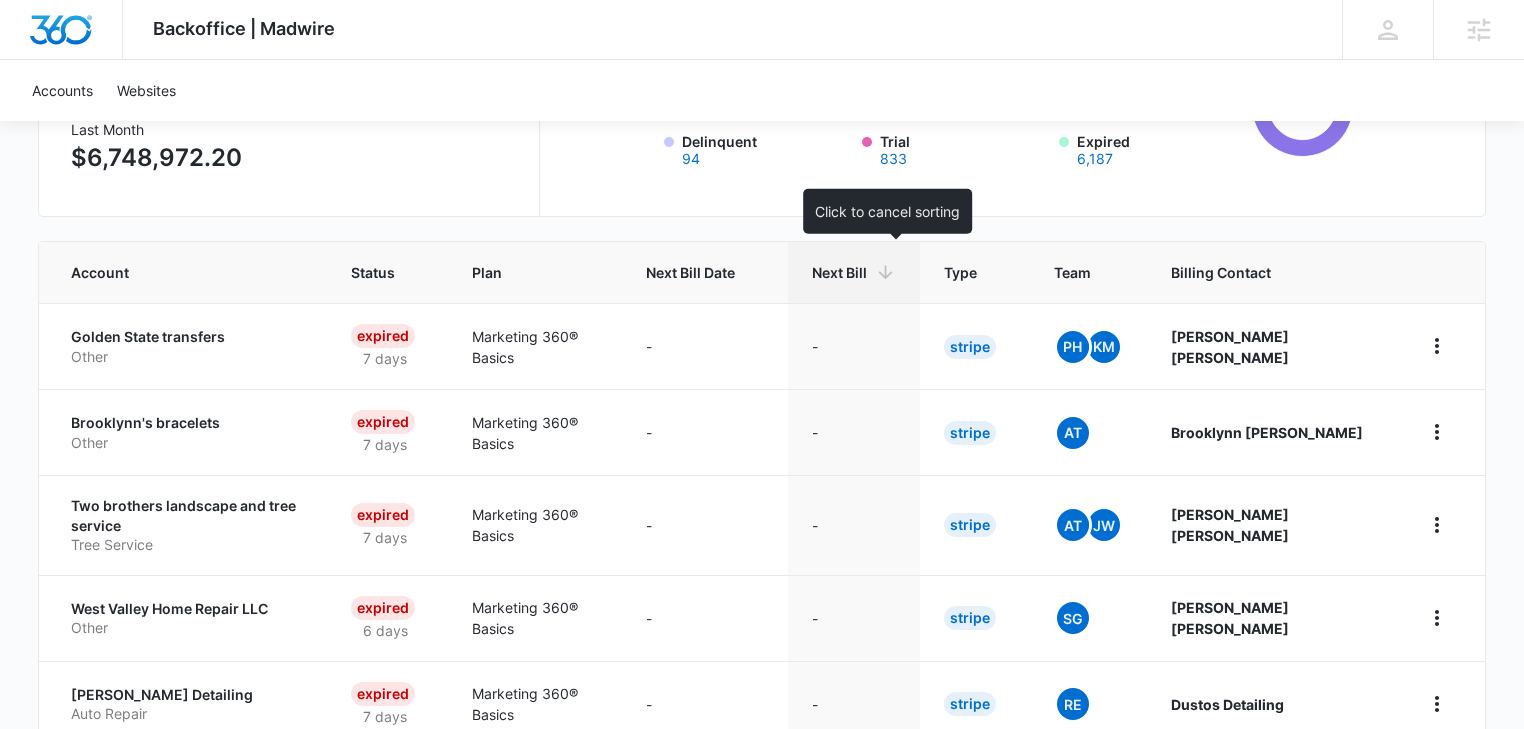 scroll, scrollTop: 0, scrollLeft: 0, axis: both 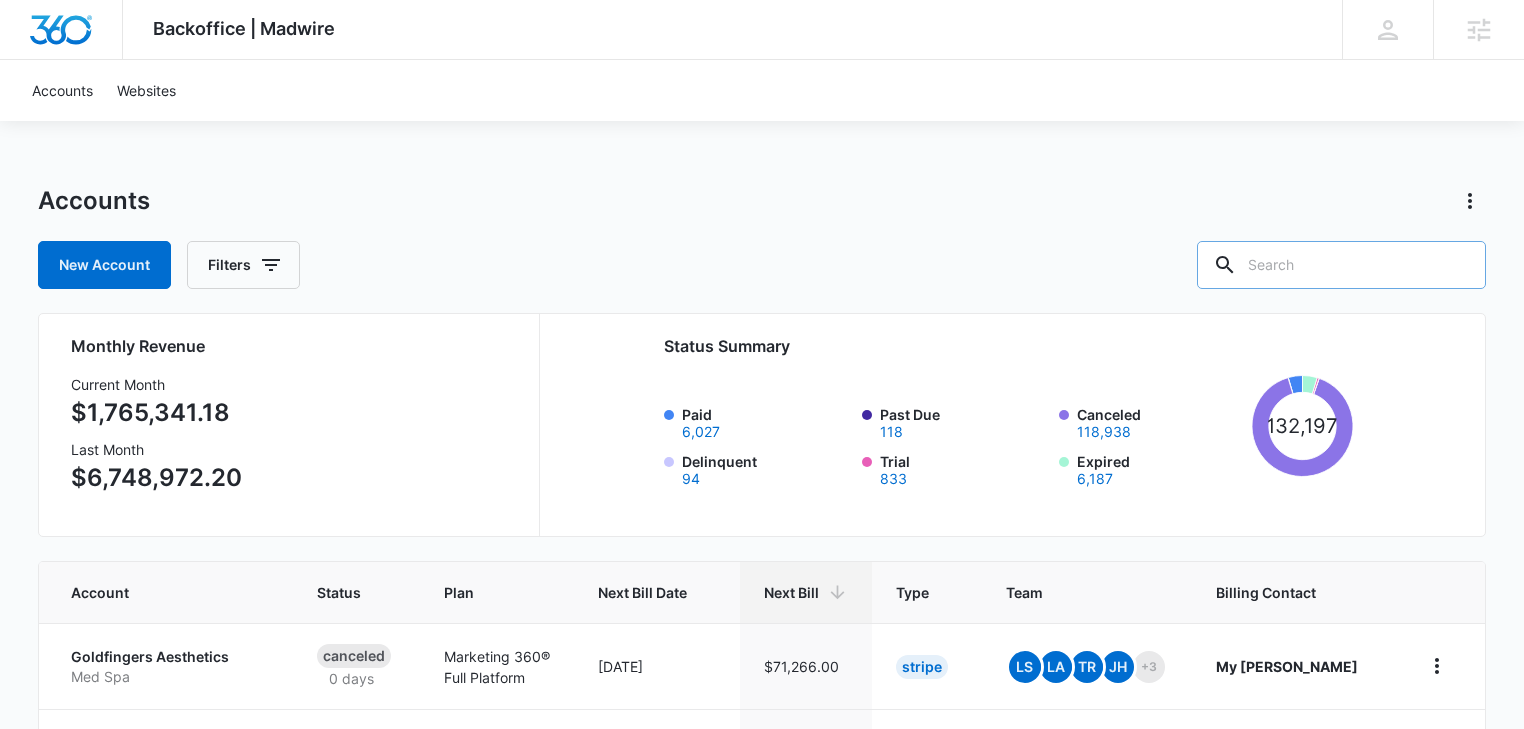 click at bounding box center (1341, 265) 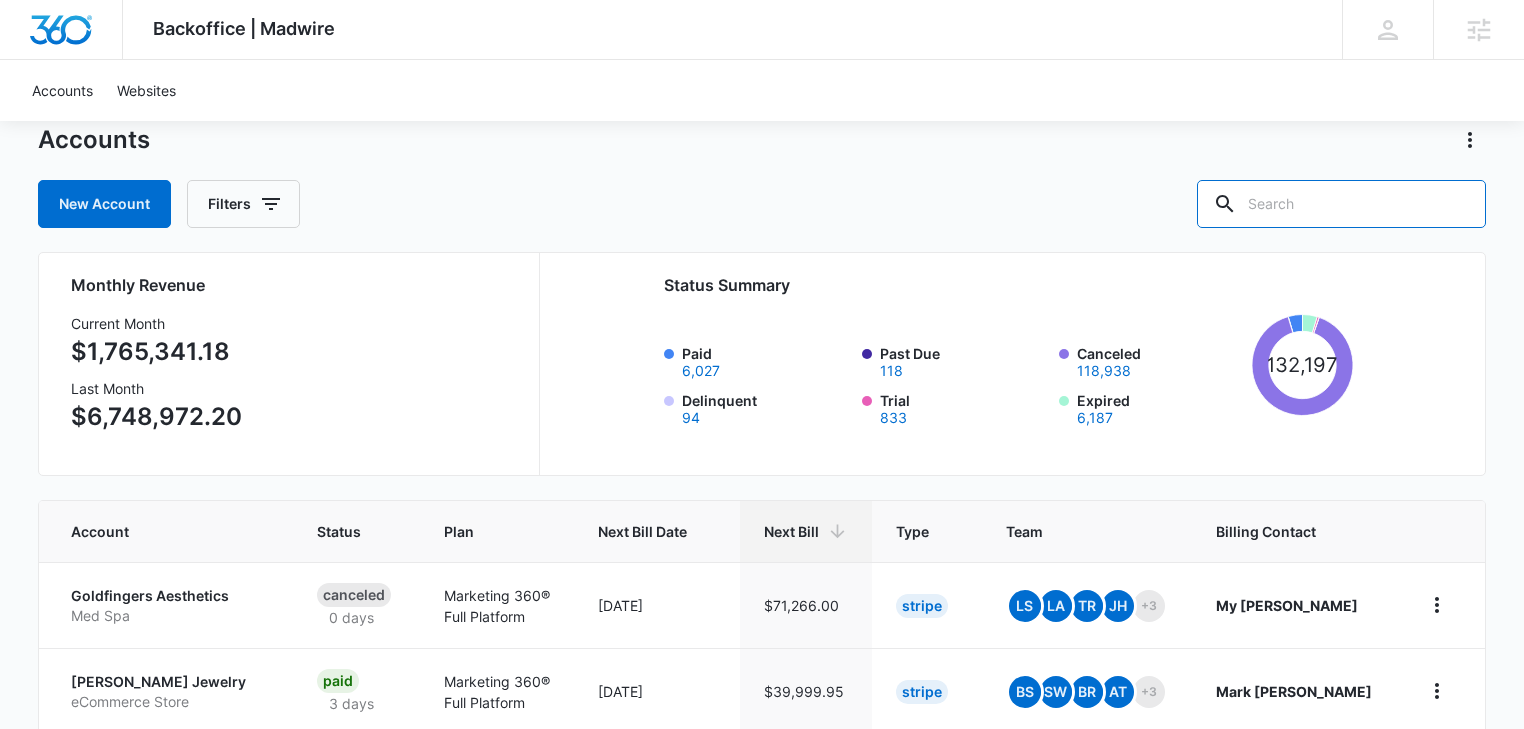 scroll, scrollTop: 106, scrollLeft: 0, axis: vertical 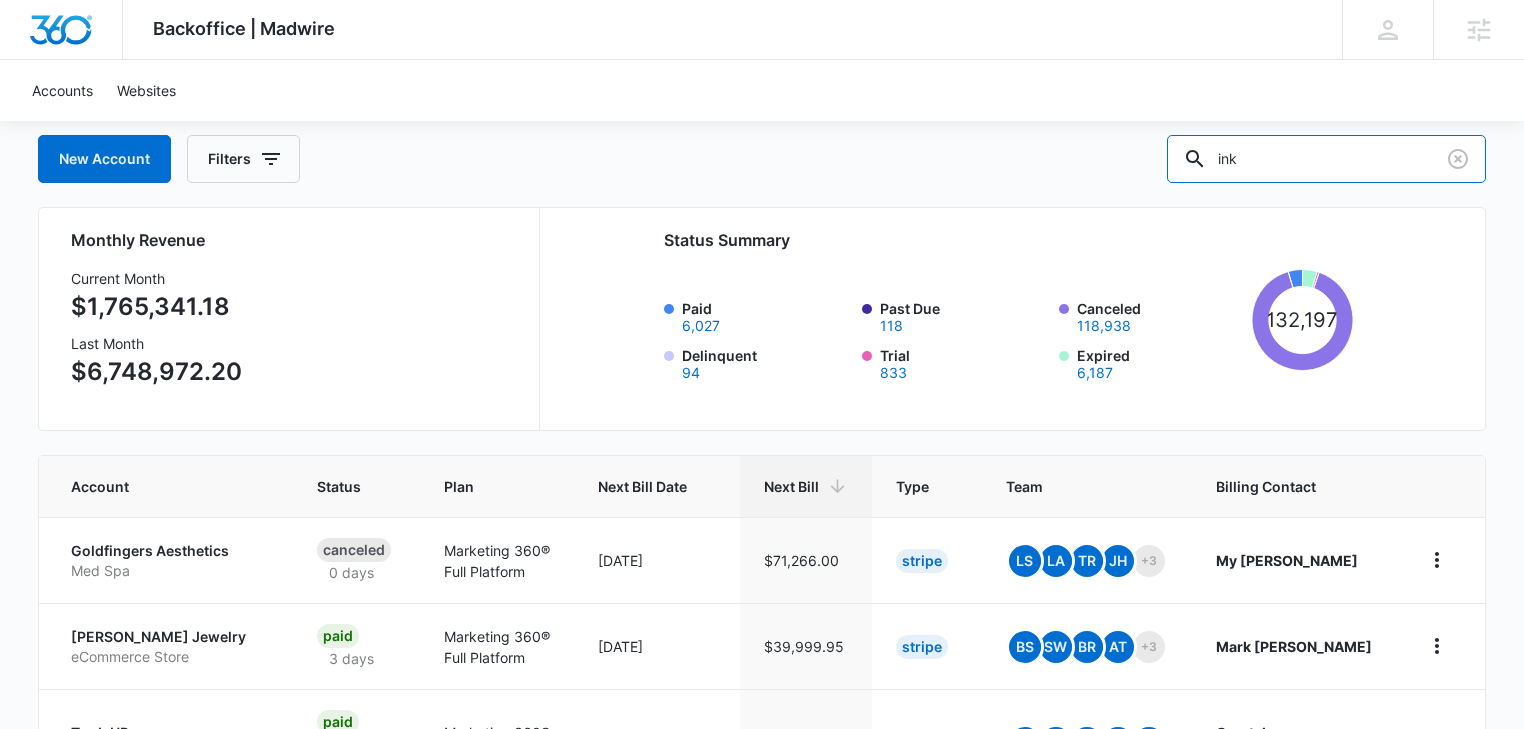 type on "ink" 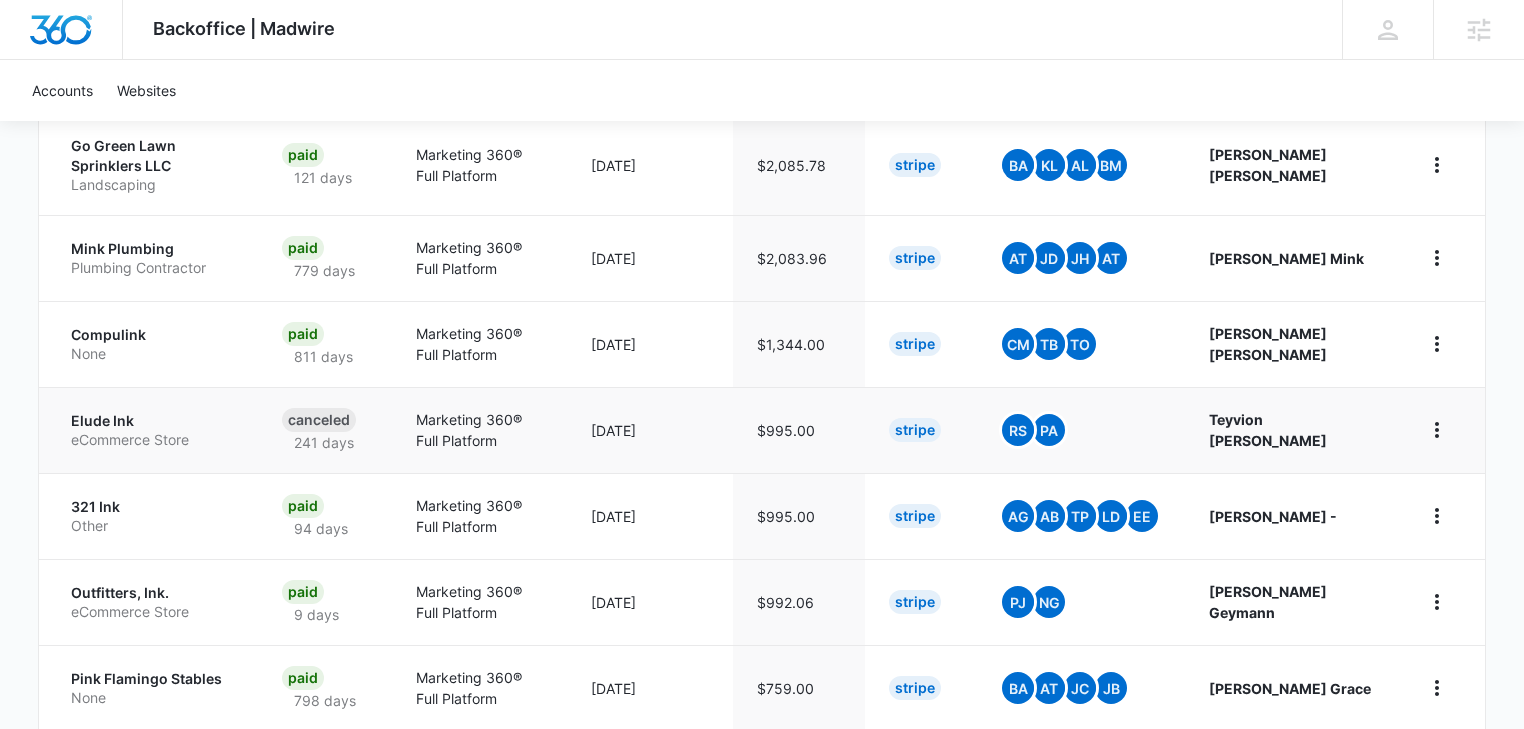 scroll, scrollTop: 640, scrollLeft: 0, axis: vertical 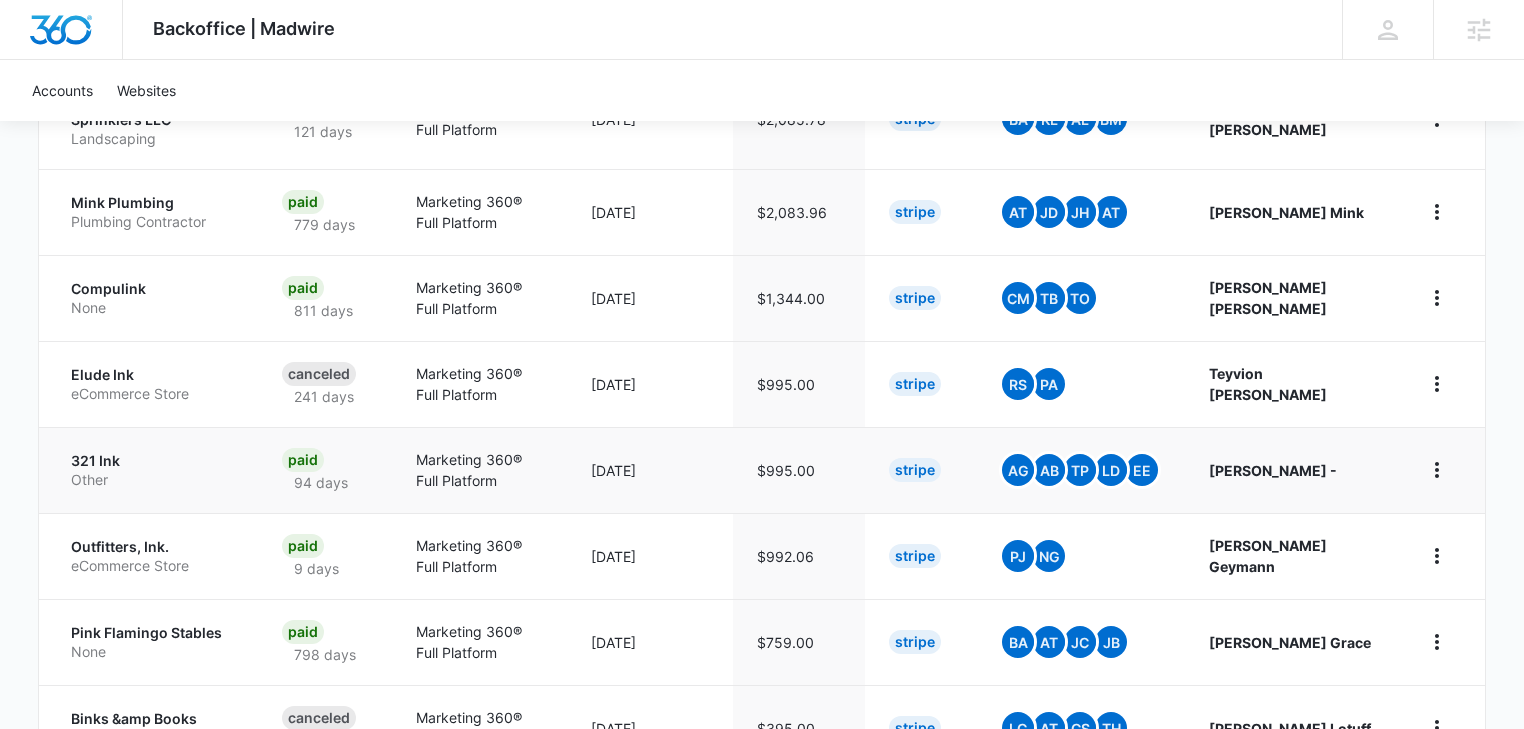 click on "321 Ink" at bounding box center [152, 461] 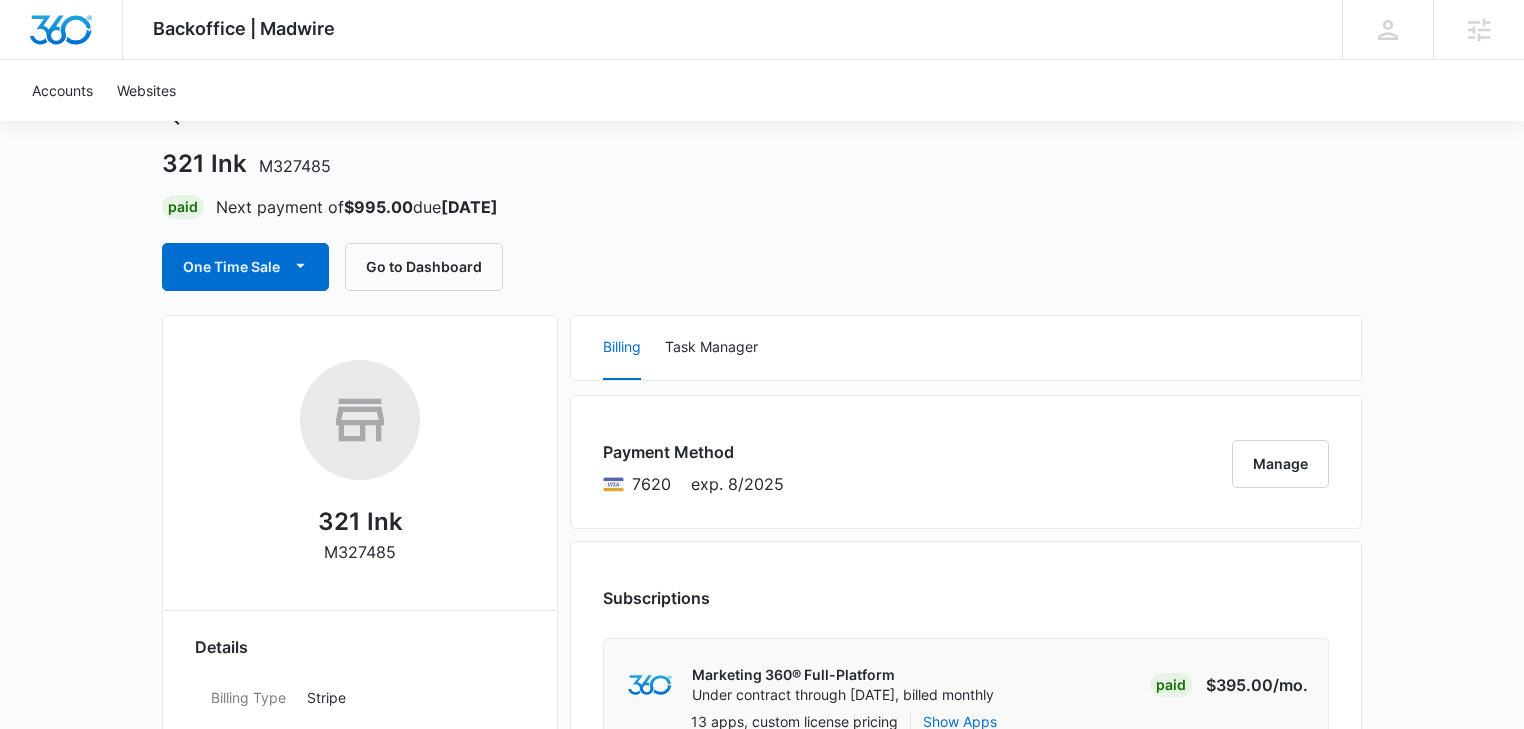 scroll, scrollTop: 0, scrollLeft: 0, axis: both 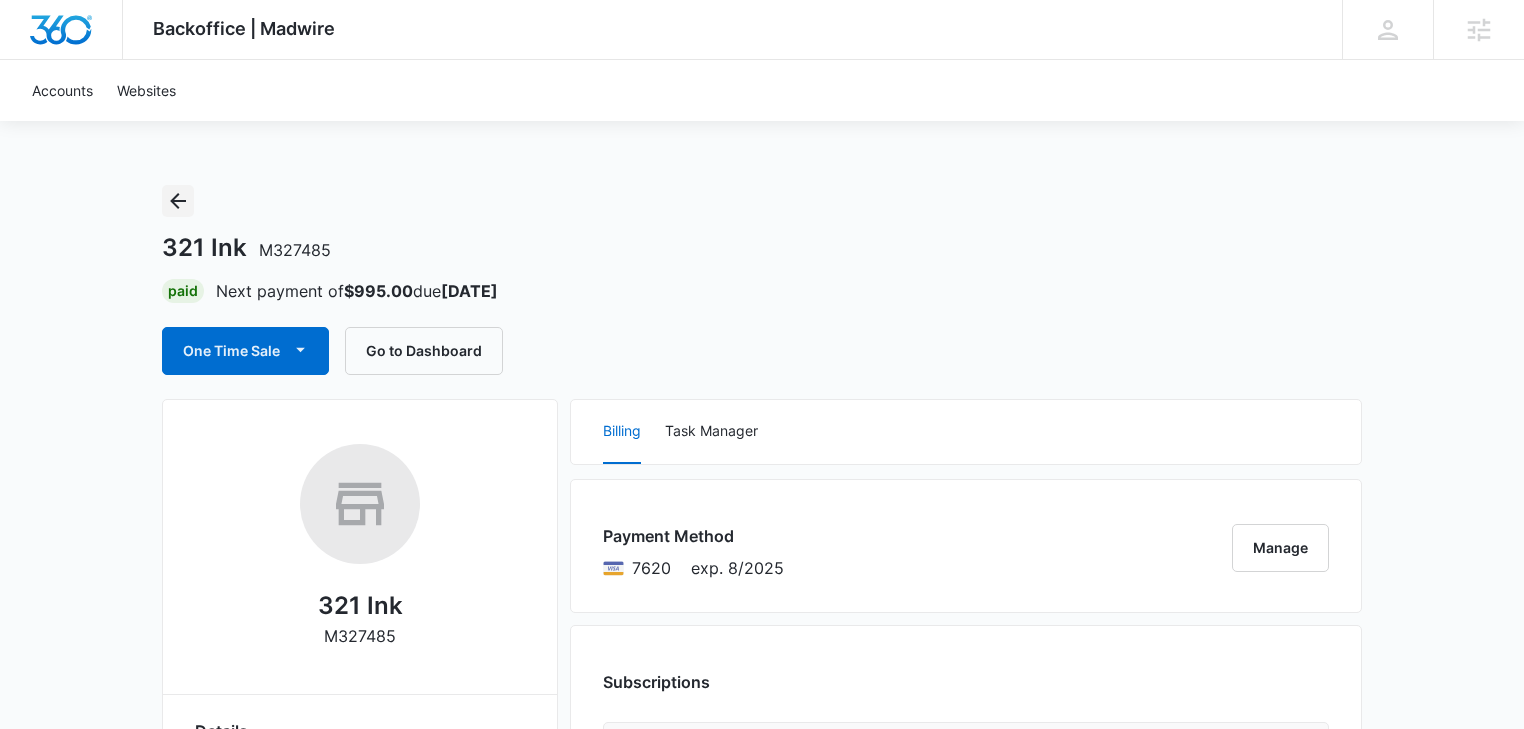 click 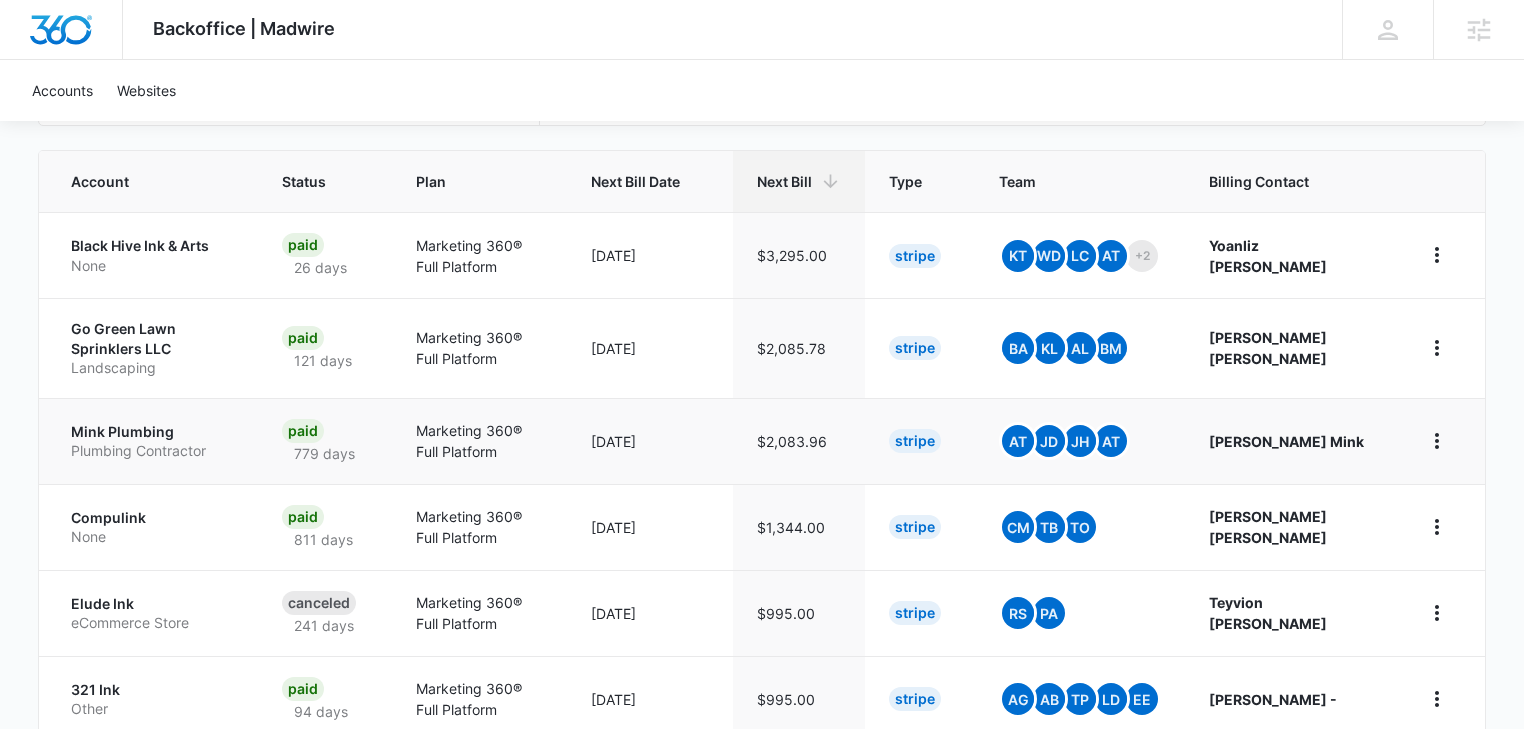 scroll, scrollTop: 106, scrollLeft: 0, axis: vertical 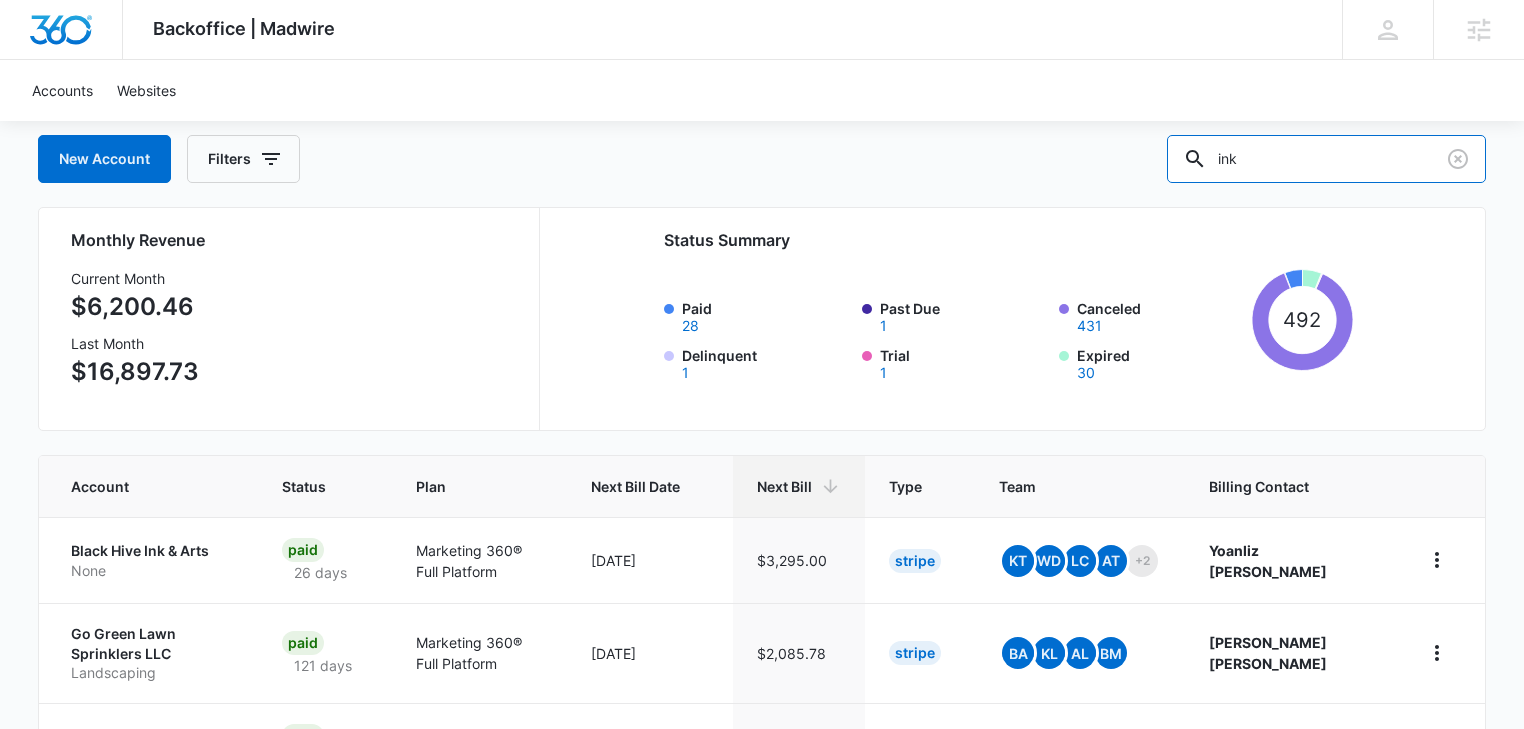 drag, startPoint x: 1312, startPoint y: 163, endPoint x: 1125, endPoint y: 165, distance: 187.0107 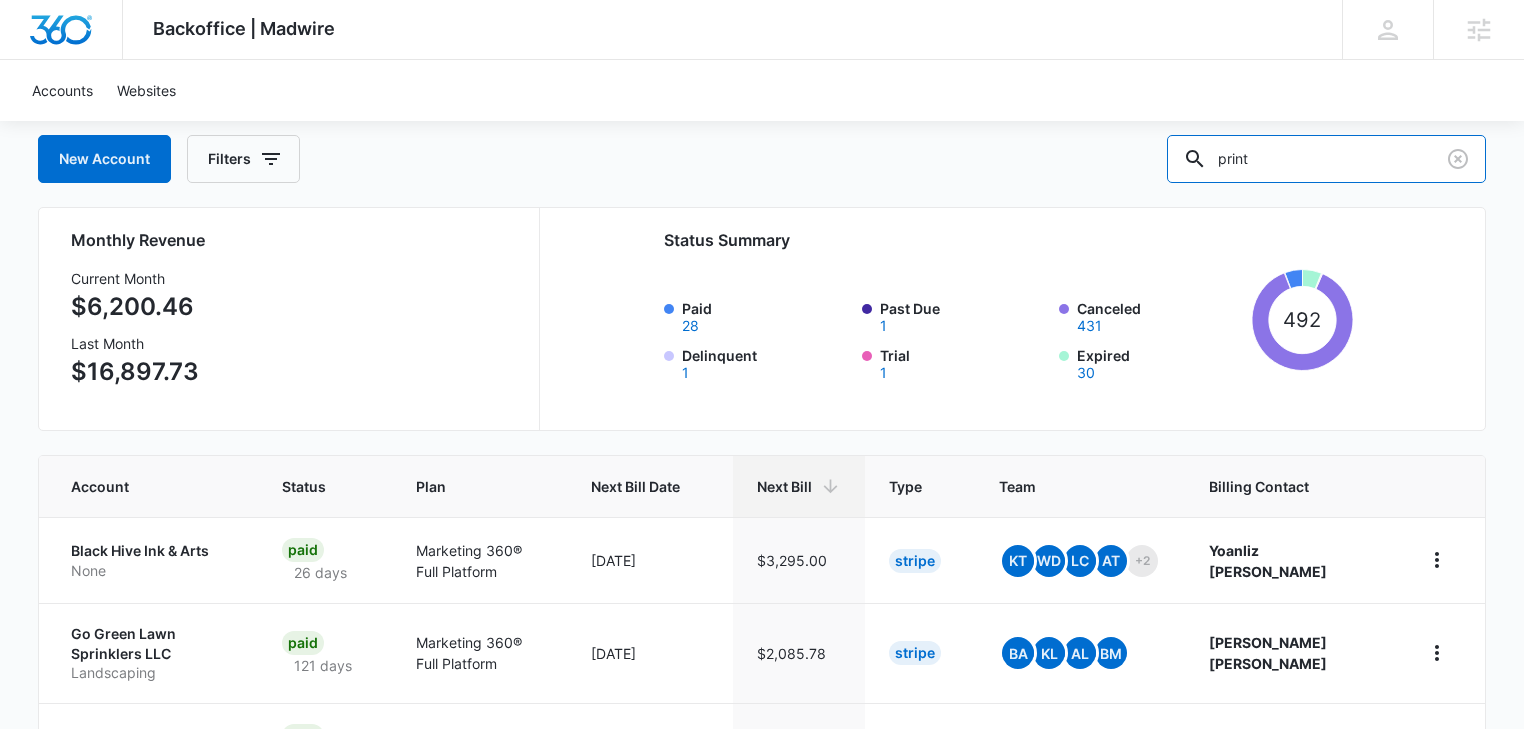 type on "print" 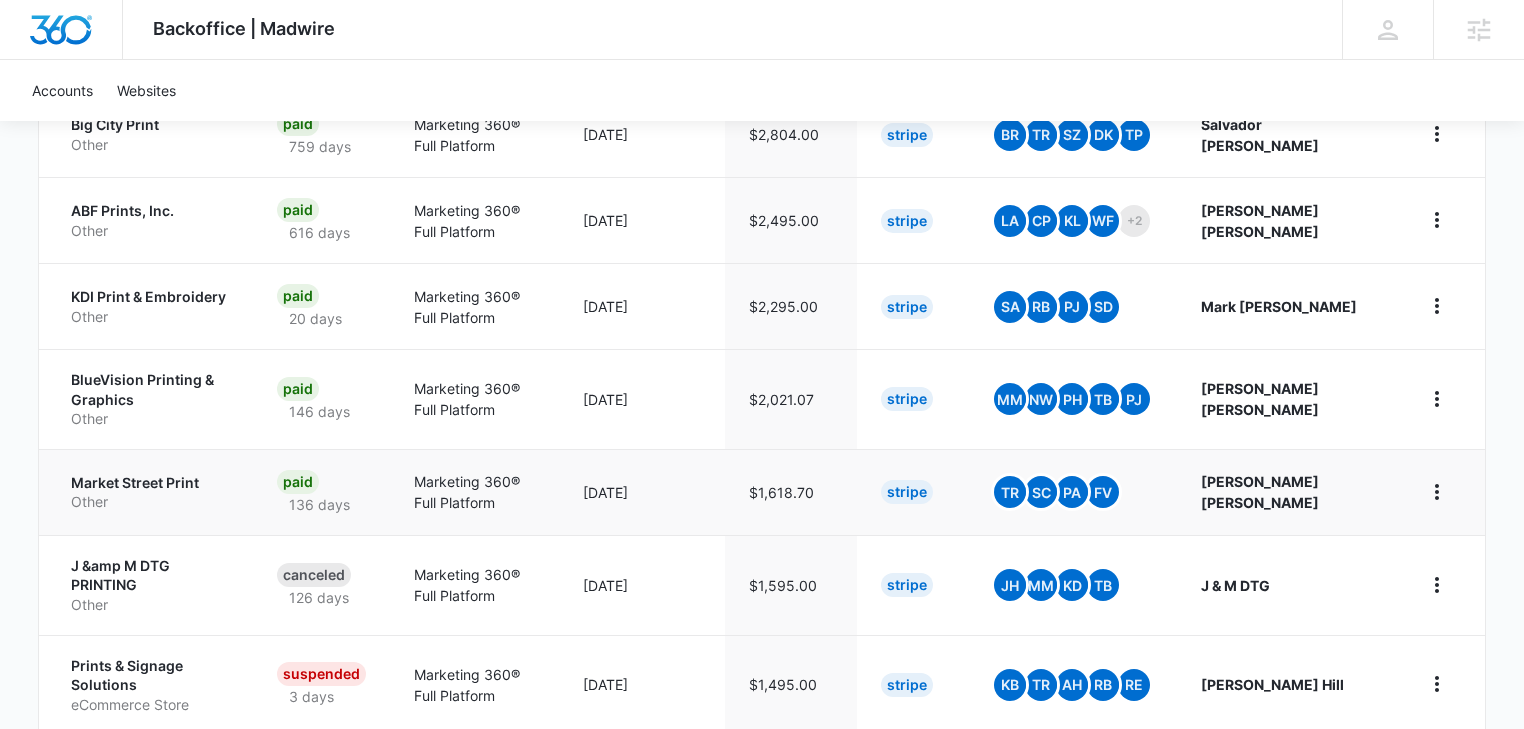scroll, scrollTop: 533, scrollLeft: 0, axis: vertical 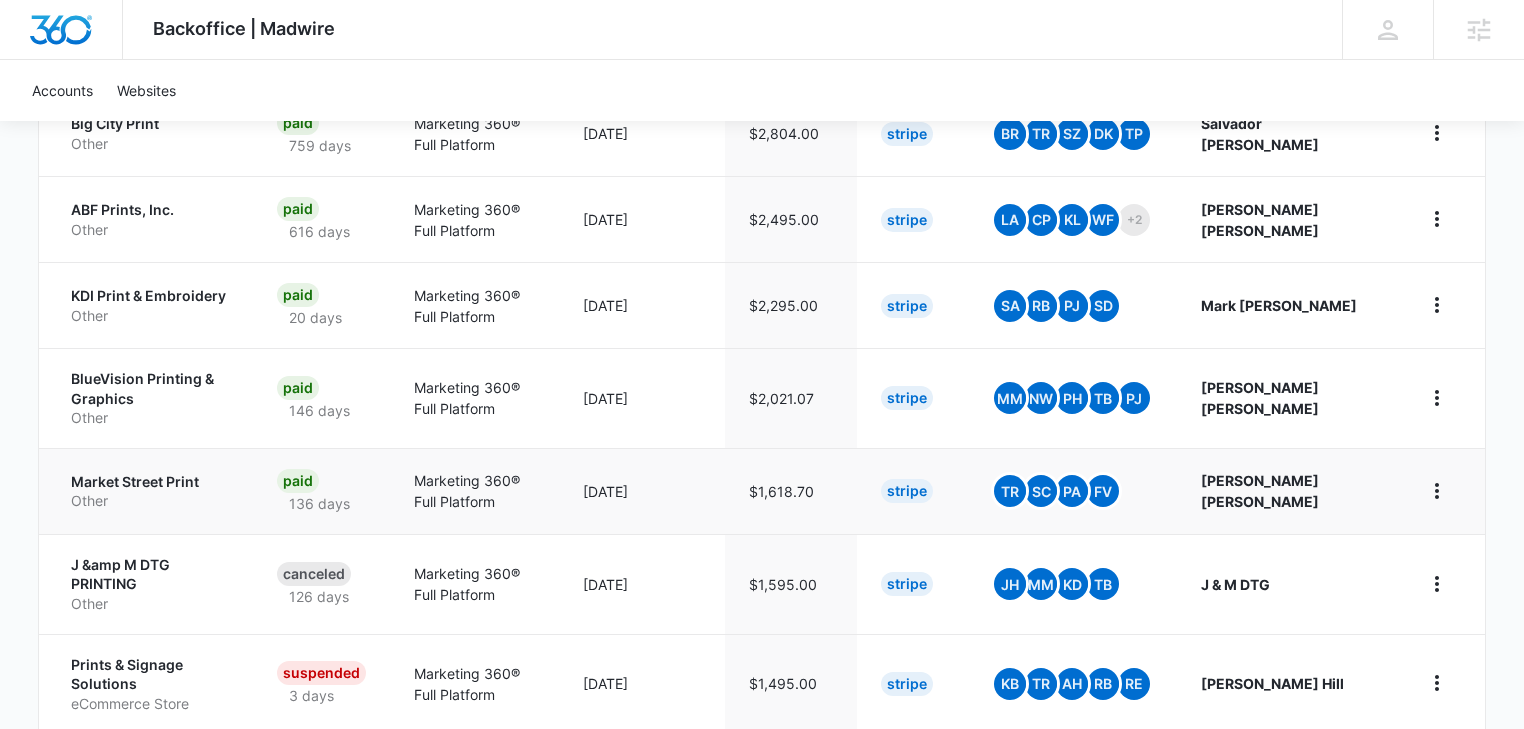click on "Other" at bounding box center [150, 501] 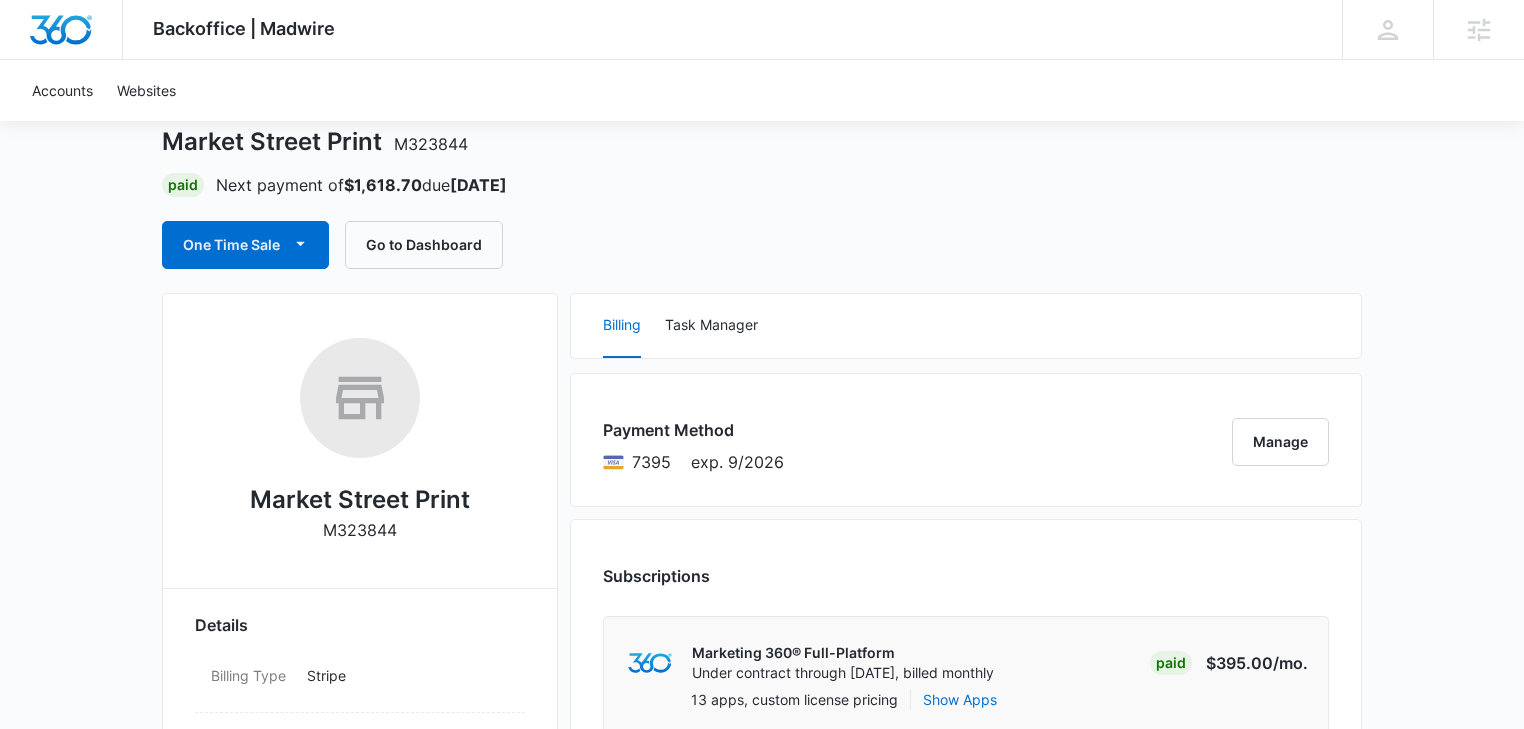 scroll, scrollTop: 0, scrollLeft: 0, axis: both 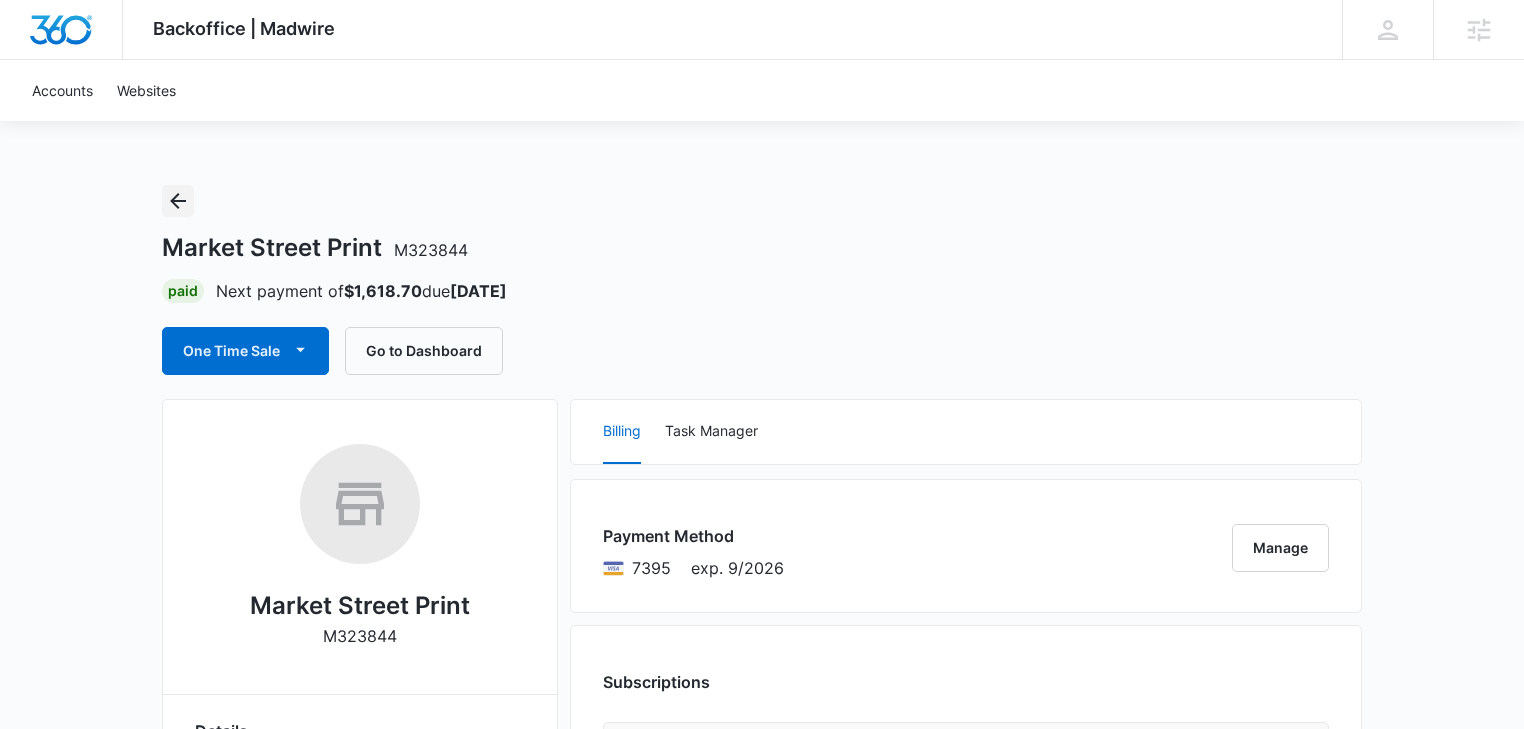 click 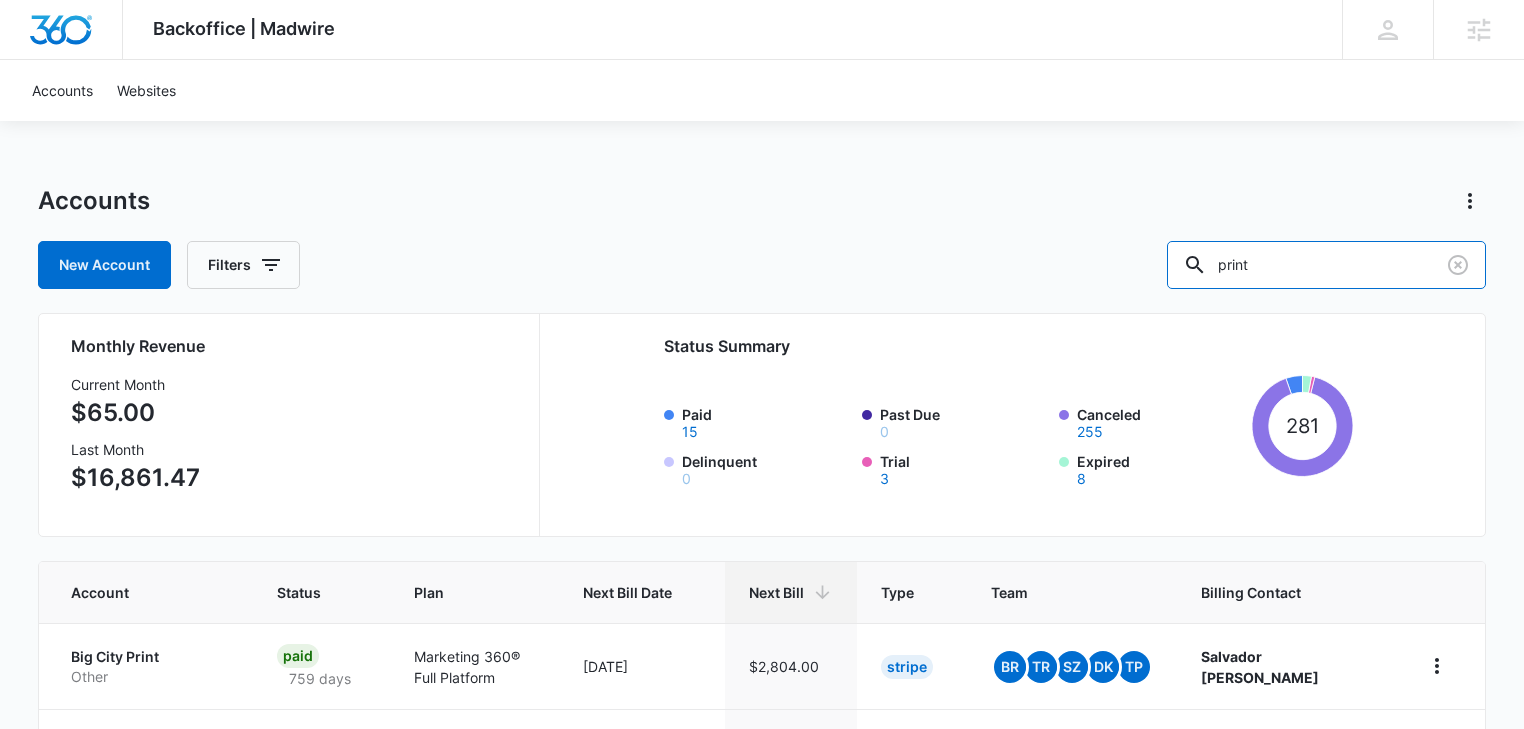 drag, startPoint x: 1280, startPoint y: 273, endPoint x: 1058, endPoint y: 268, distance: 222.0563 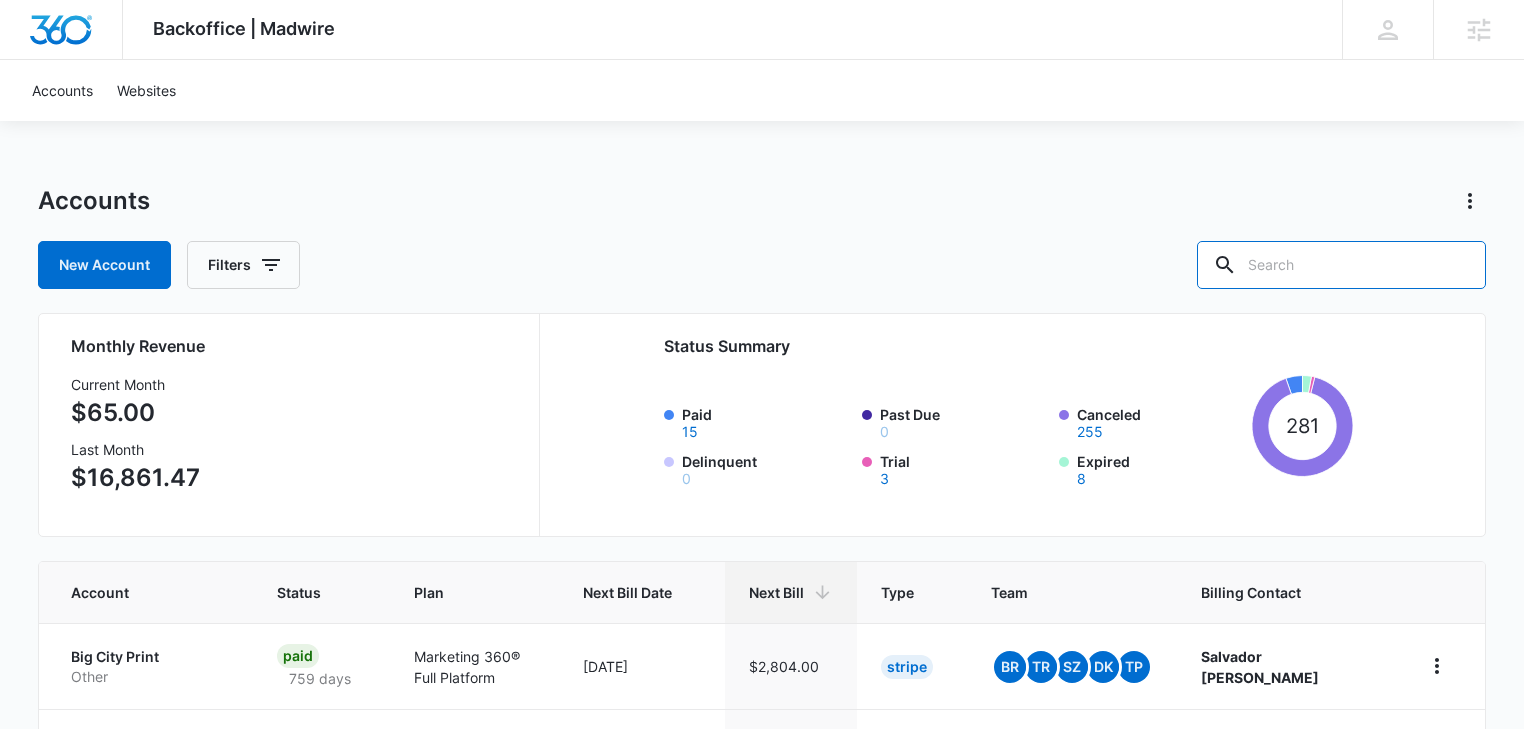 type 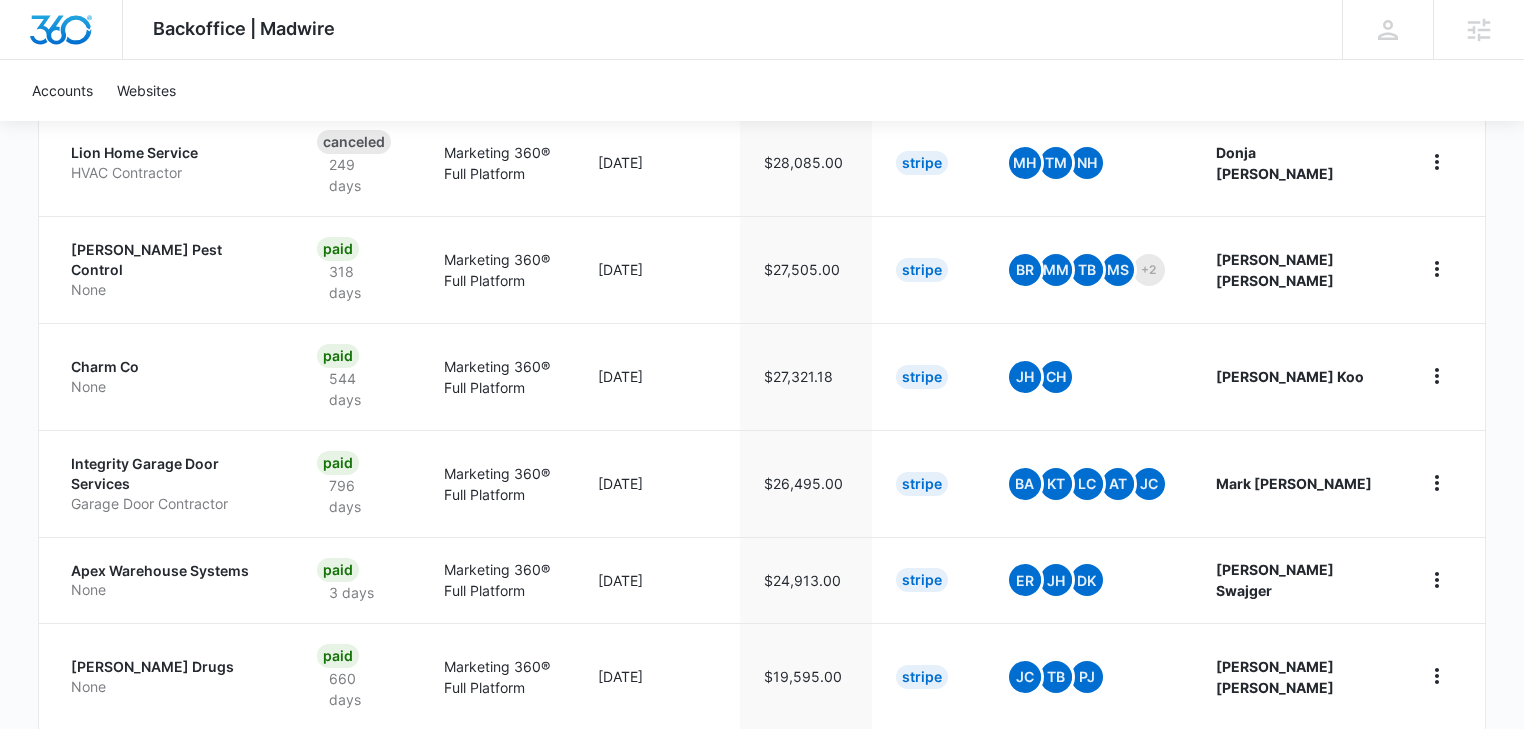 scroll, scrollTop: 960, scrollLeft: 0, axis: vertical 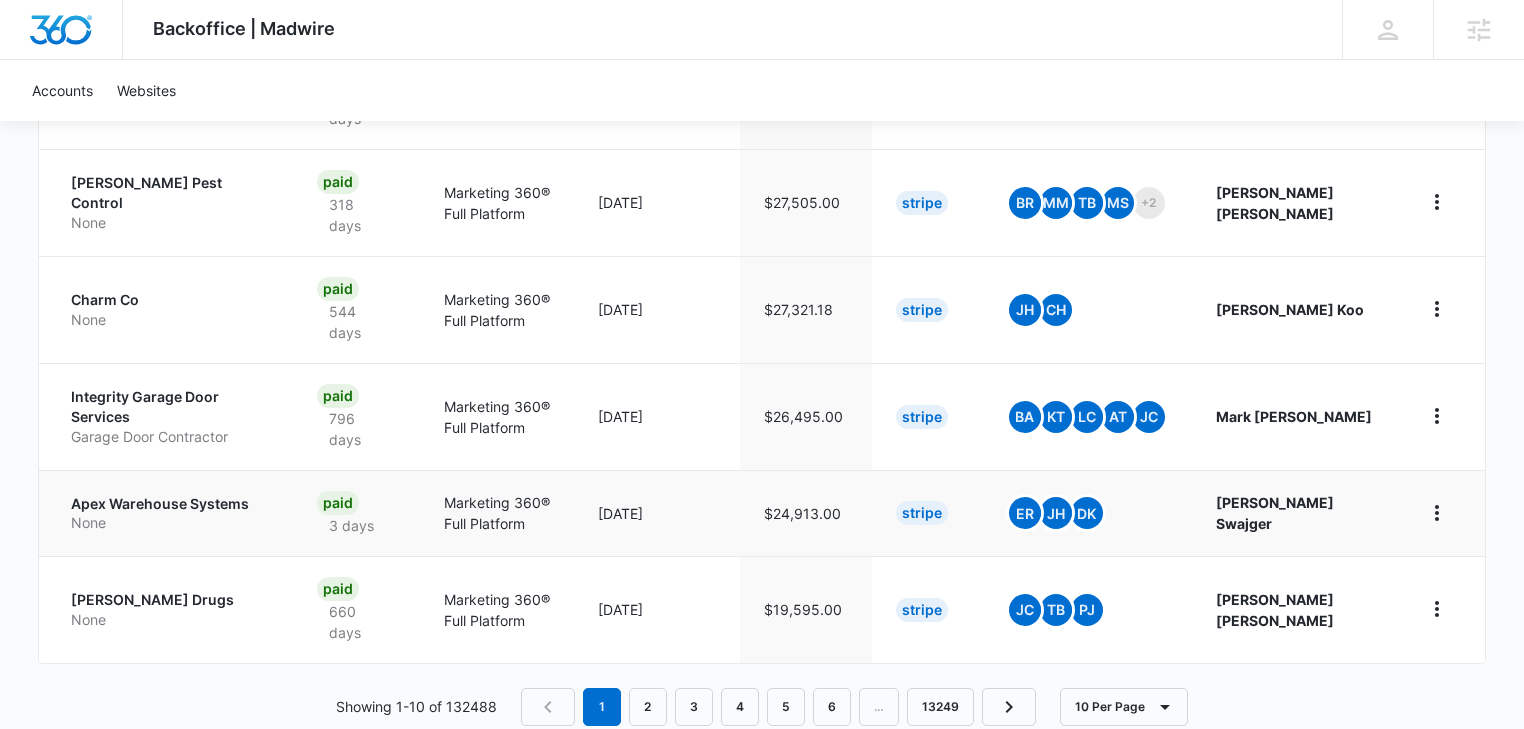 click on "Apex Warehouse Systems None" at bounding box center [166, 513] 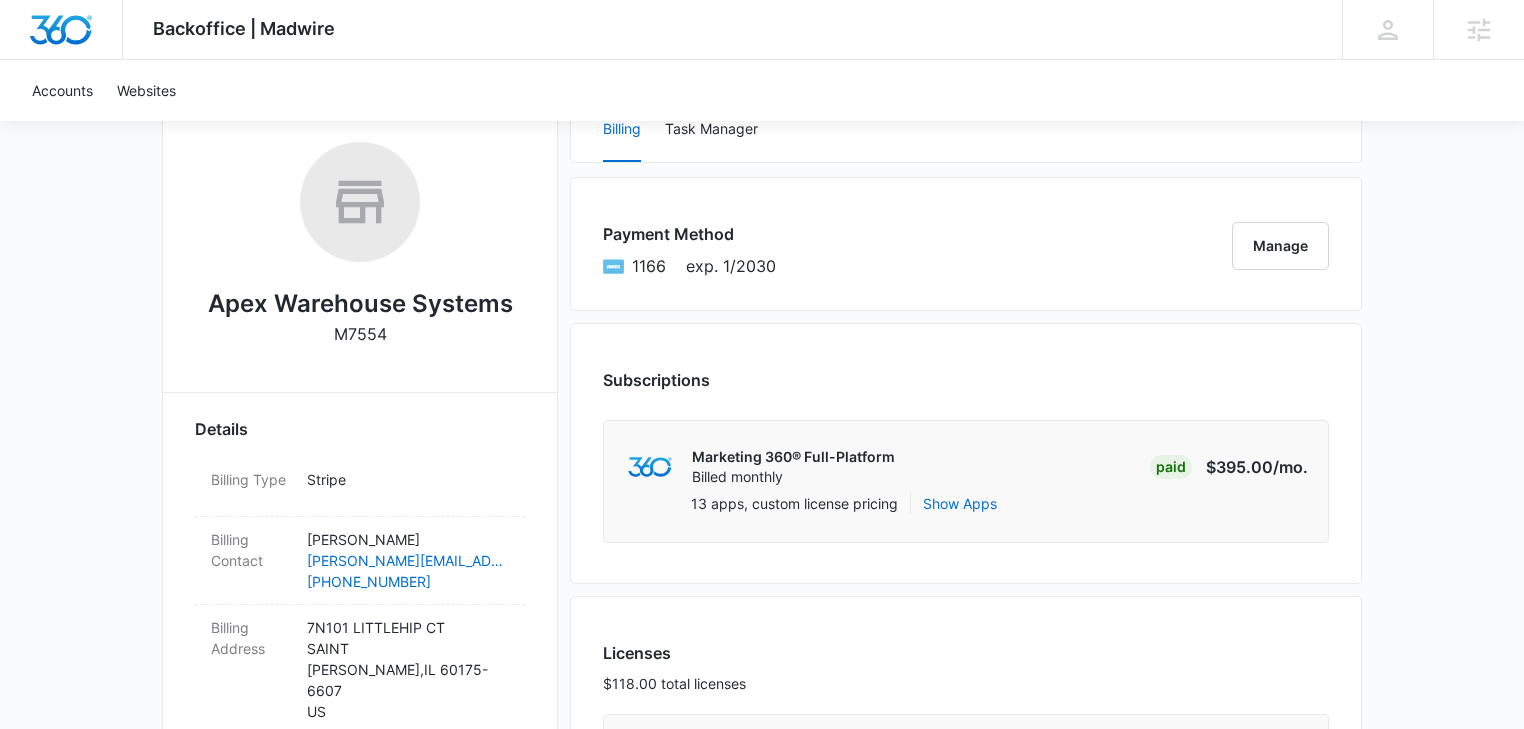 scroll, scrollTop: 0, scrollLeft: 0, axis: both 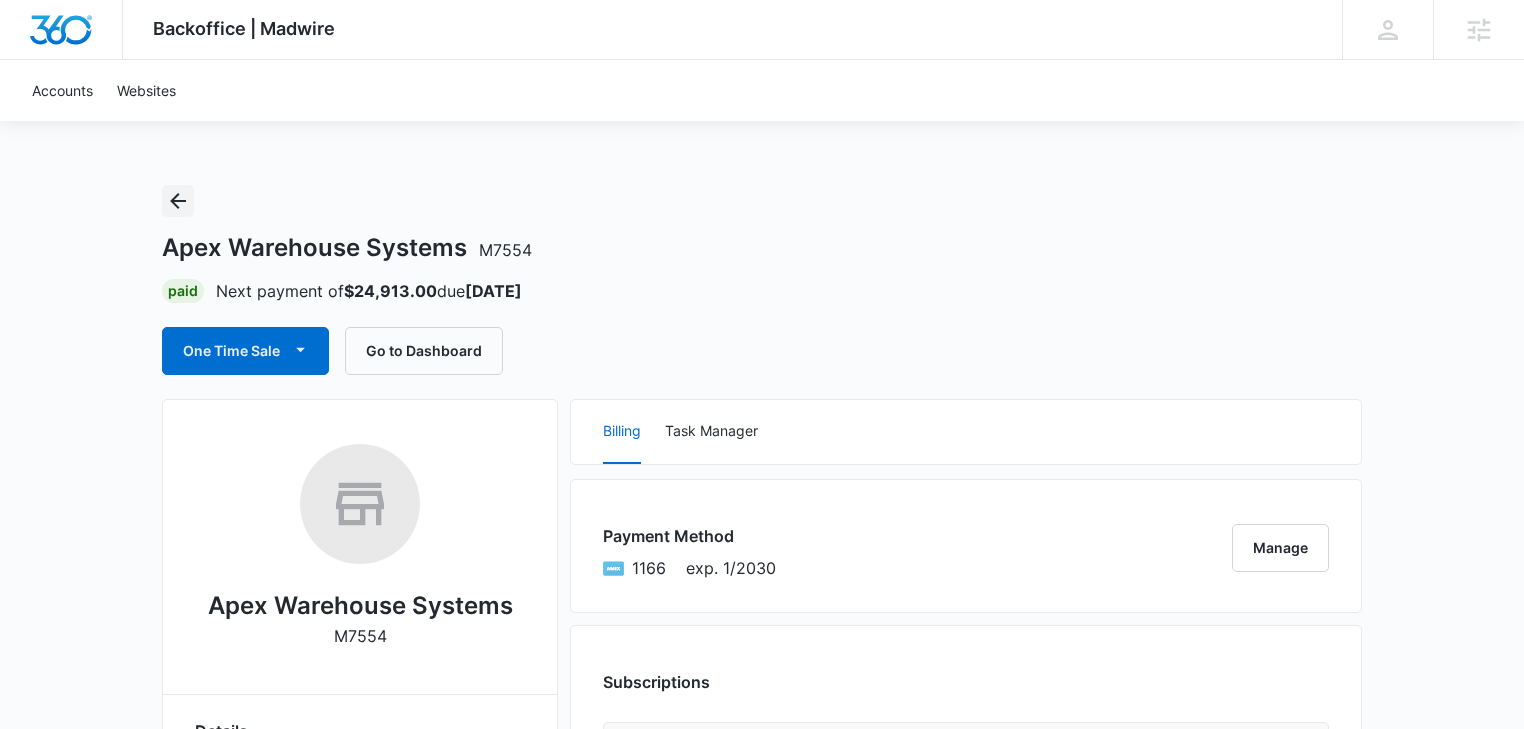 click 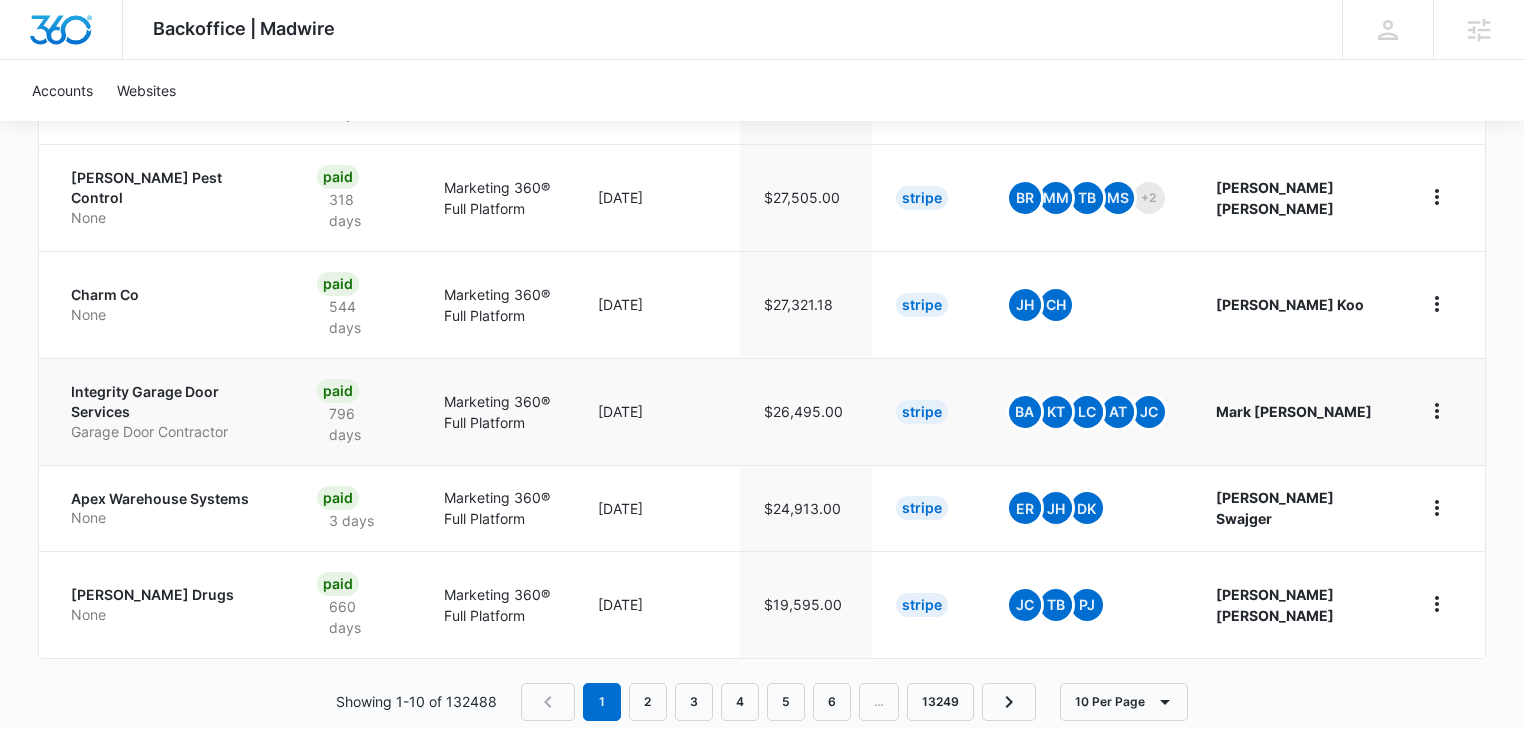 scroll, scrollTop: 967, scrollLeft: 0, axis: vertical 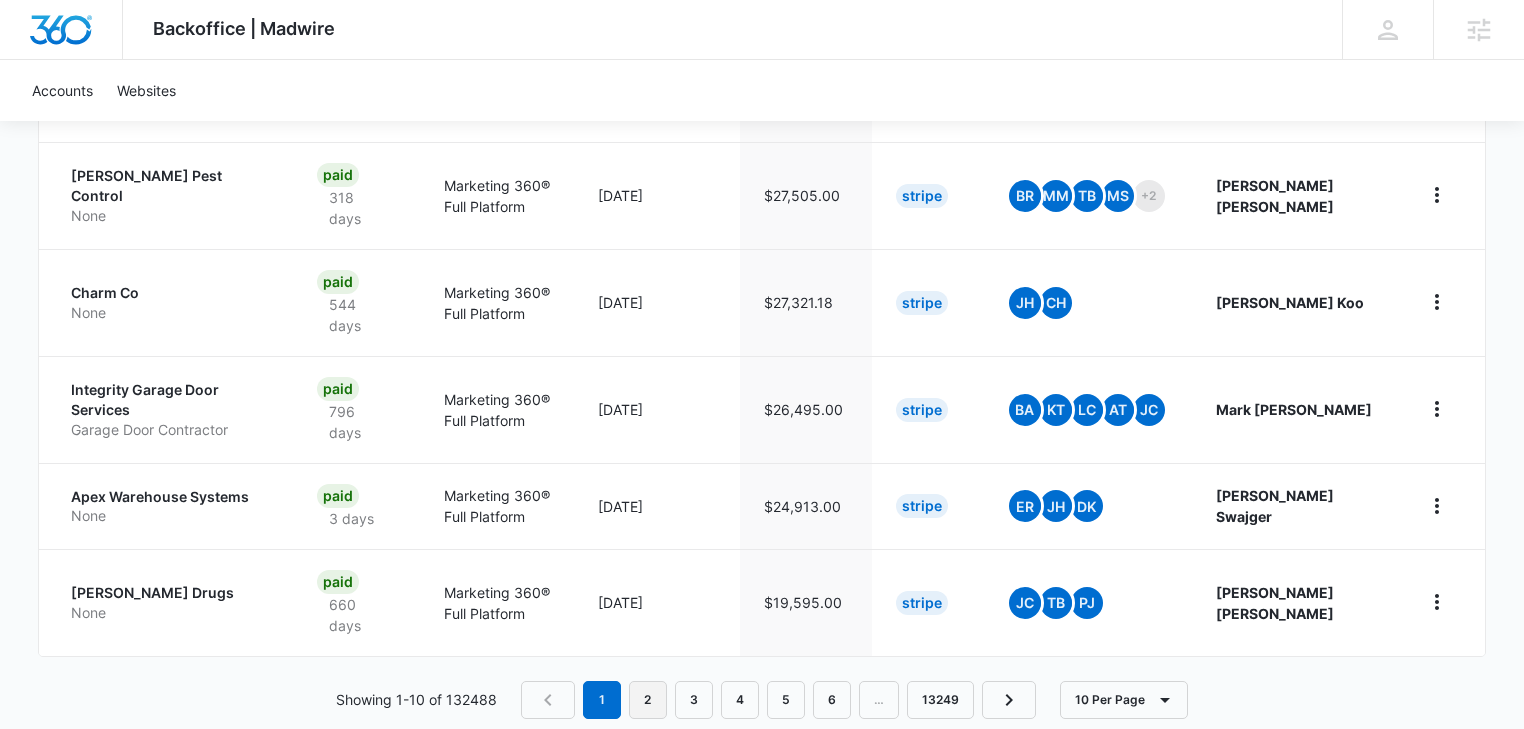 click on "2" at bounding box center (648, 700) 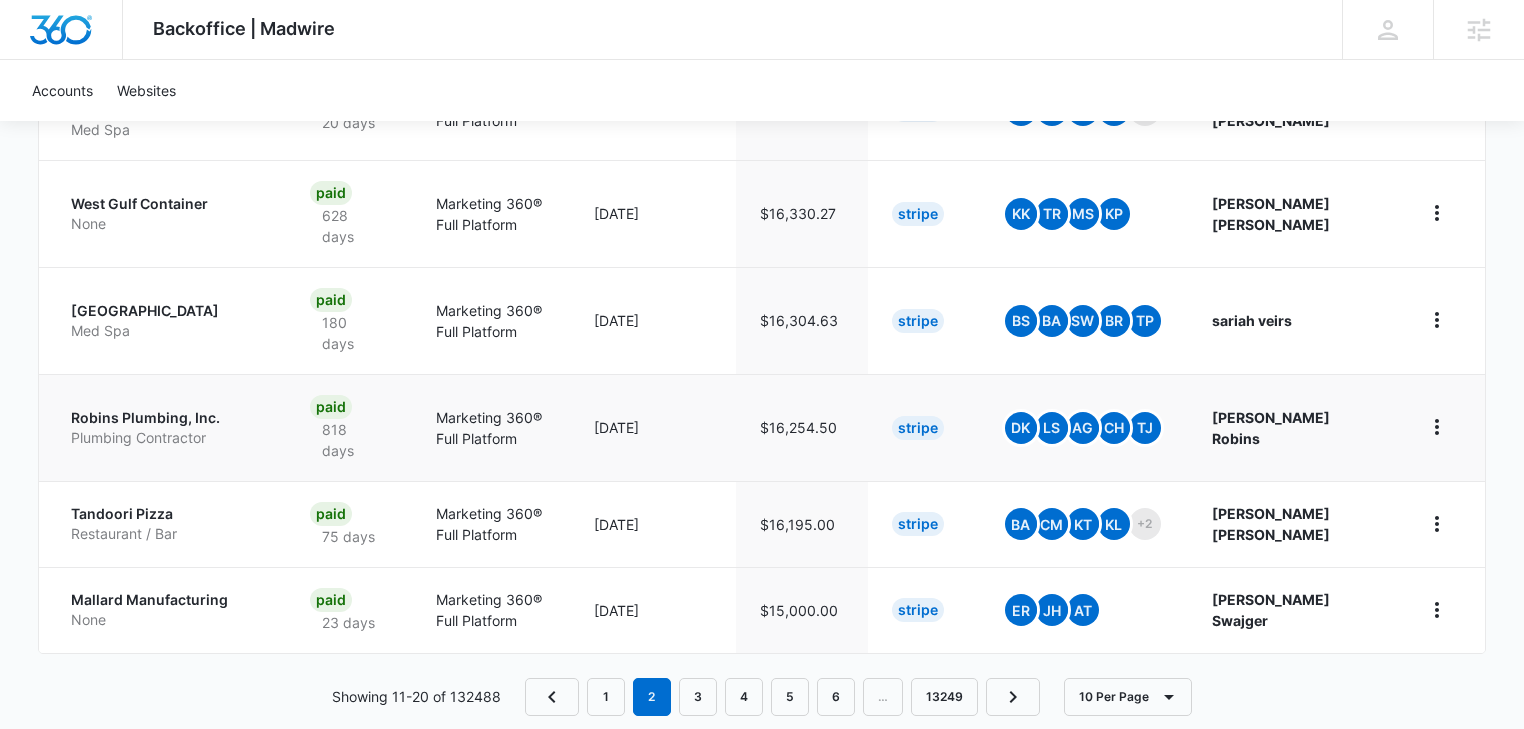 scroll, scrollTop: 1002, scrollLeft: 0, axis: vertical 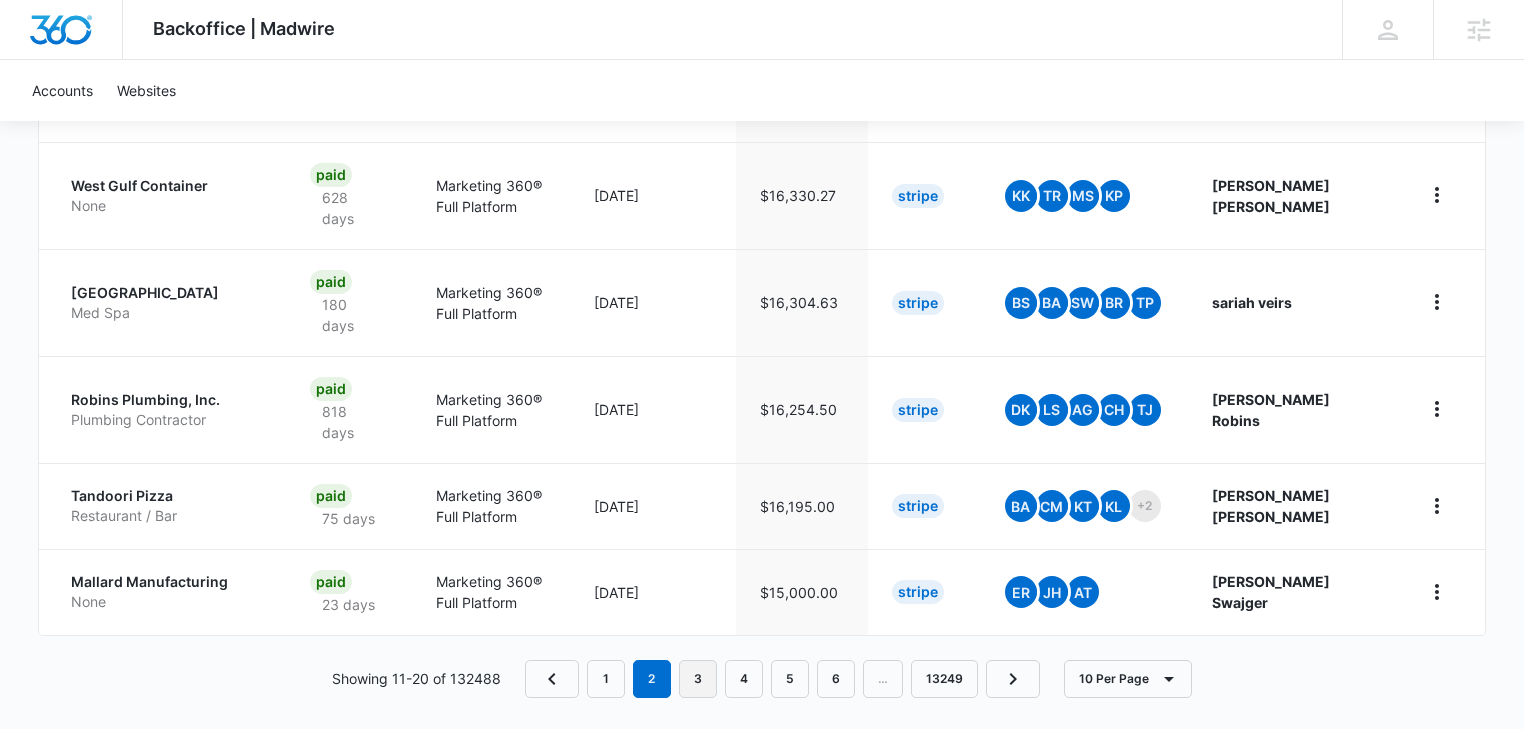 click on "3" at bounding box center [698, 679] 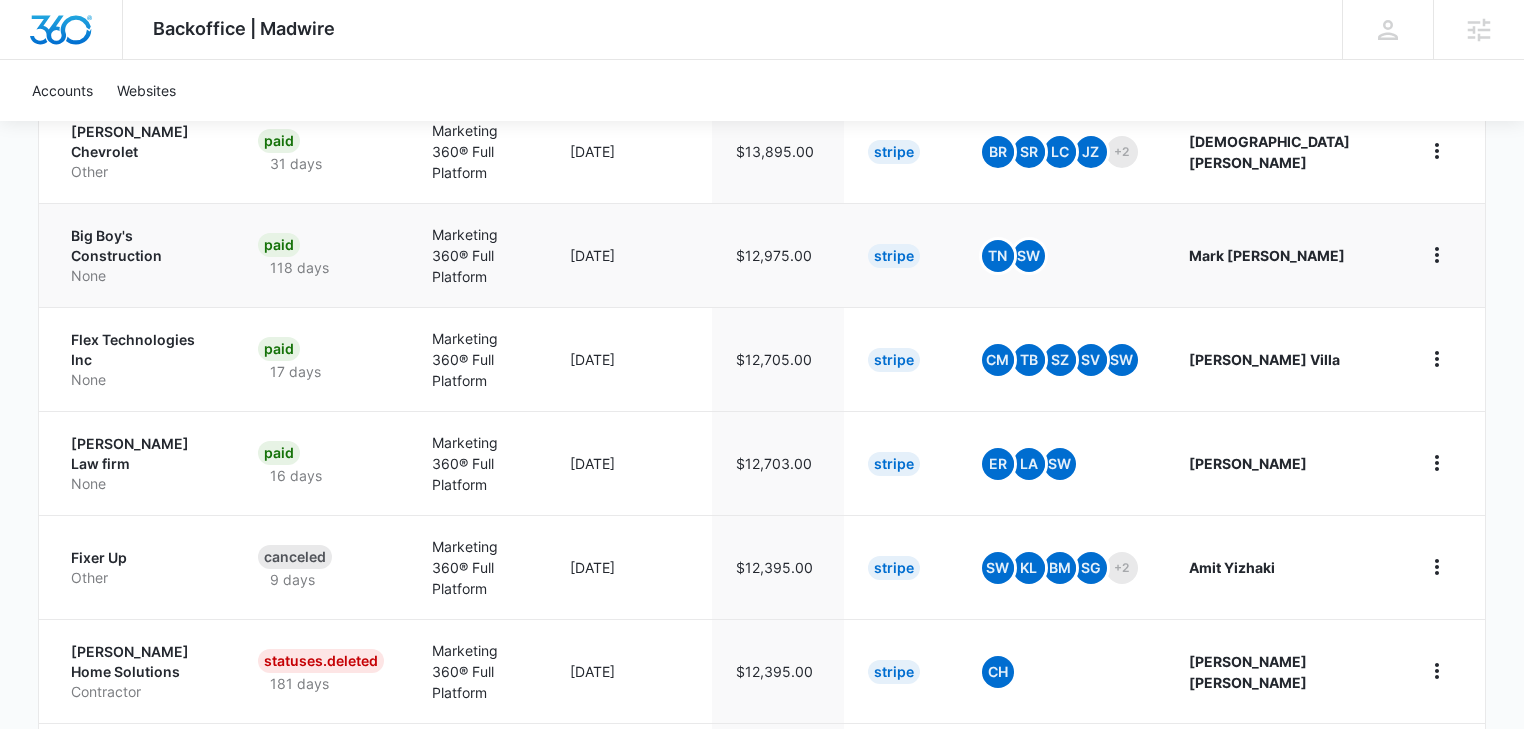 scroll, scrollTop: 853, scrollLeft: 0, axis: vertical 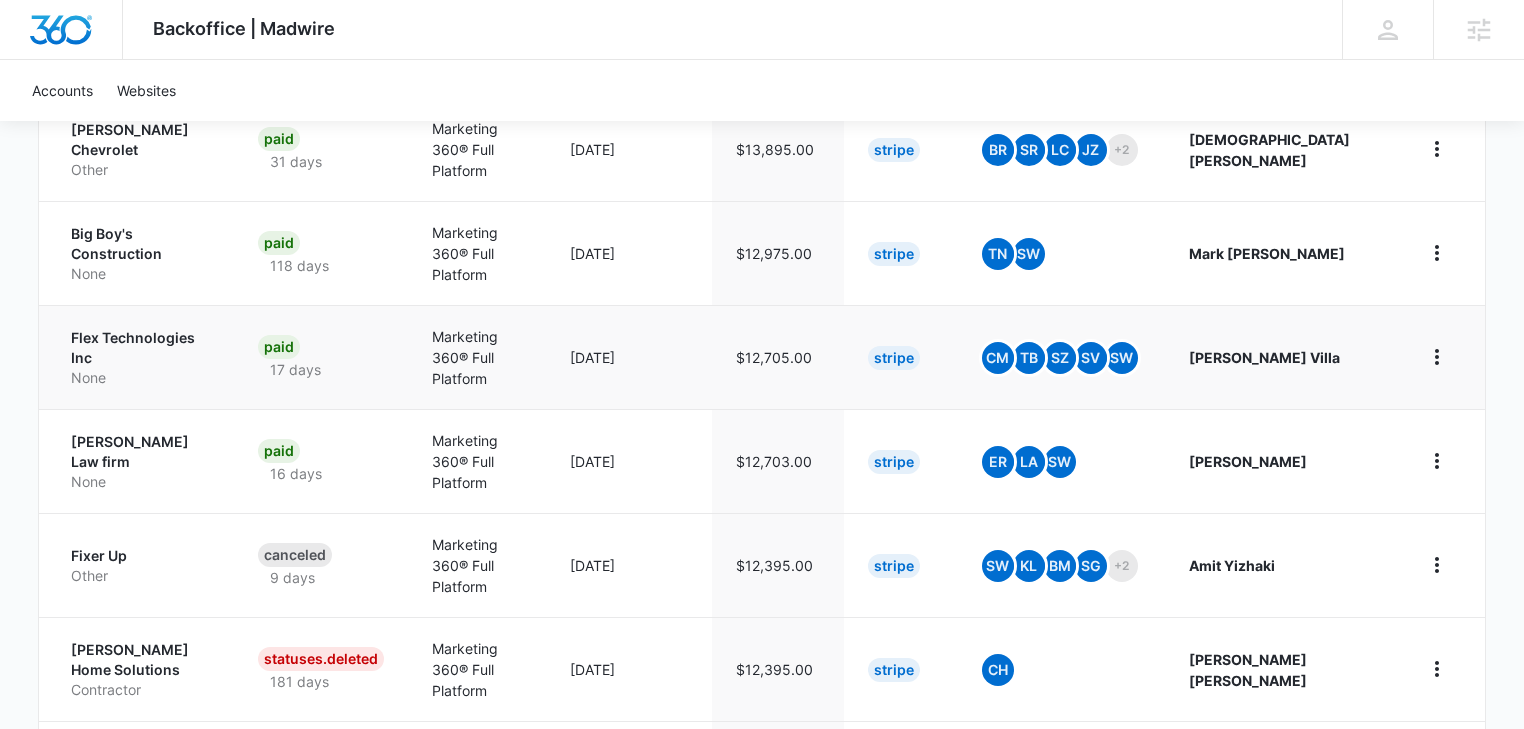 click on "Flex Technologies Inc" at bounding box center [140, 347] 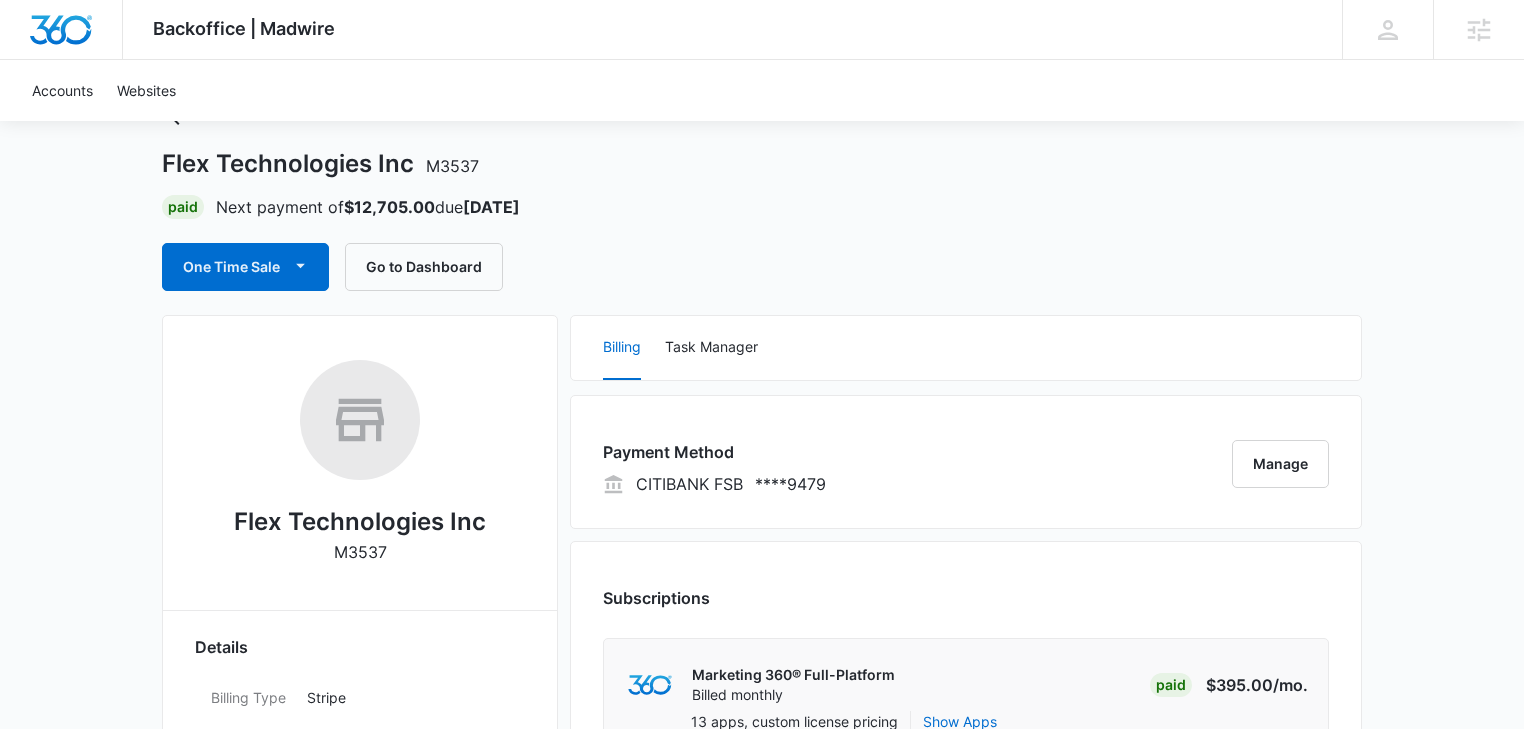 scroll, scrollTop: 0, scrollLeft: 0, axis: both 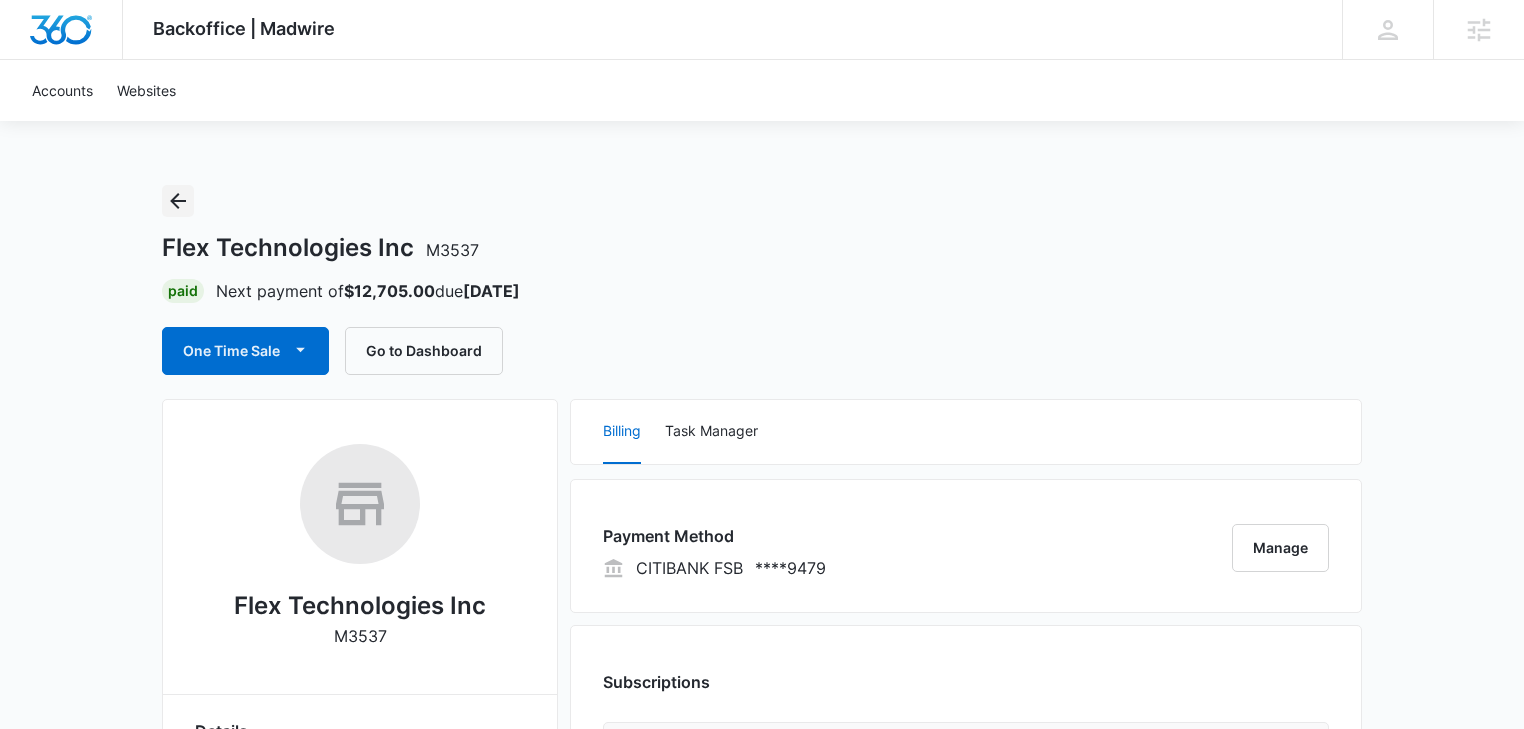 click 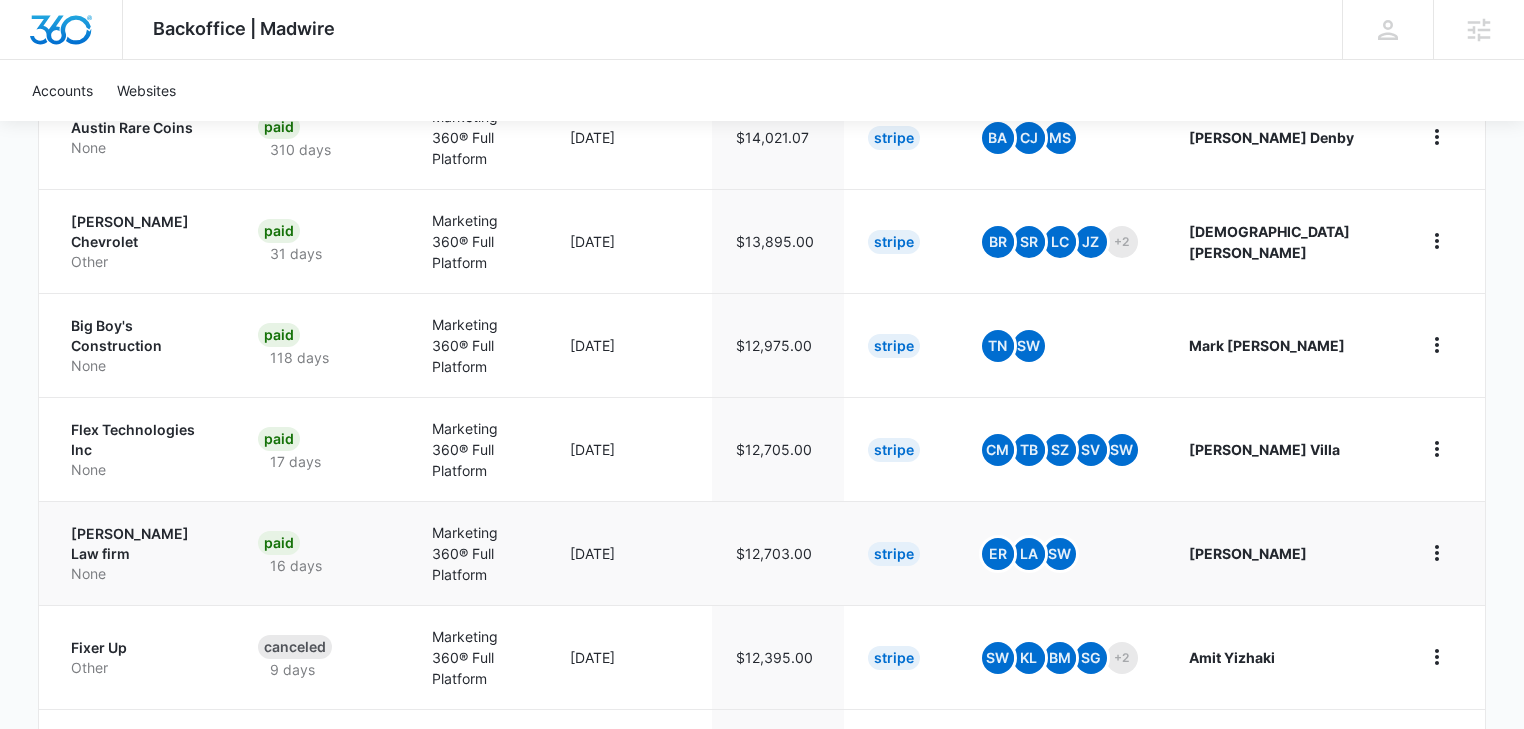 scroll, scrollTop: 876, scrollLeft: 0, axis: vertical 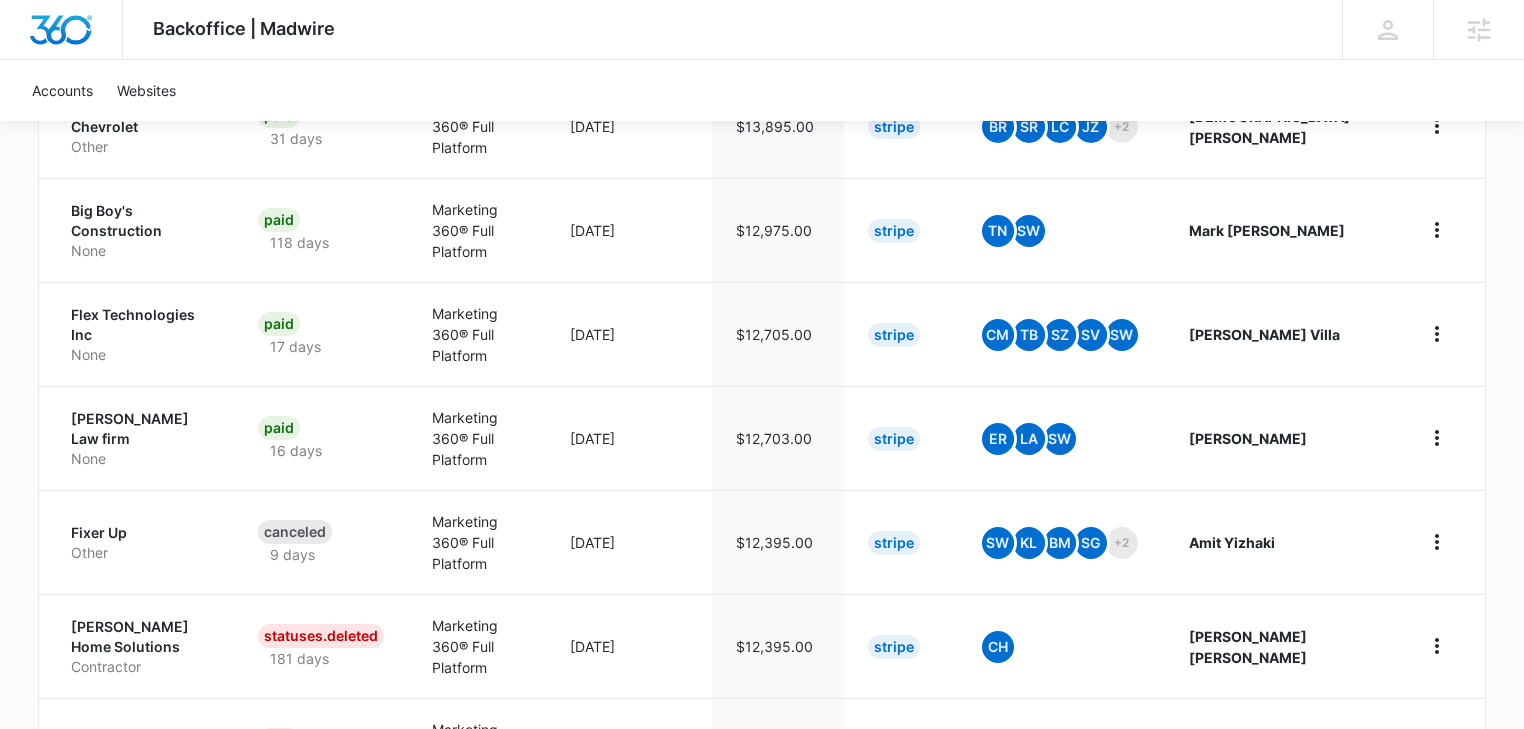 click on "4" at bounding box center [745, 846] 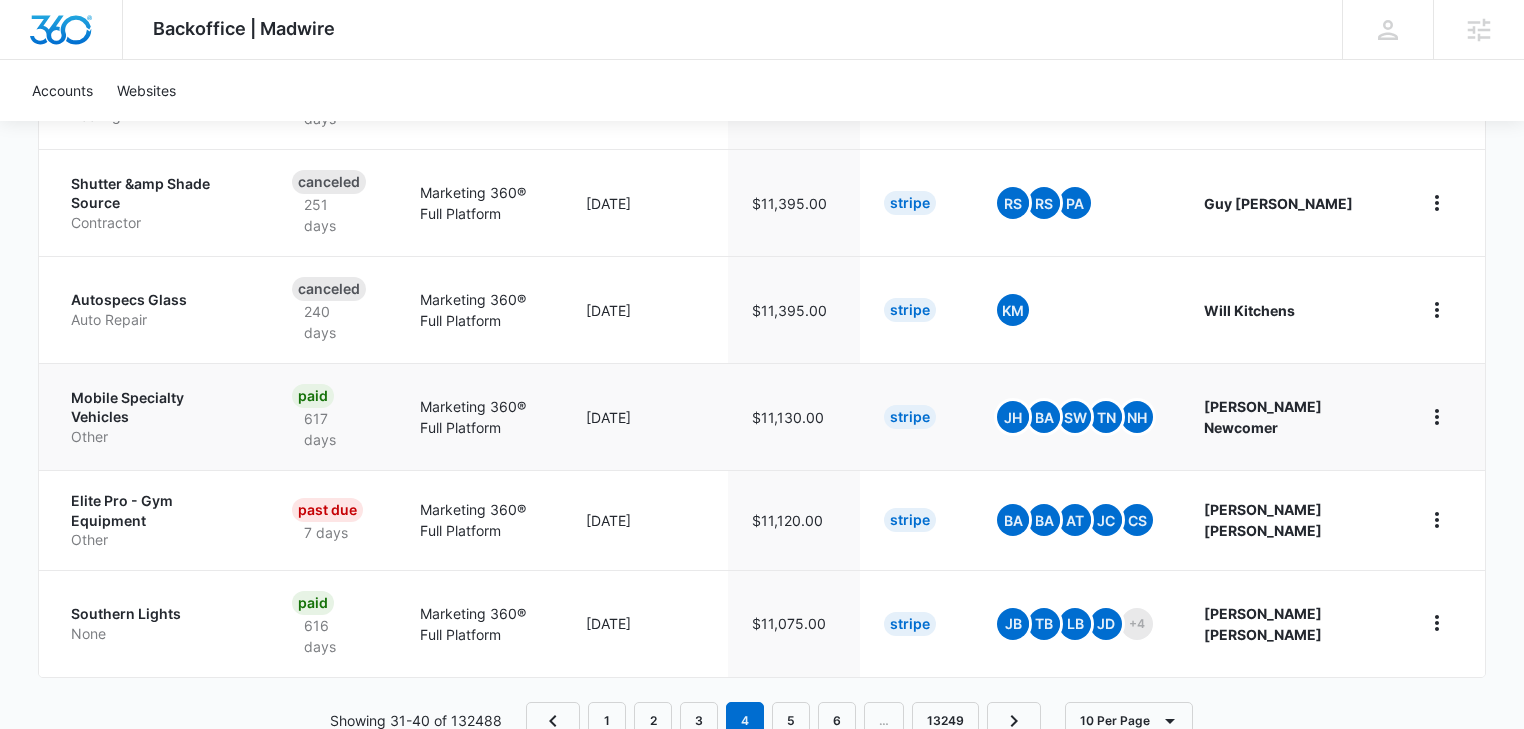 scroll, scrollTop: 1030, scrollLeft: 0, axis: vertical 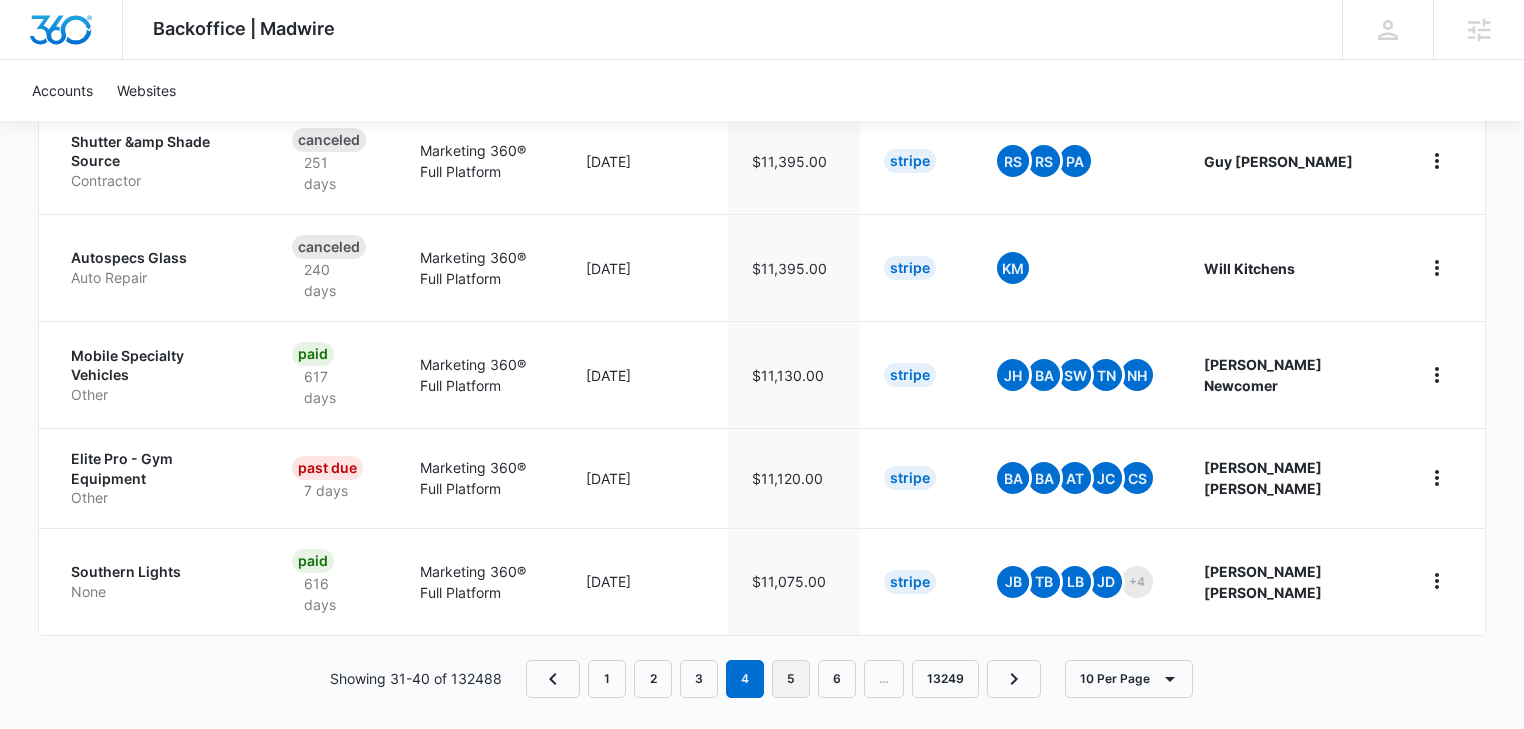 click on "5" at bounding box center (791, 679) 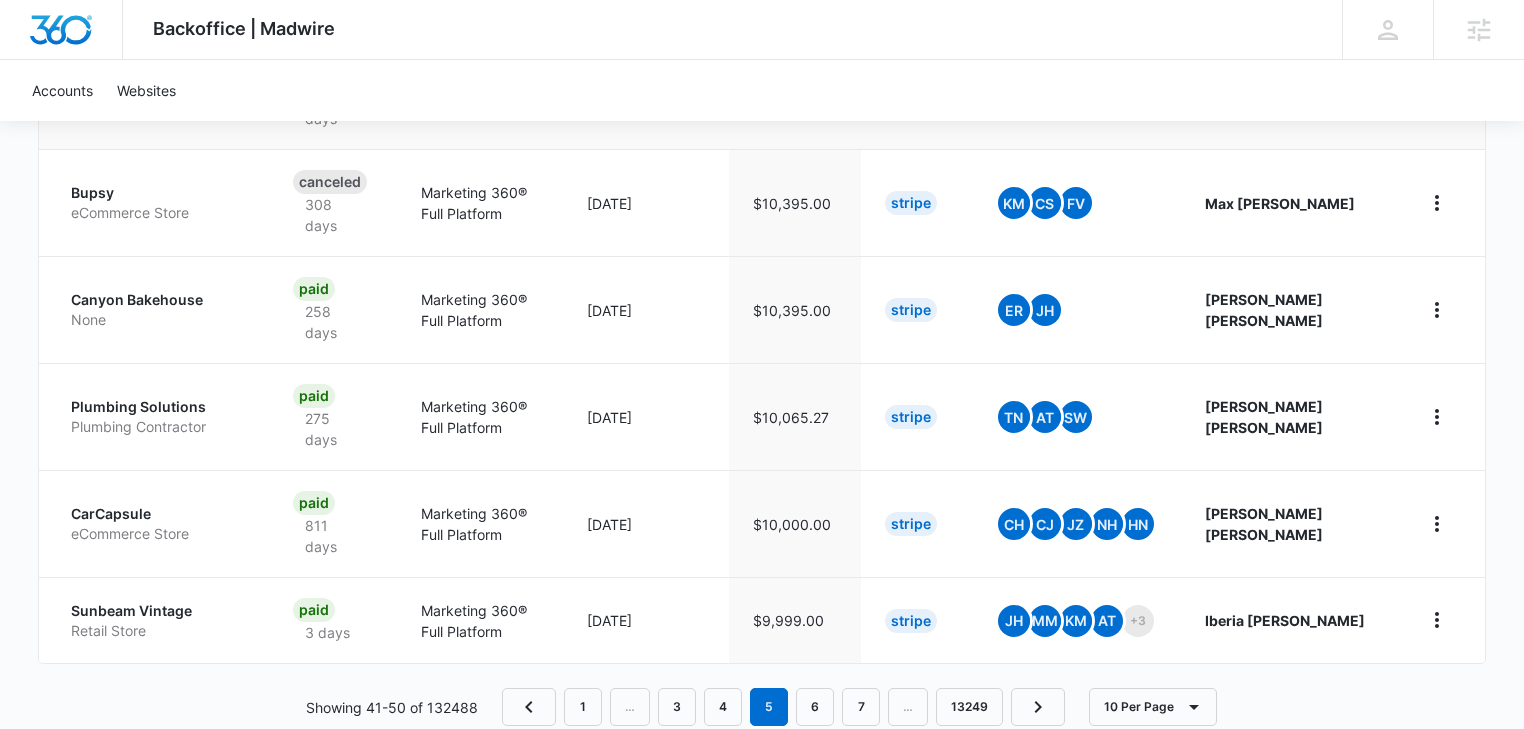 scroll, scrollTop: 988, scrollLeft: 0, axis: vertical 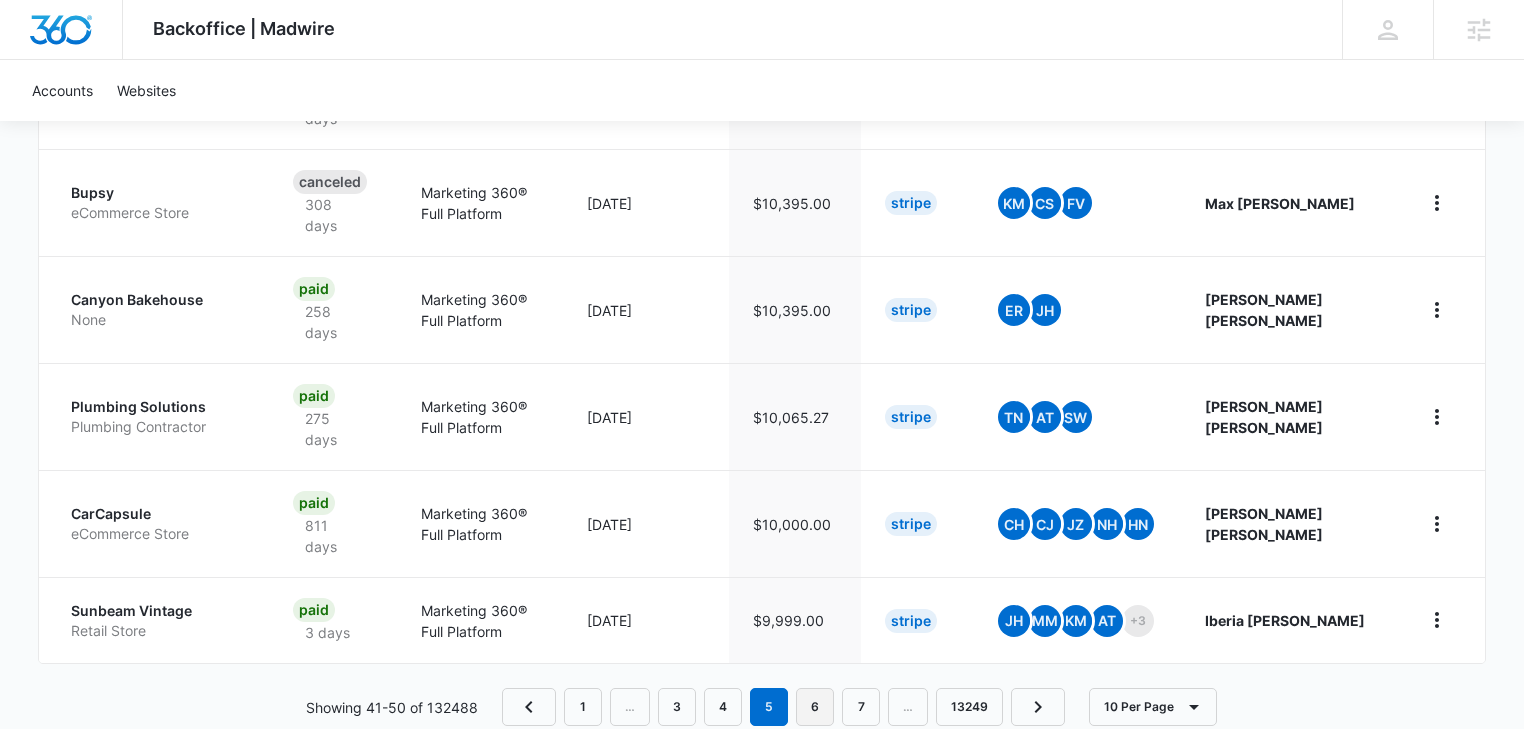 click on "6" at bounding box center [815, 707] 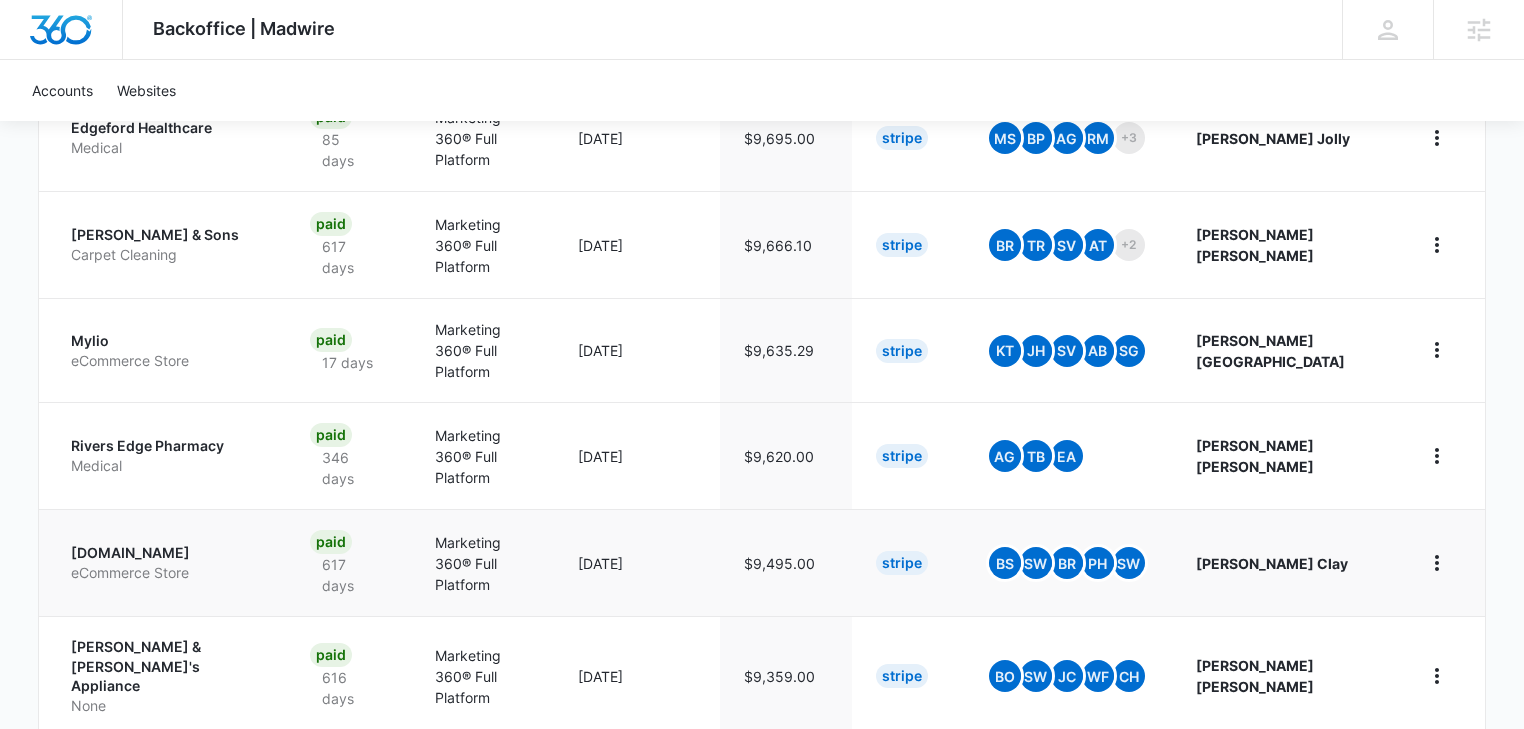 scroll, scrollTop: 960, scrollLeft: 0, axis: vertical 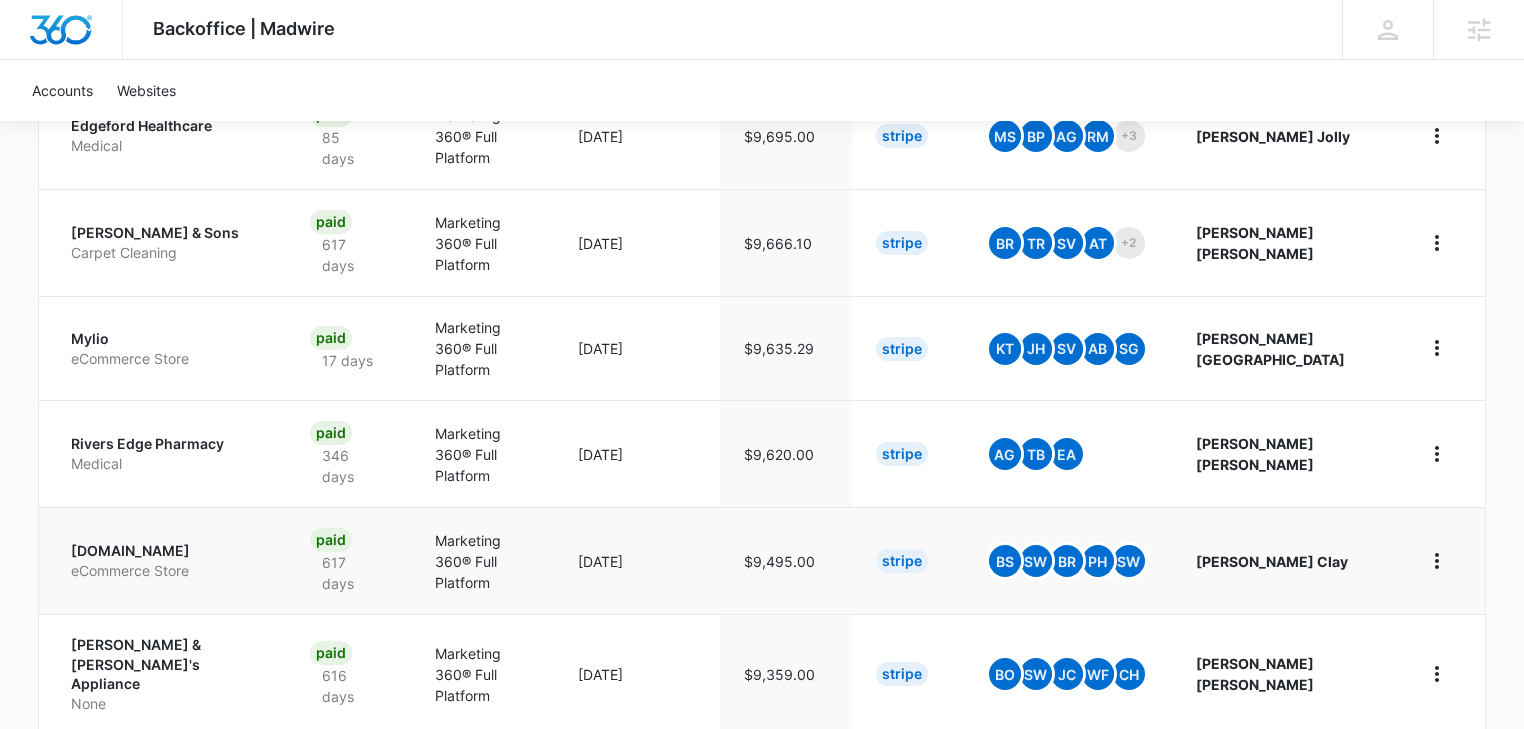 click on "eCommerce Store" at bounding box center [166, 571] 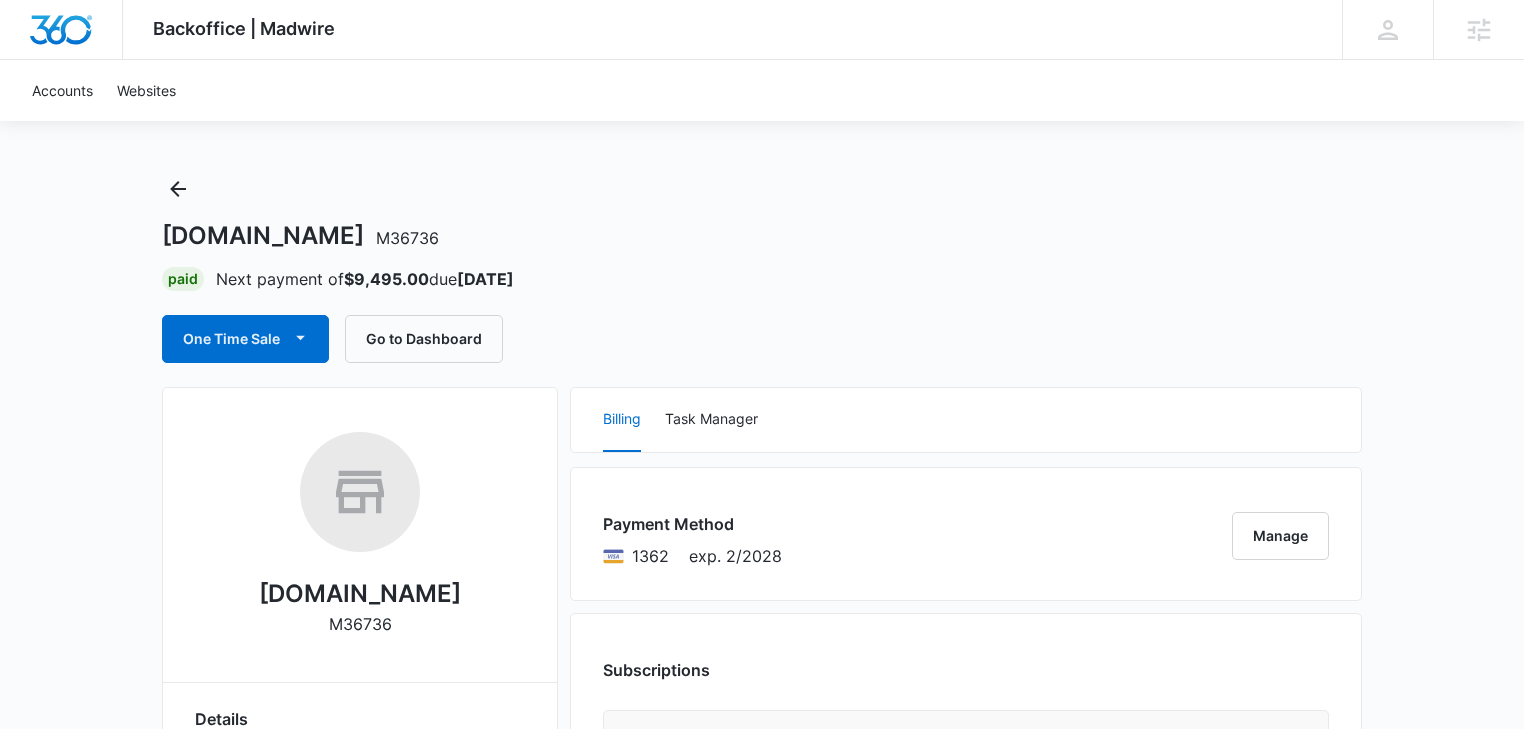 scroll, scrollTop: 0, scrollLeft: 0, axis: both 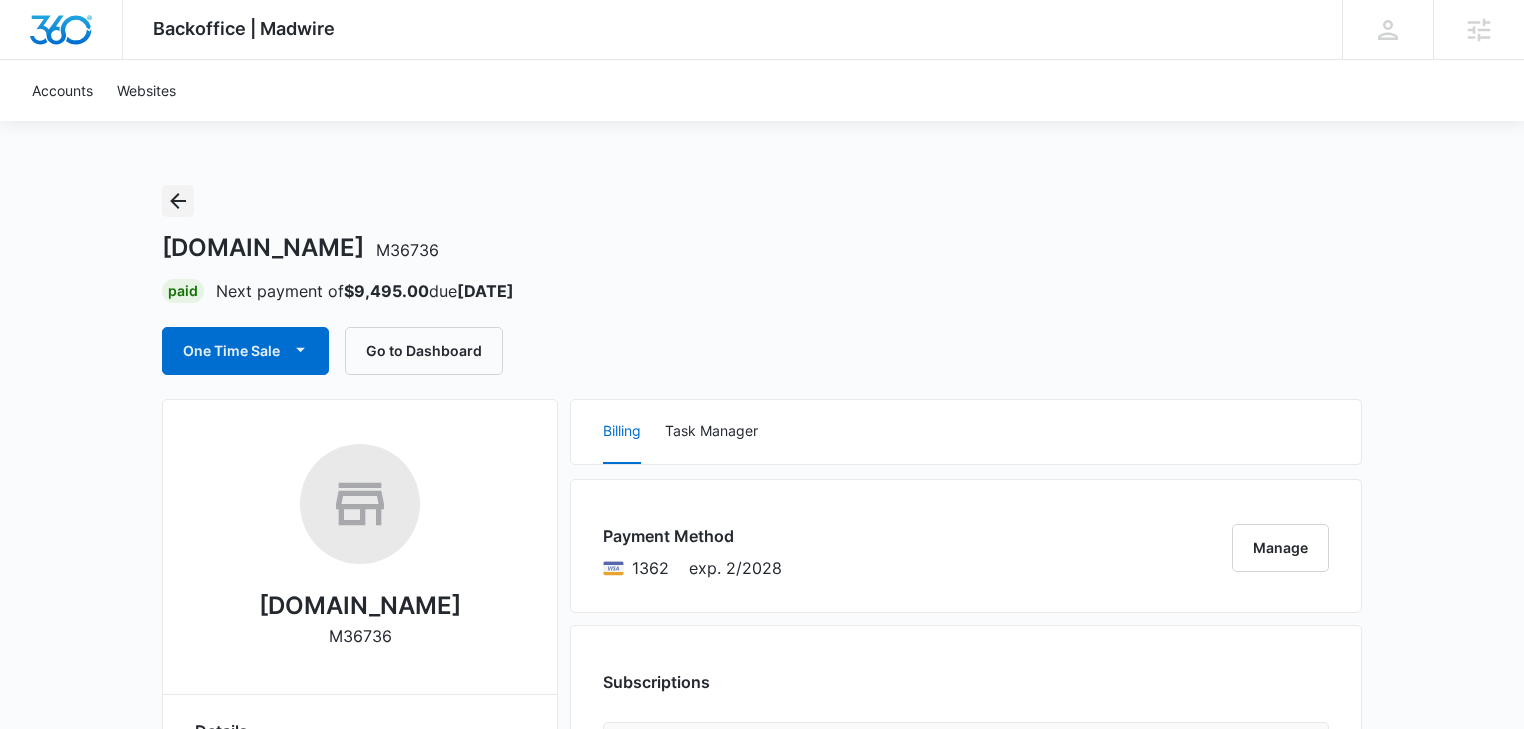 click 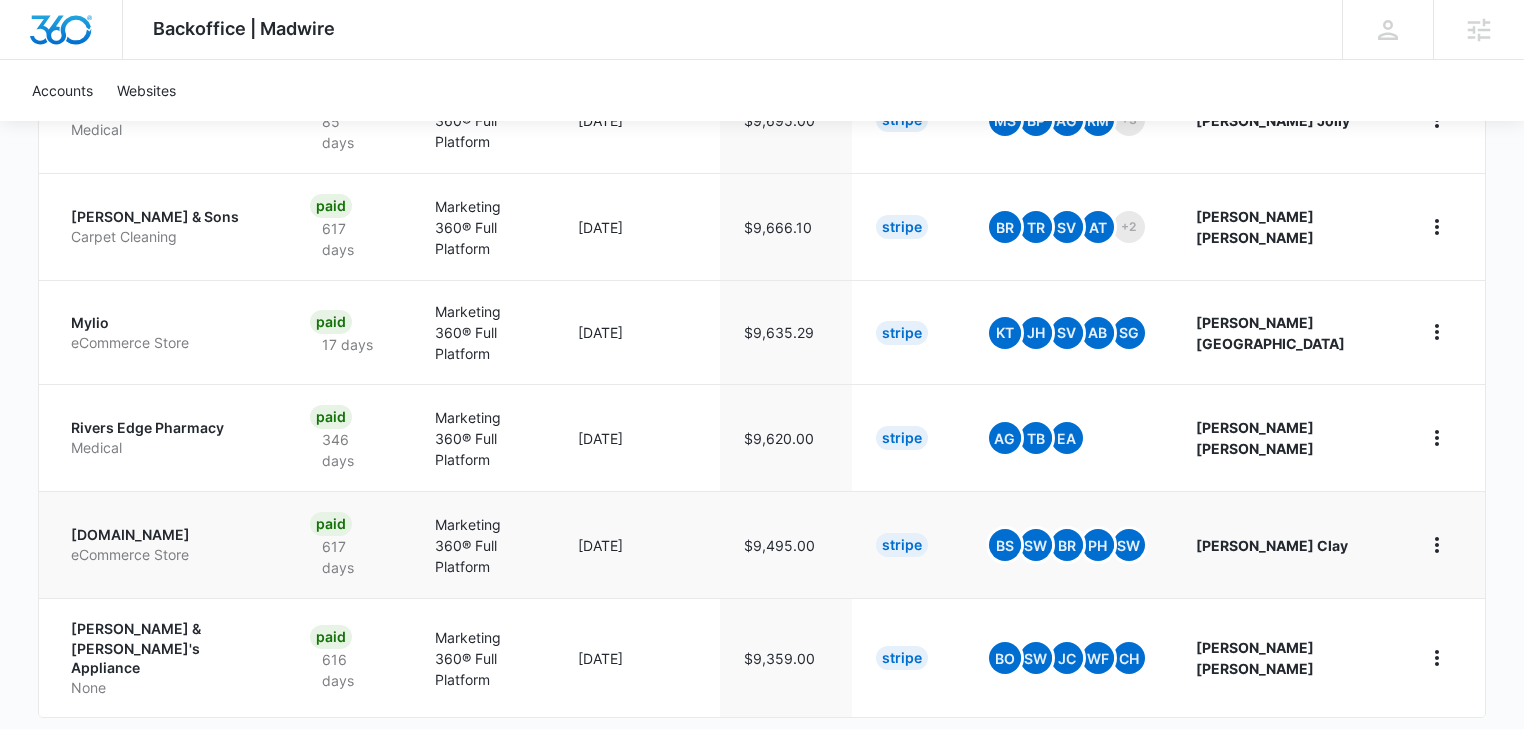 scroll, scrollTop: 981, scrollLeft: 0, axis: vertical 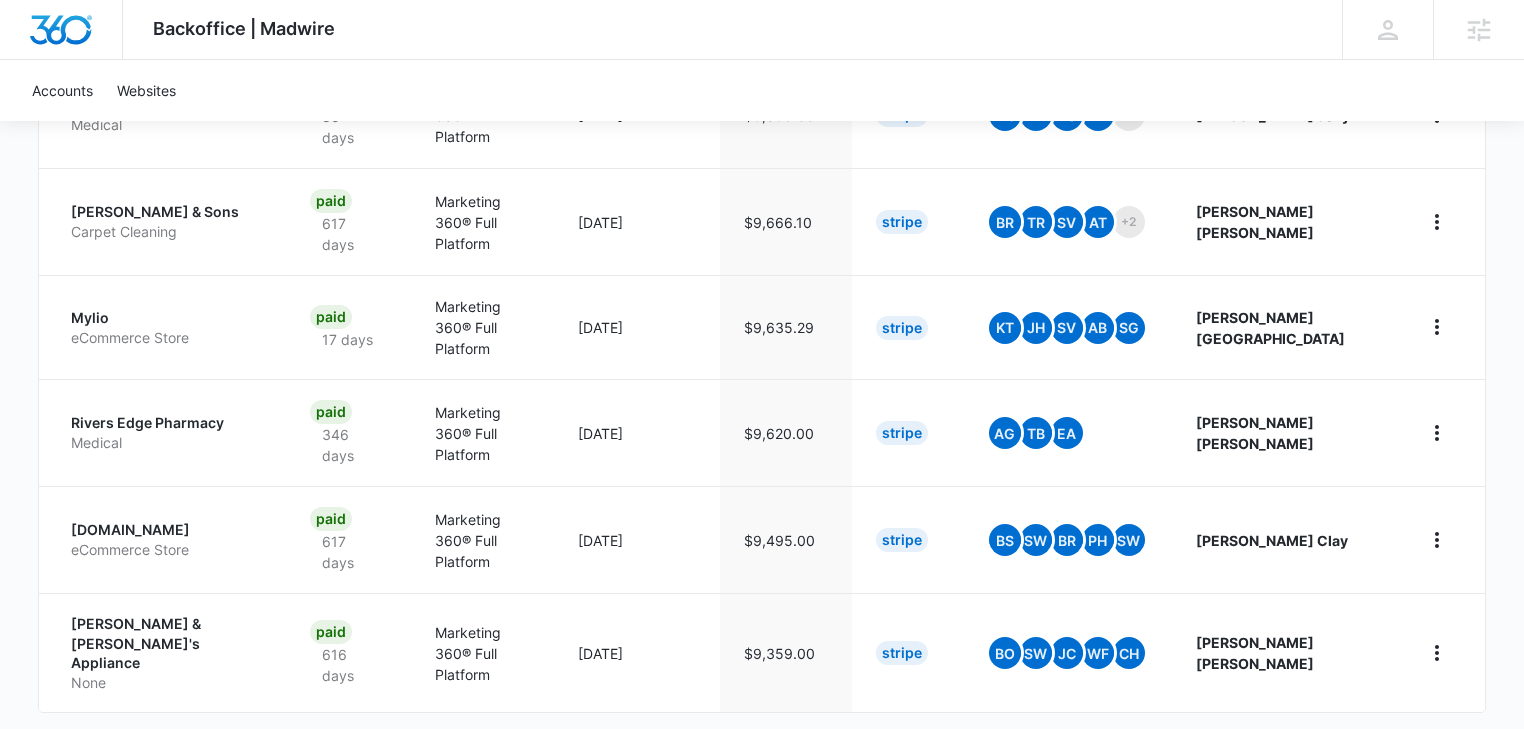 click on "7" at bounding box center (815, 756) 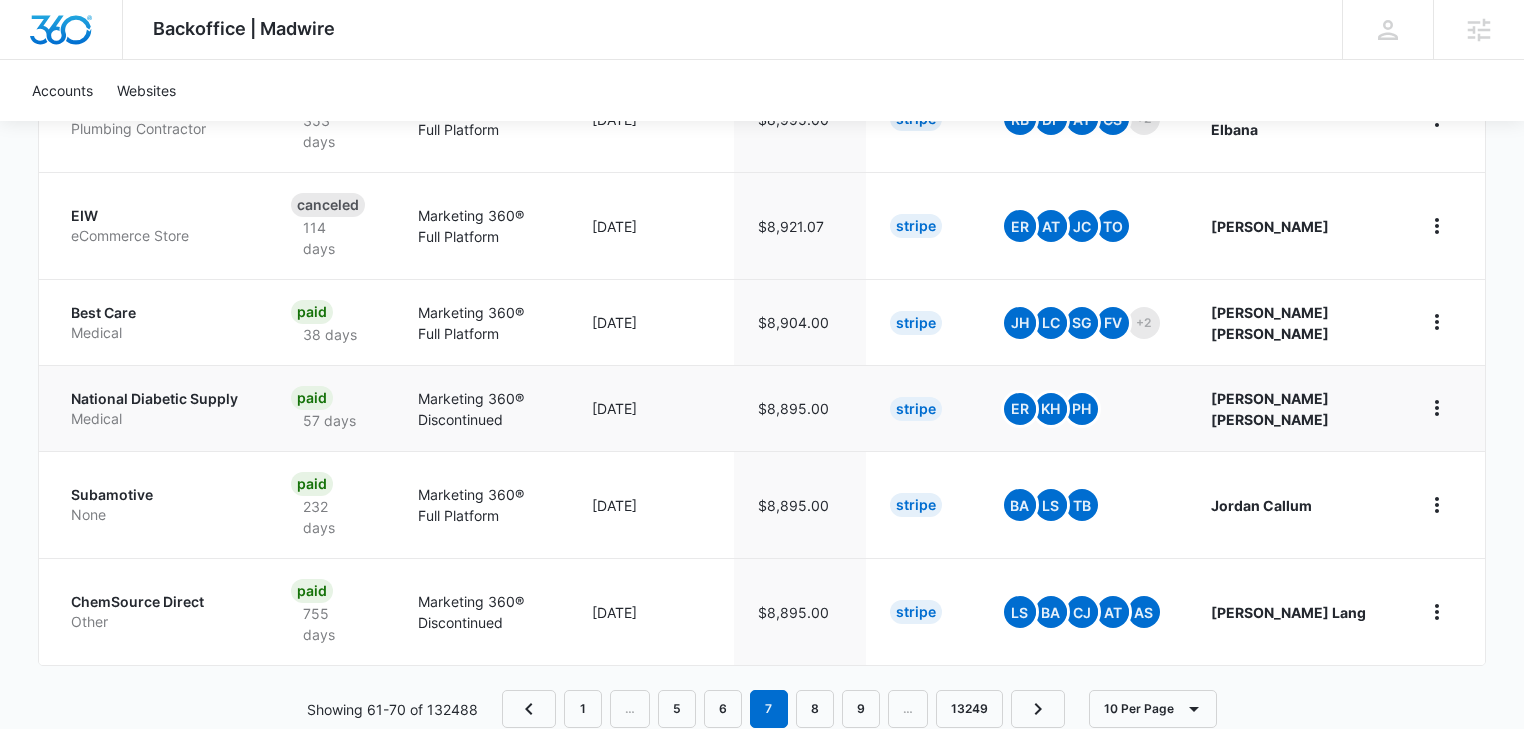 scroll, scrollTop: 967, scrollLeft: 0, axis: vertical 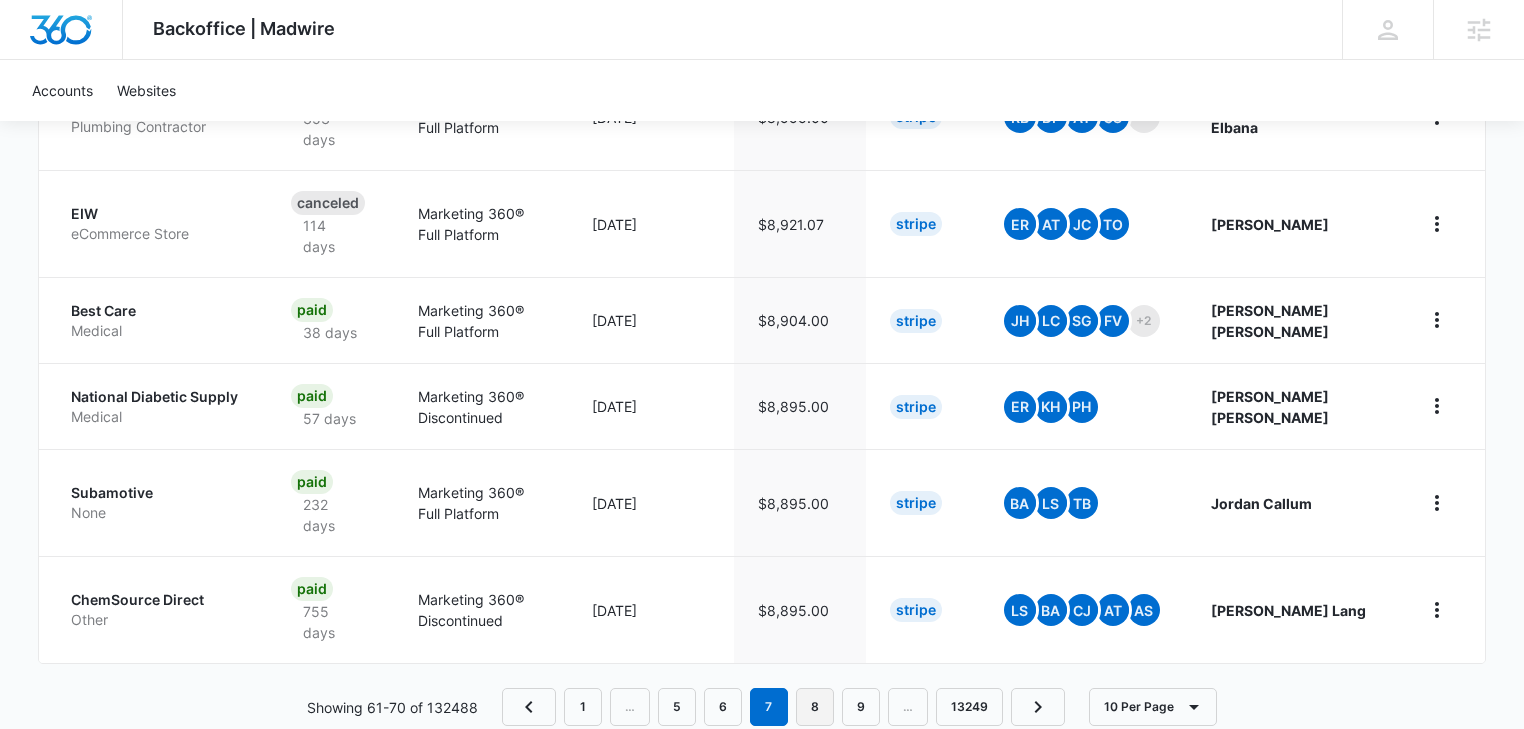 click on "8" at bounding box center (815, 707) 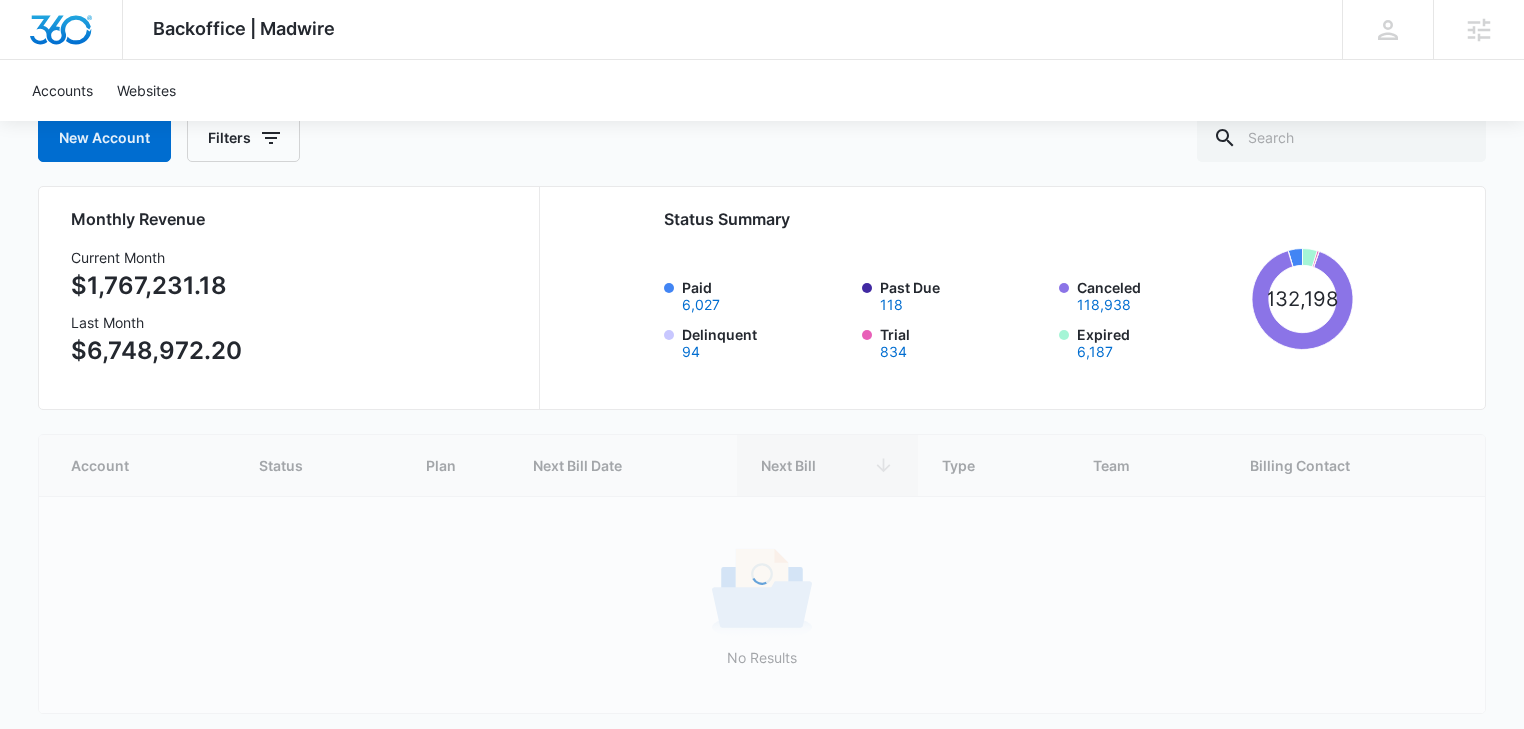 scroll, scrollTop: 204, scrollLeft: 0, axis: vertical 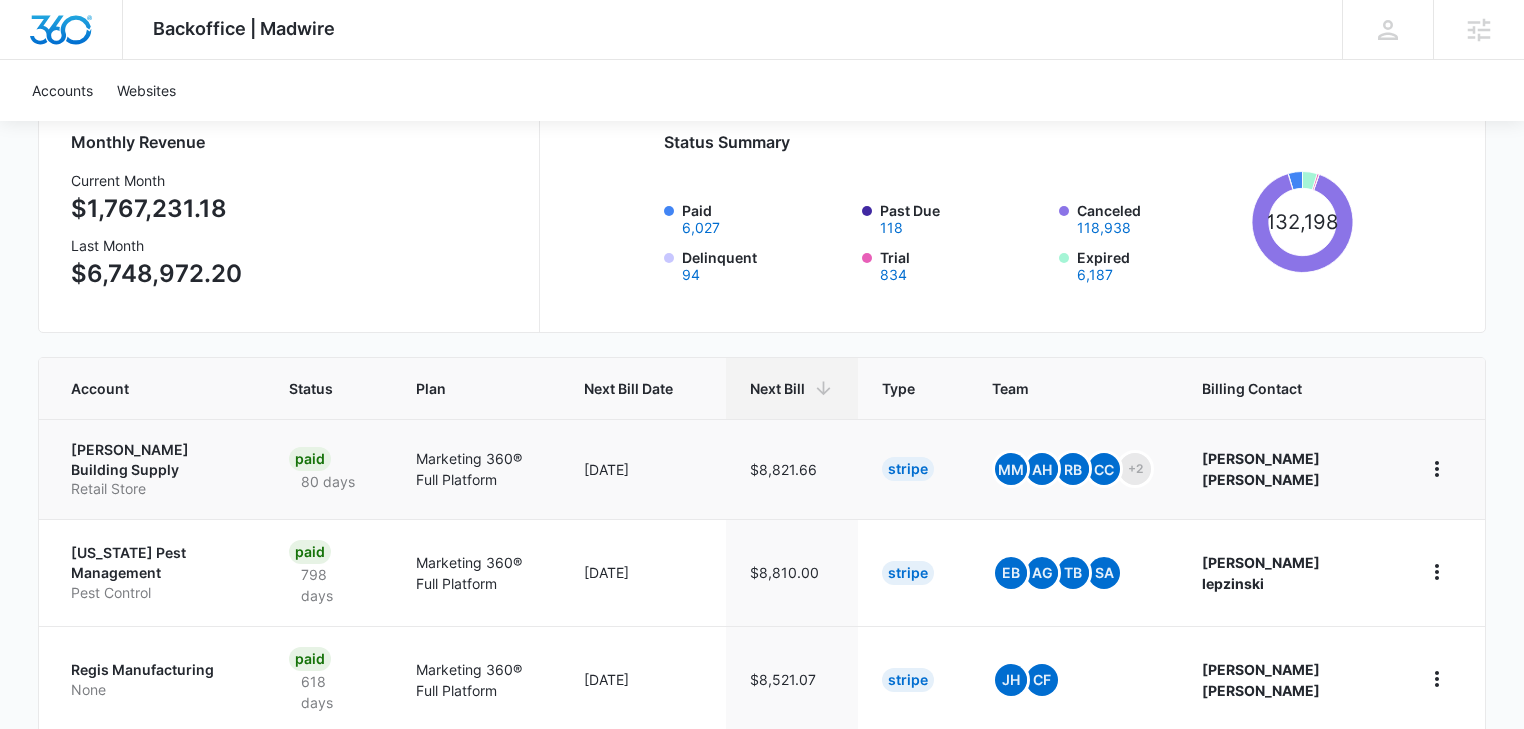 click on "Vanboxel Building Supply" at bounding box center (156, 459) 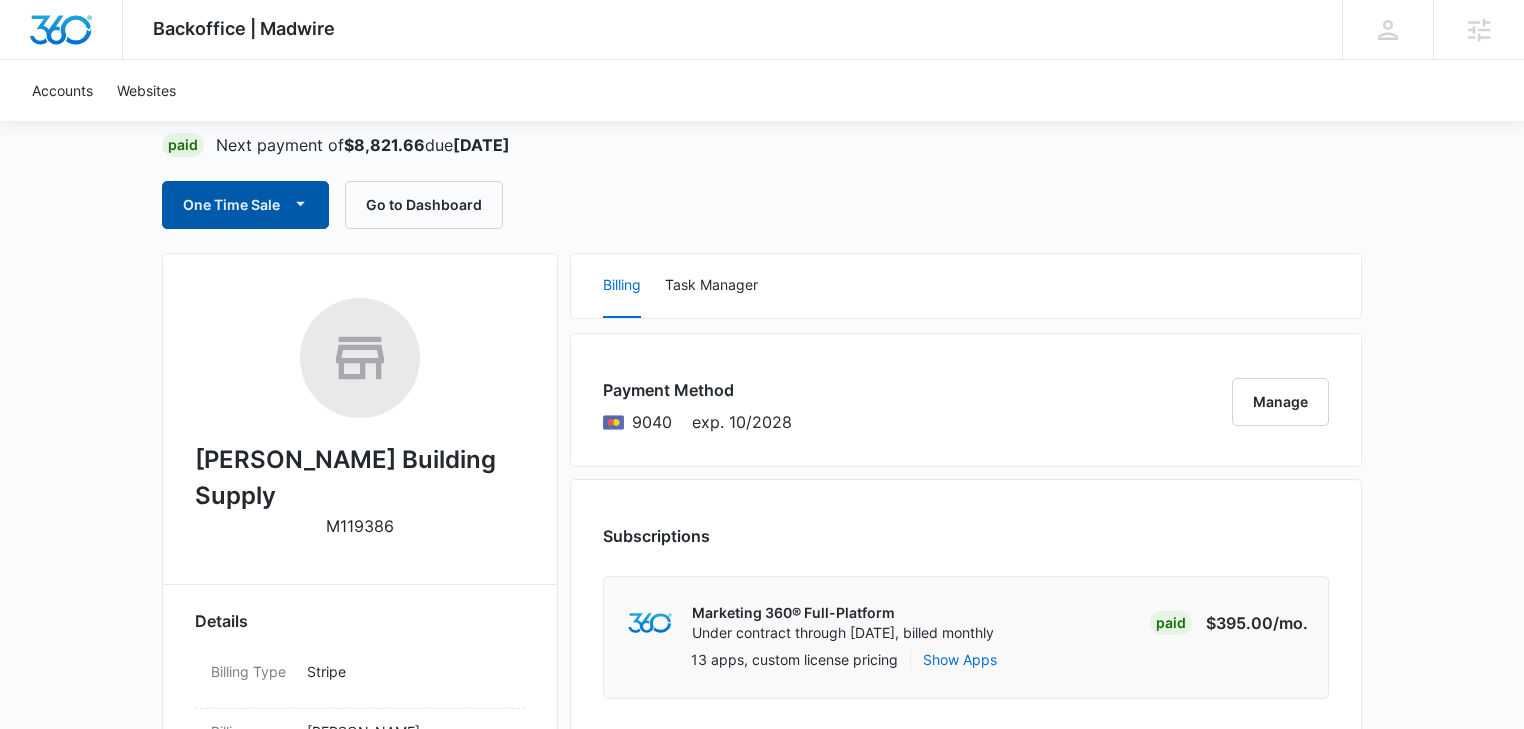 scroll, scrollTop: 0, scrollLeft: 0, axis: both 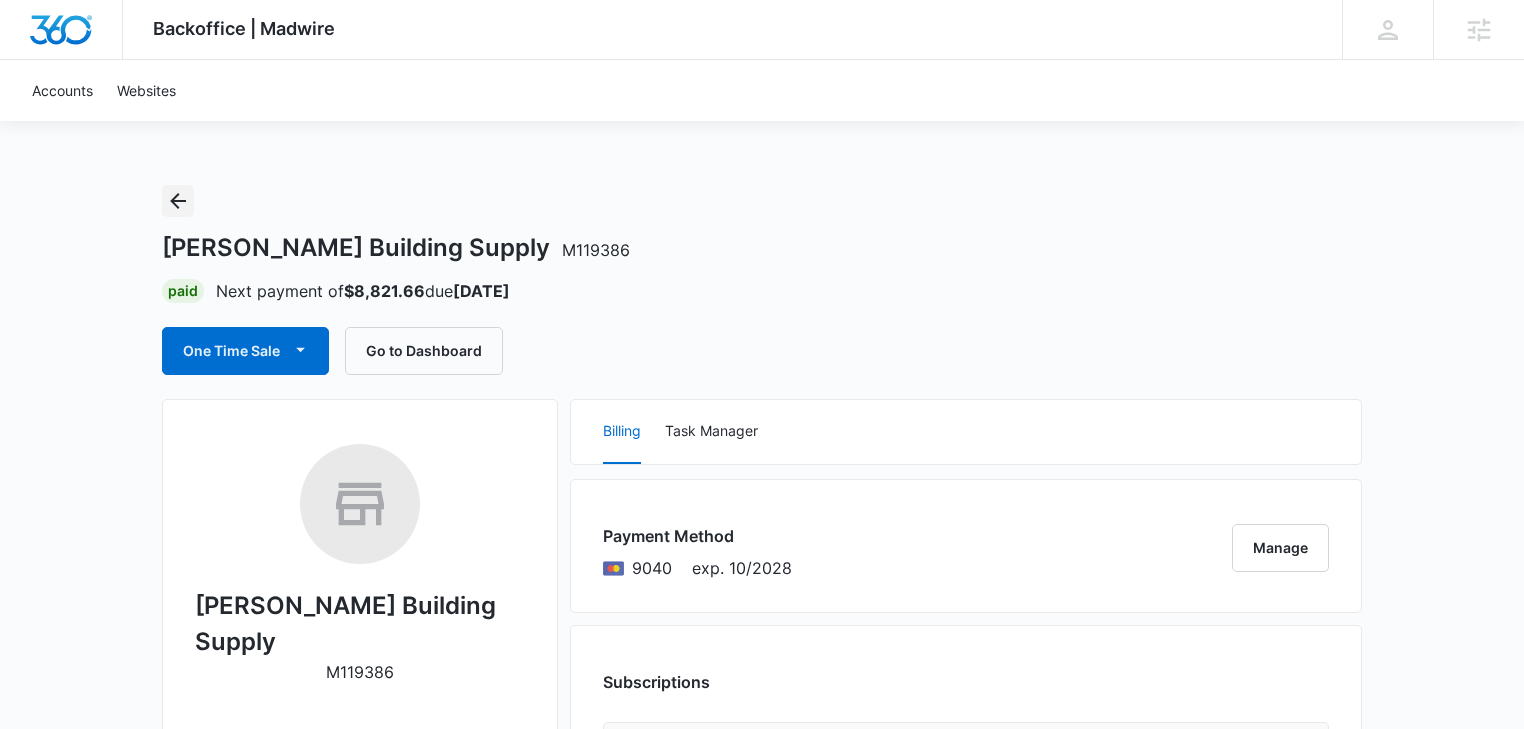 click 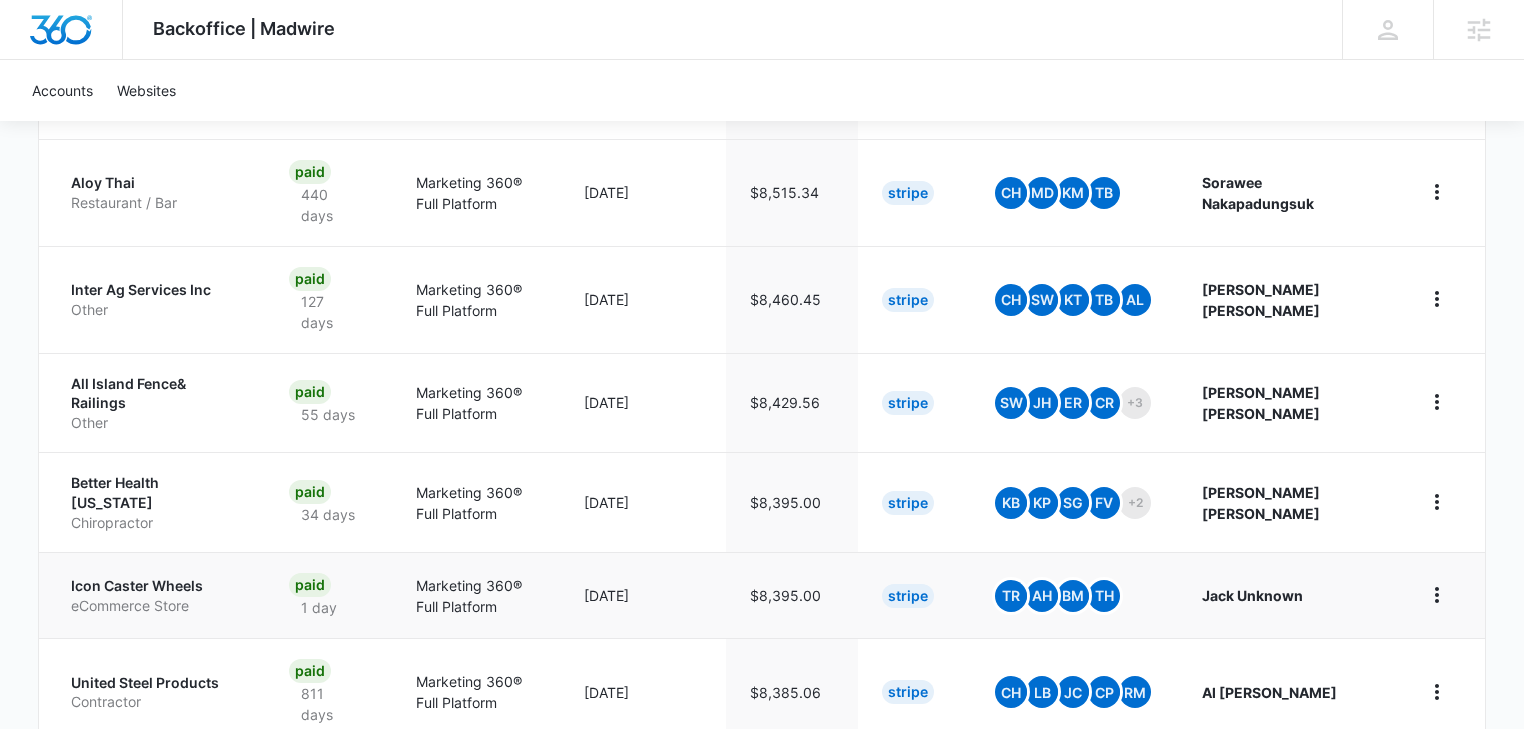 scroll, scrollTop: 988, scrollLeft: 0, axis: vertical 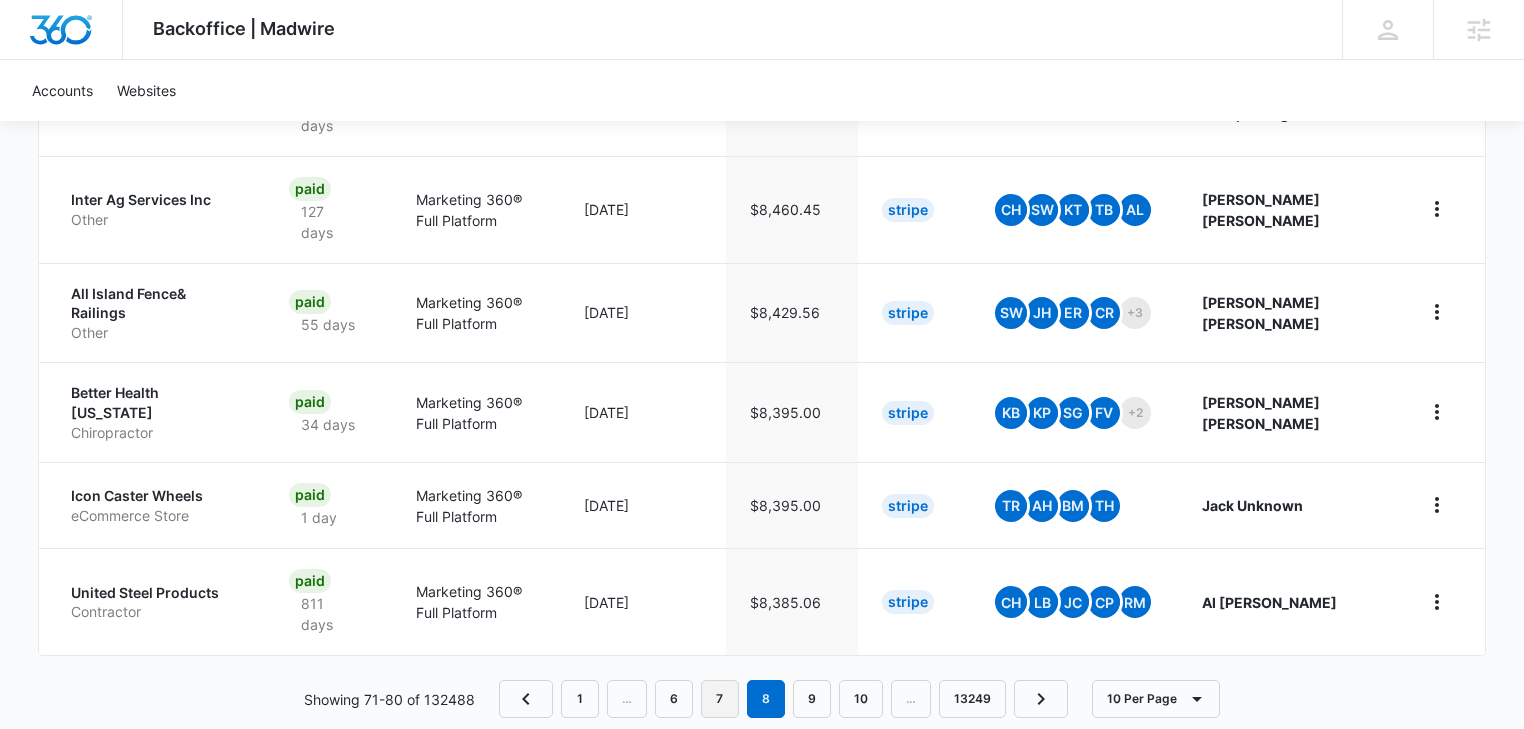 click on "7" at bounding box center (720, 699) 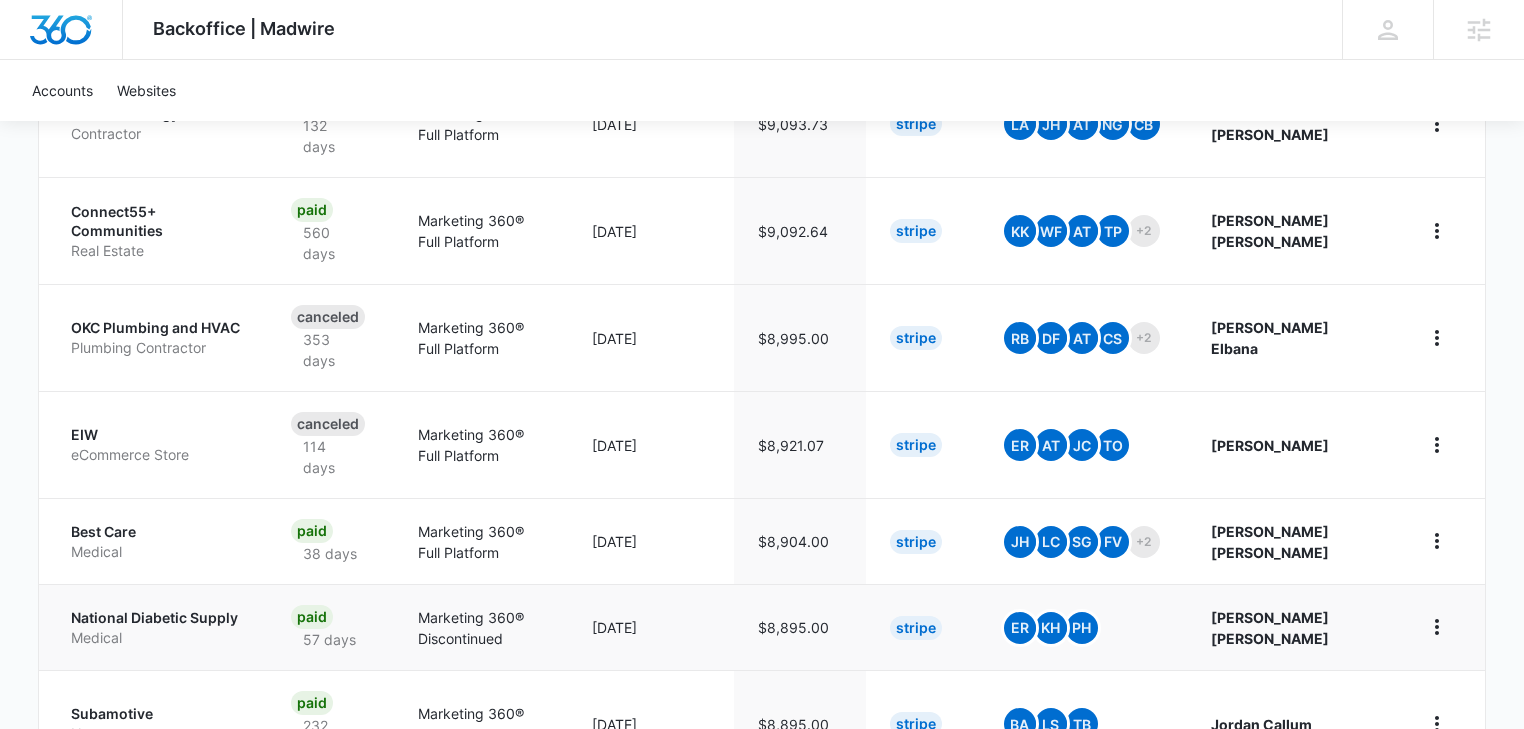 scroll, scrollTop: 967, scrollLeft: 0, axis: vertical 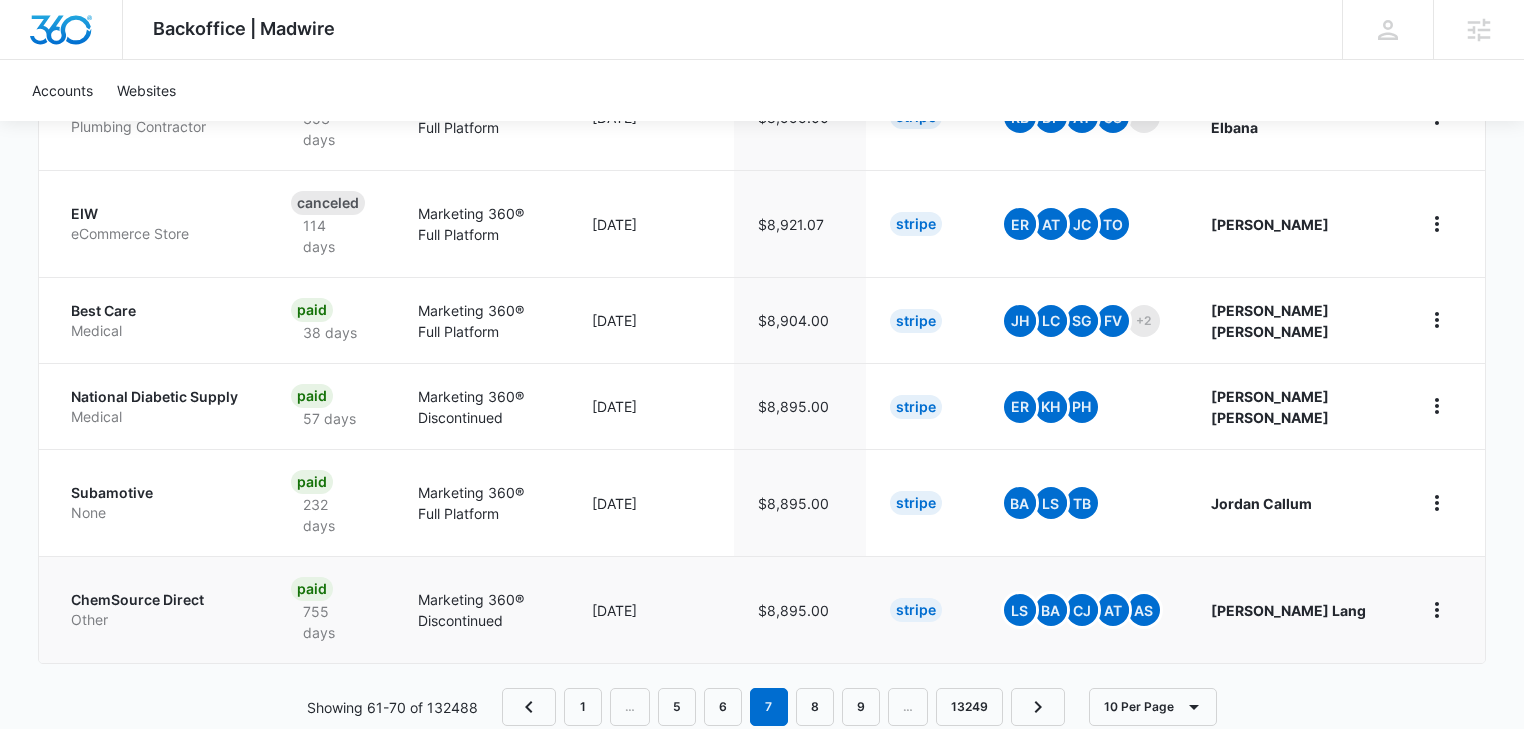 click on "ChemSource Direct" at bounding box center [157, 600] 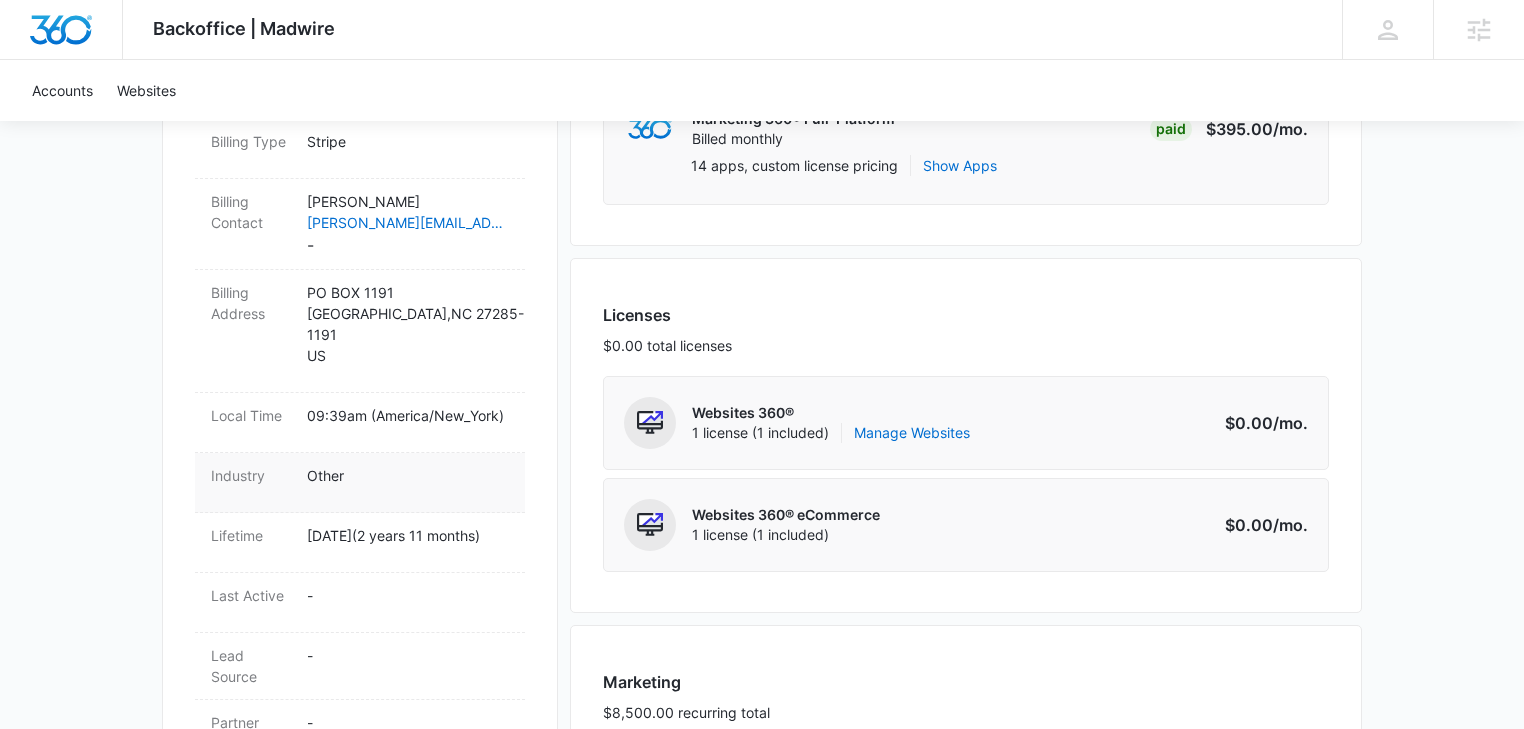 scroll, scrollTop: 0, scrollLeft: 0, axis: both 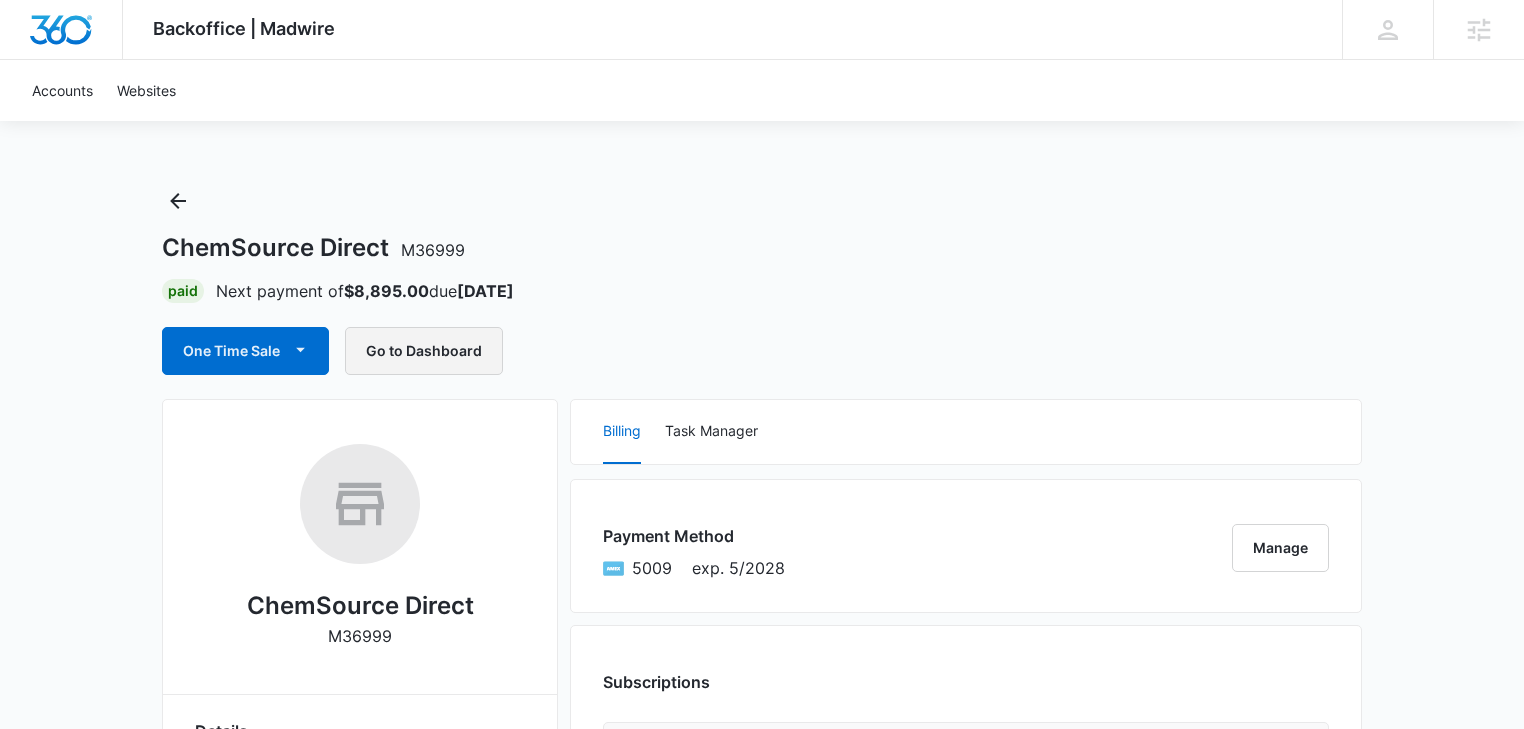 click on "Go to Dashboard" at bounding box center (424, 351) 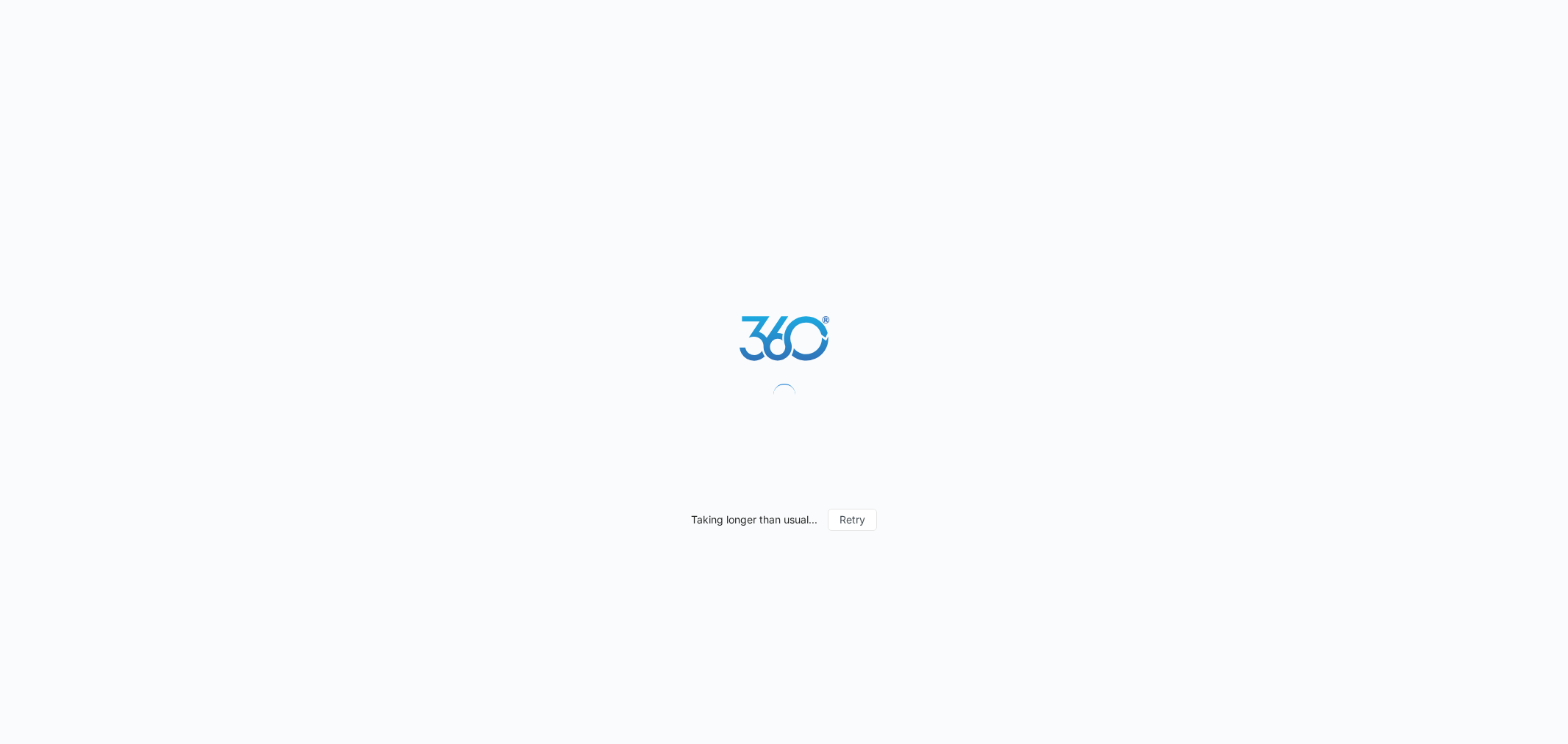 scroll, scrollTop: 0, scrollLeft: 0, axis: both 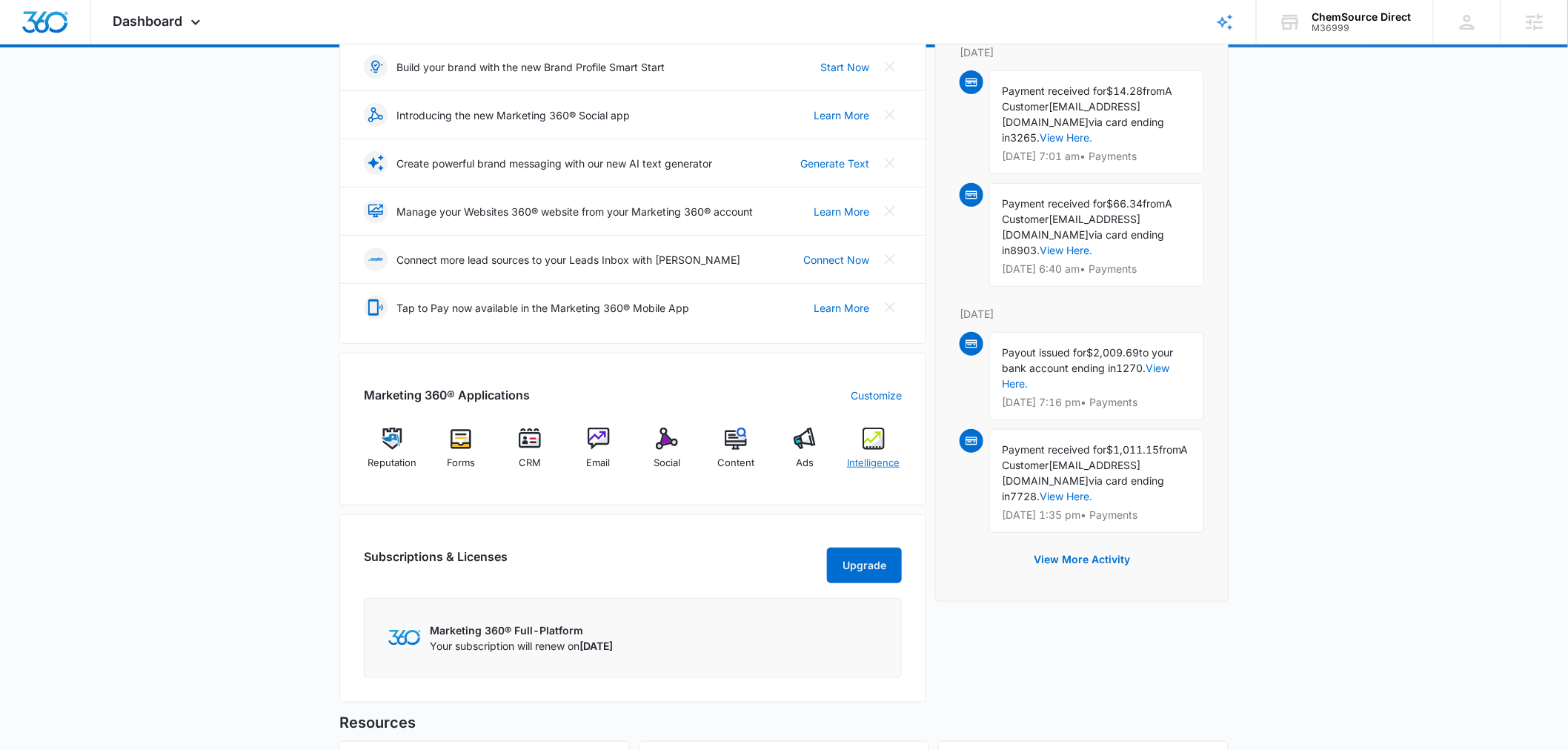 click on "Intelligence" at bounding box center [873, 463] 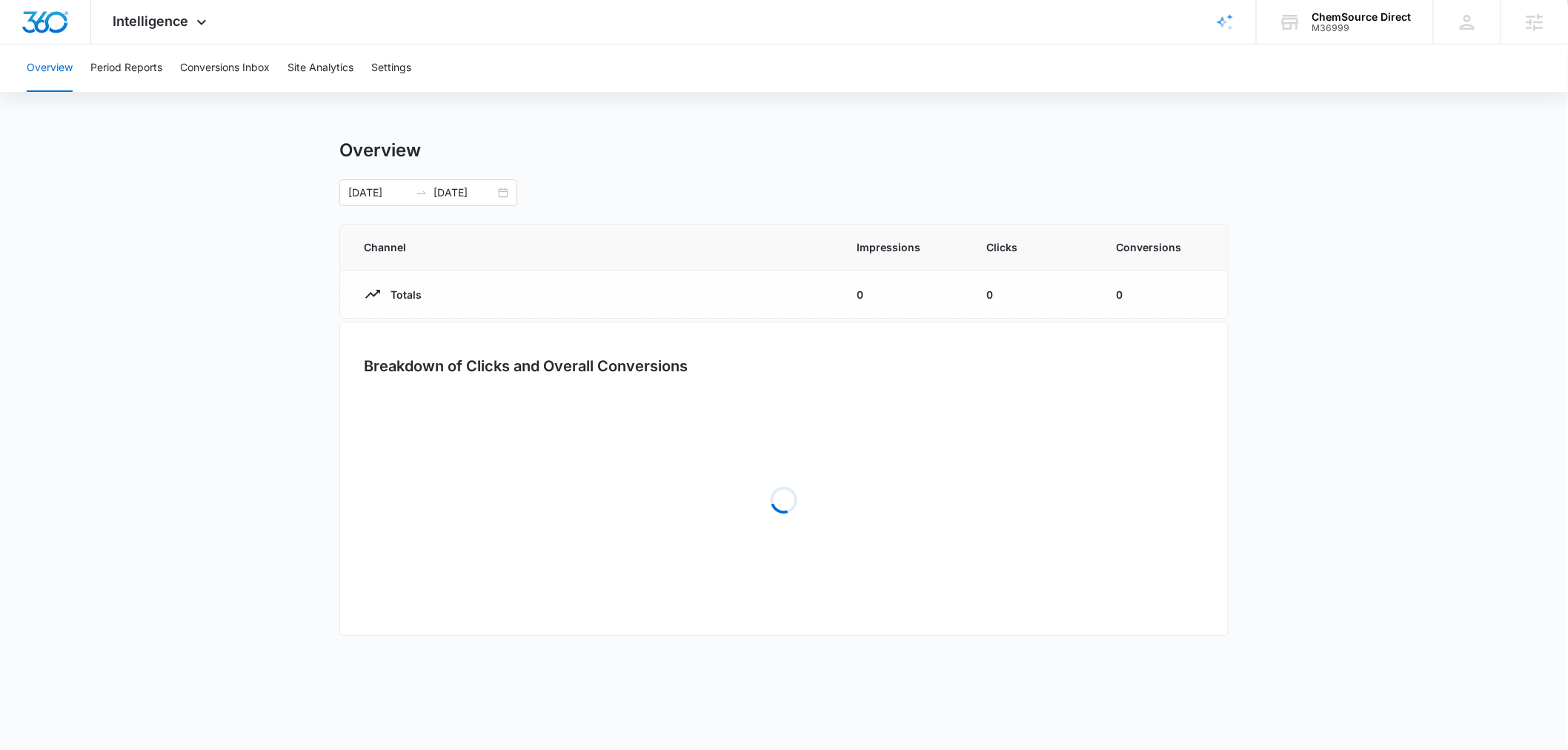 scroll, scrollTop: 0, scrollLeft: 0, axis: both 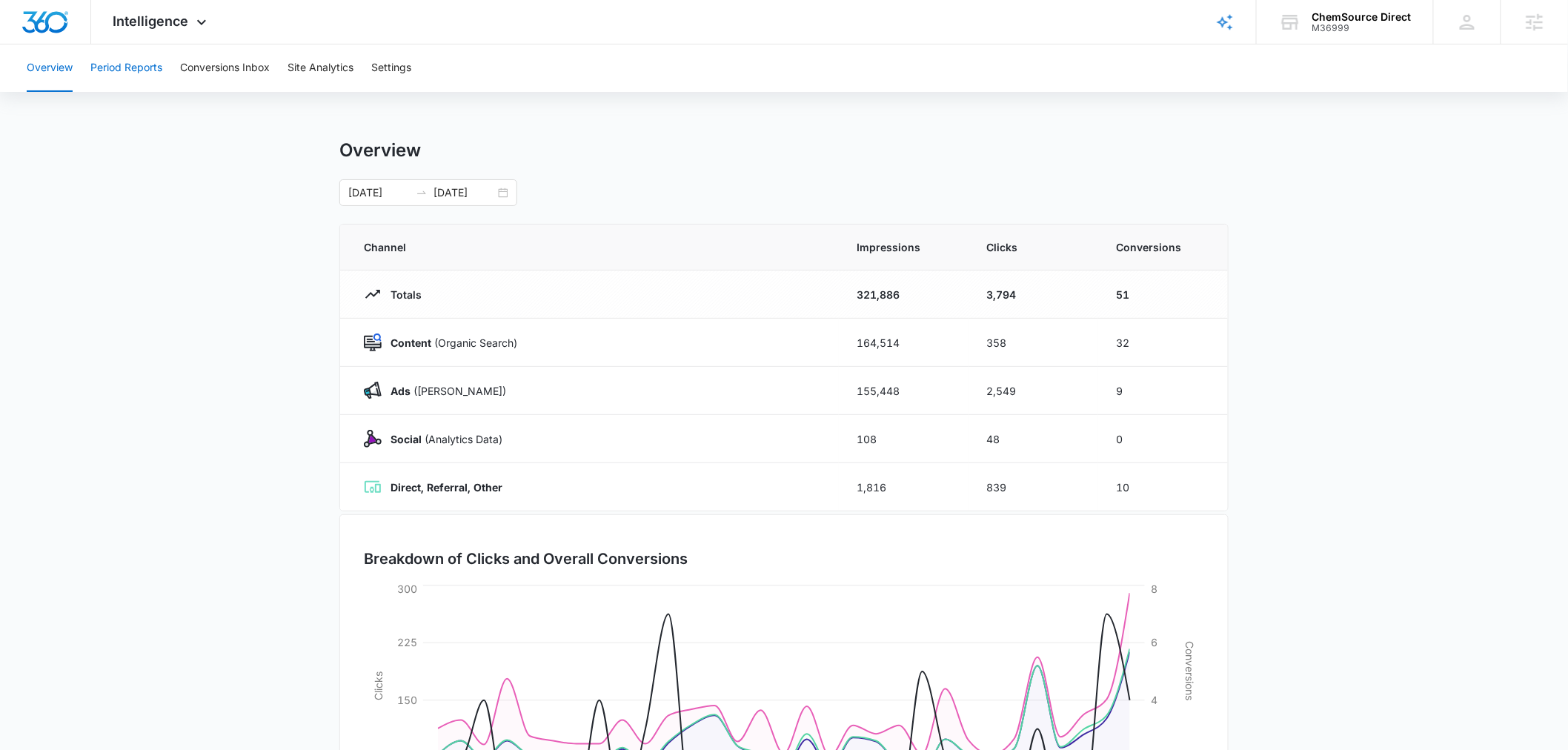 click on "Period Reports" at bounding box center [126, 68] 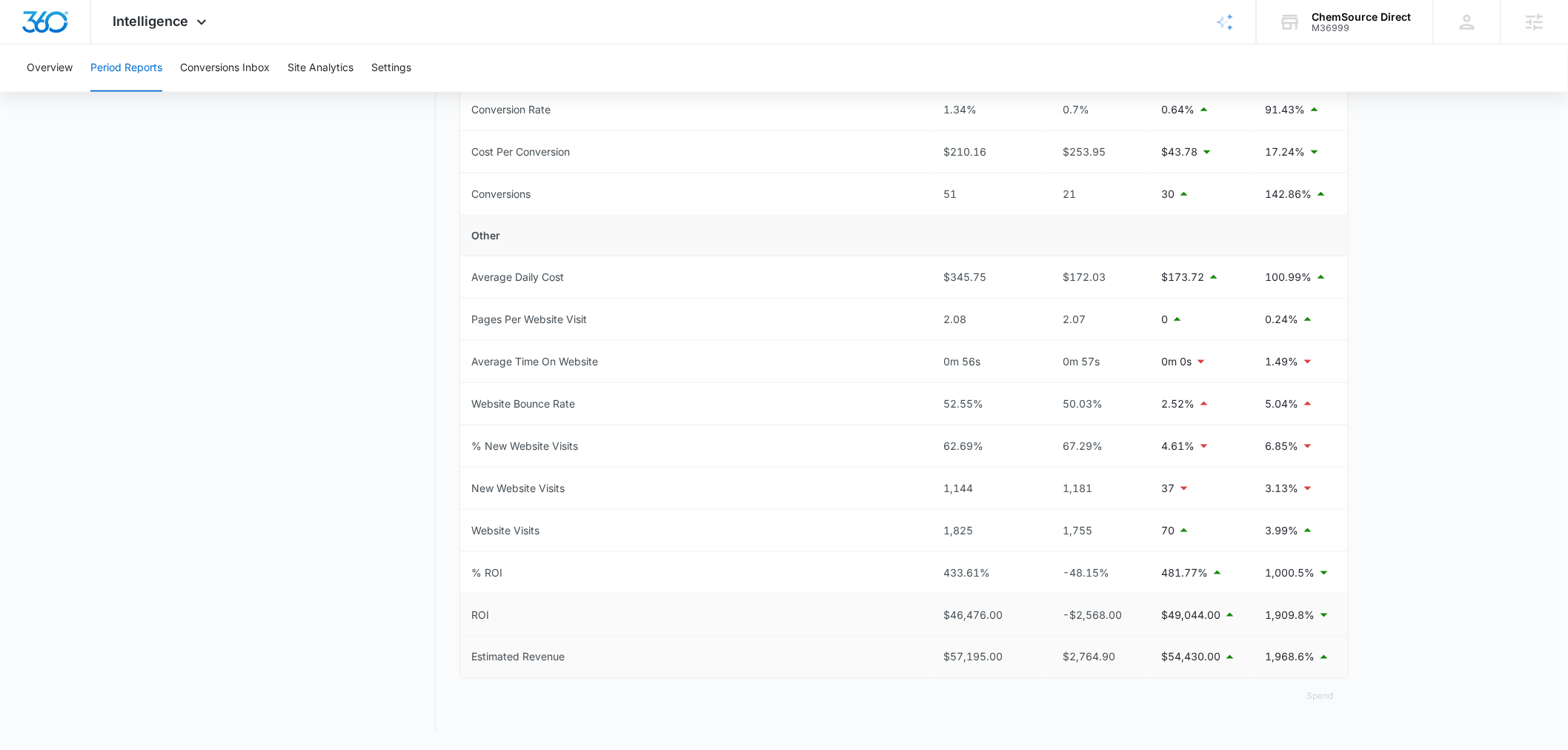 scroll, scrollTop: 0, scrollLeft: 0, axis: both 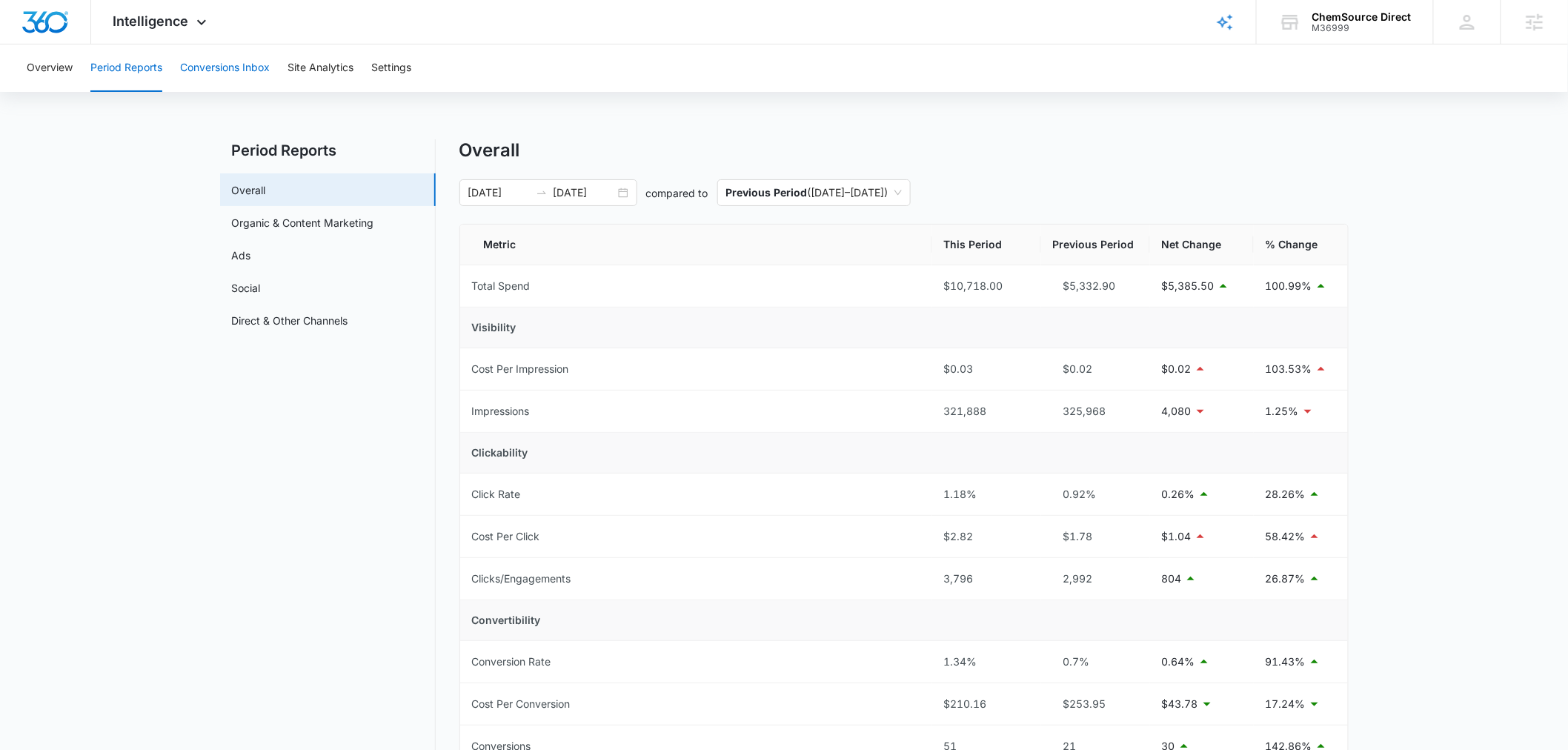 click on "Conversions Inbox" at bounding box center [225, 68] 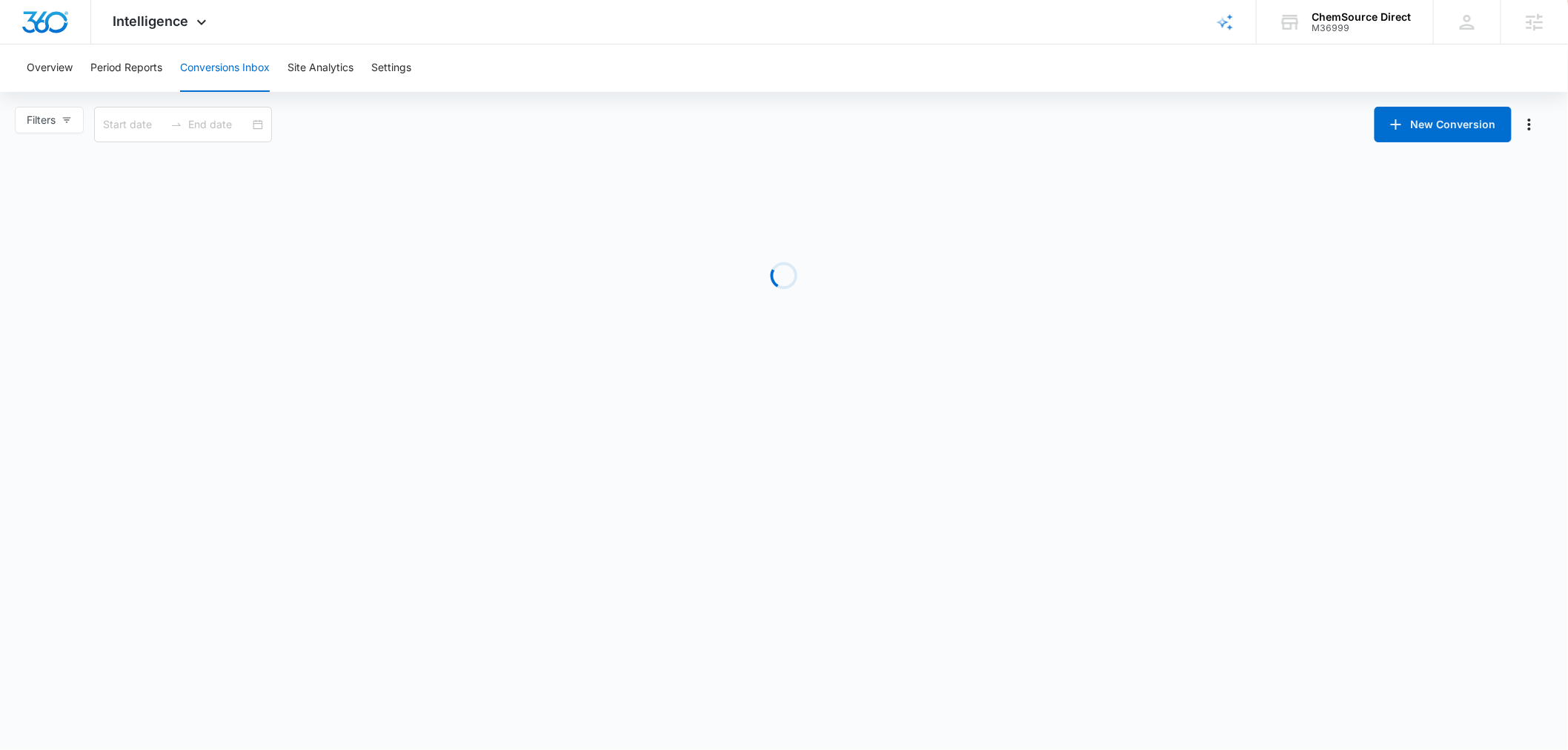 type on "06/10/2025" 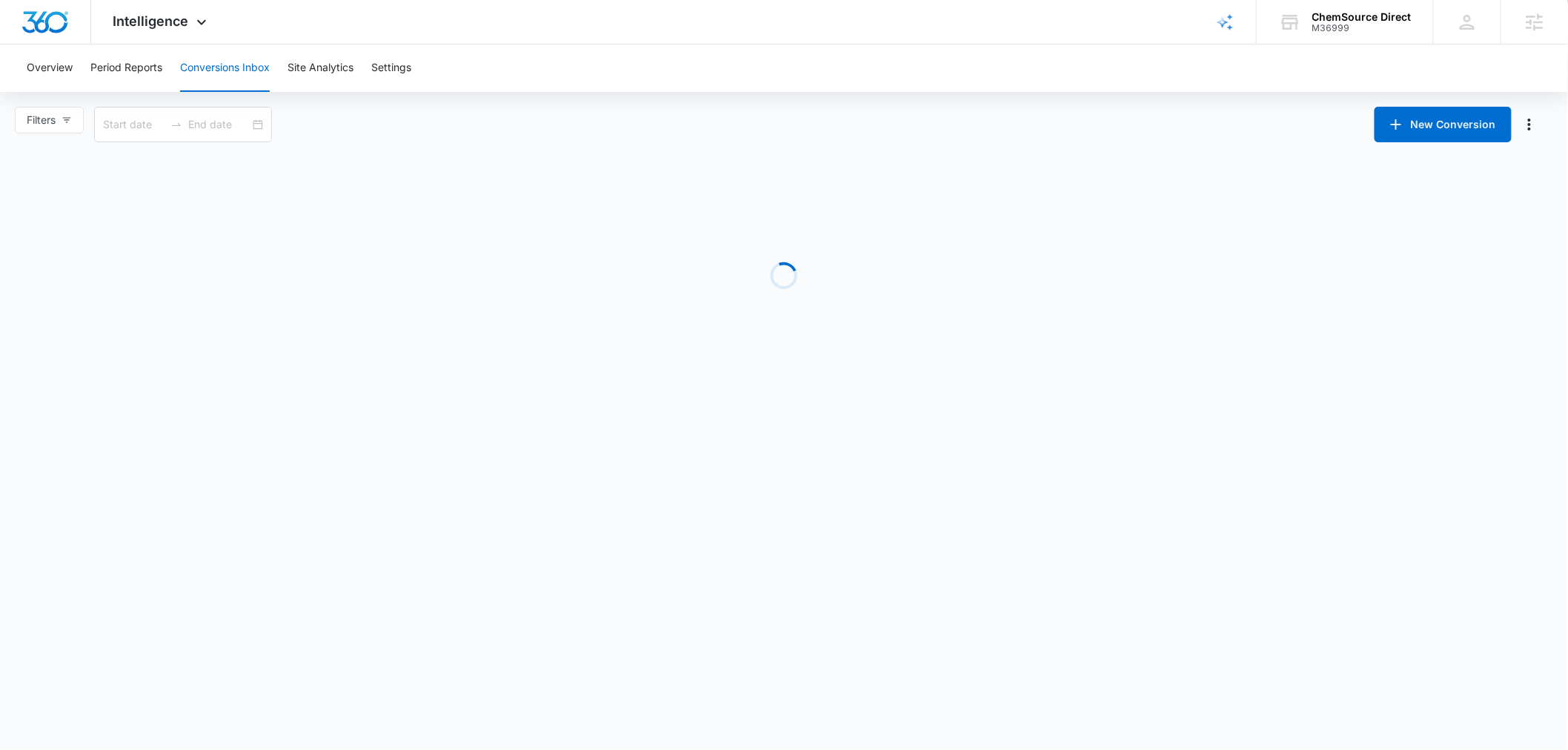 type on "07/10/2025" 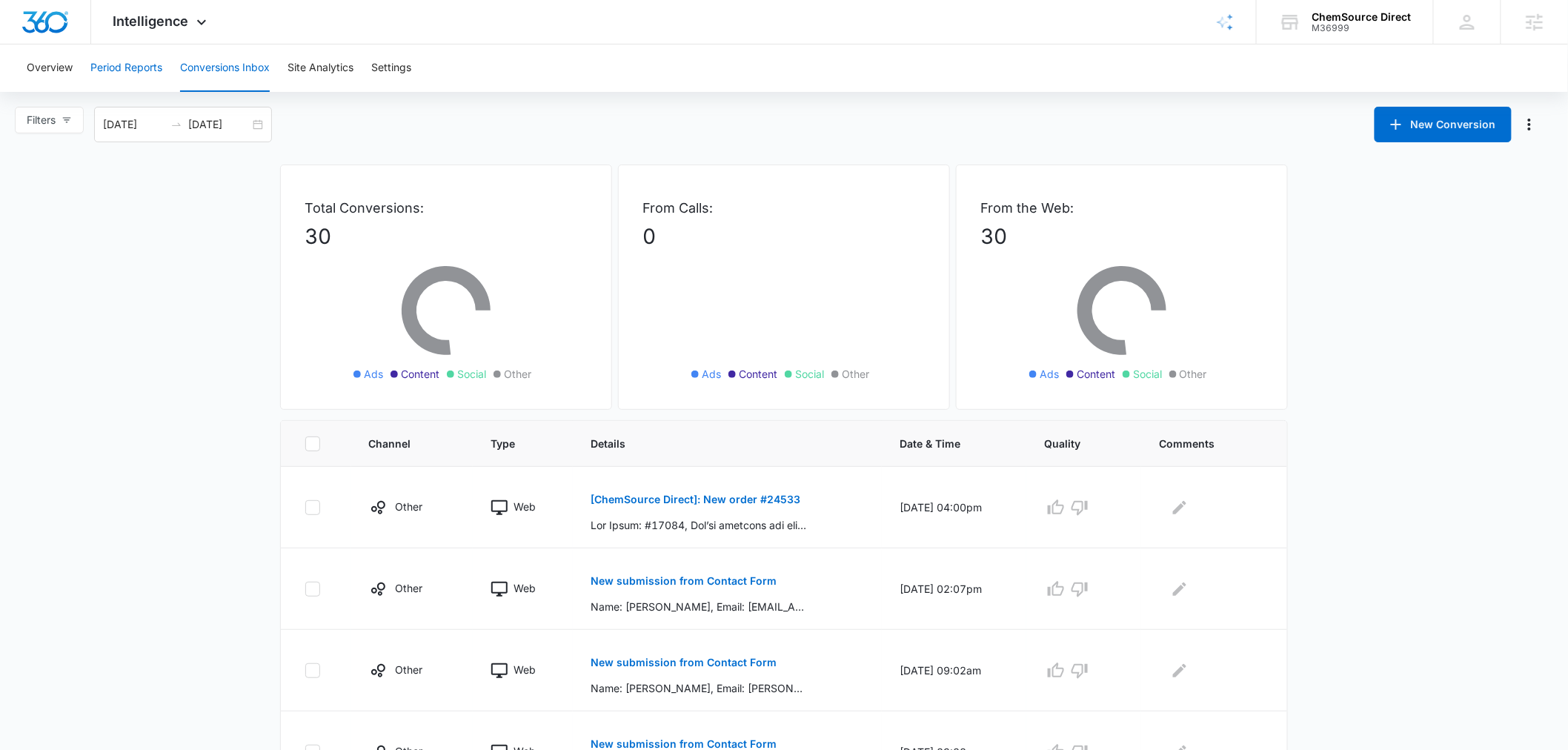 click on "Period Reports" at bounding box center (126, 68) 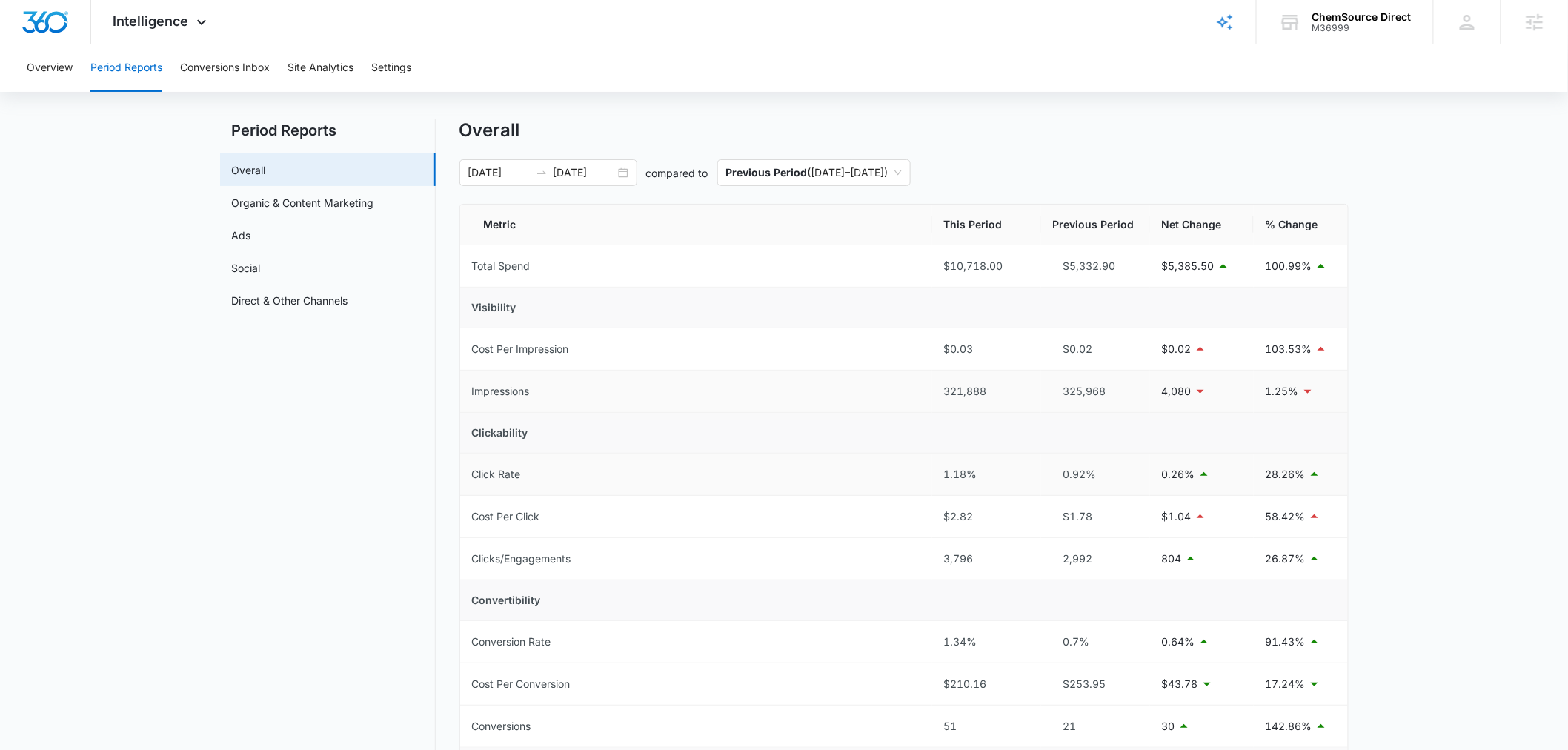 scroll, scrollTop: 0, scrollLeft: 0, axis: both 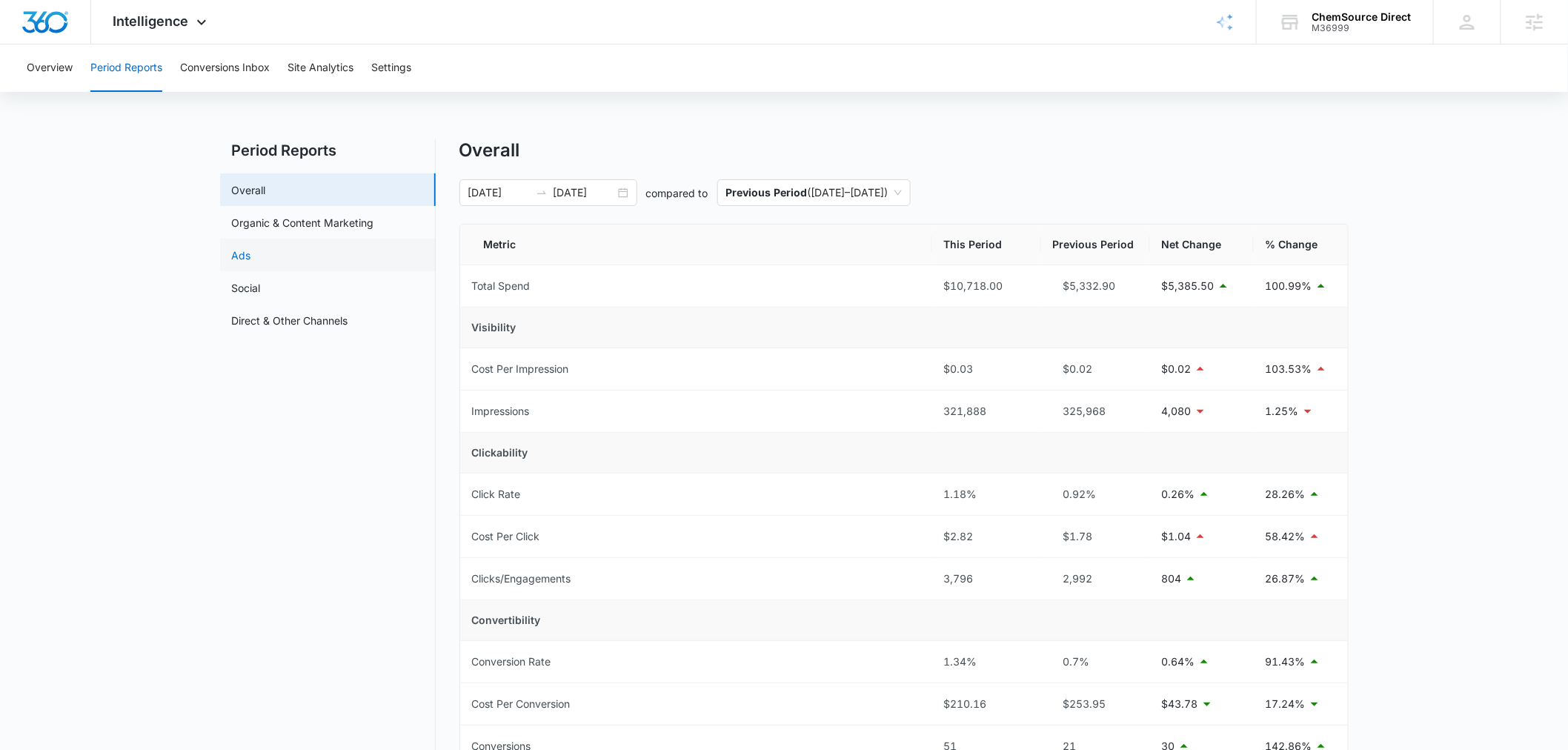 click on "Ads" at bounding box center [242, 255] 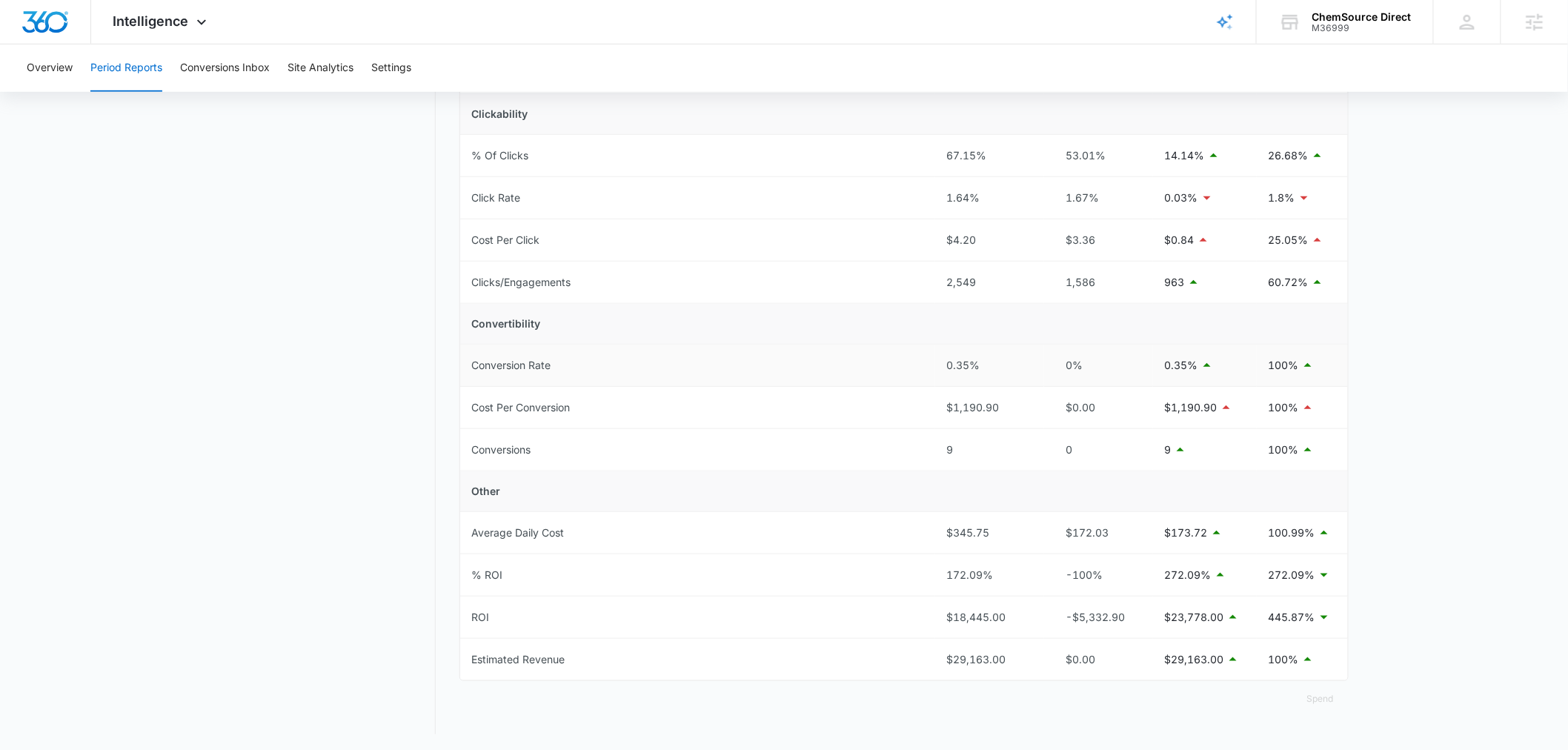 scroll, scrollTop: 0, scrollLeft: 0, axis: both 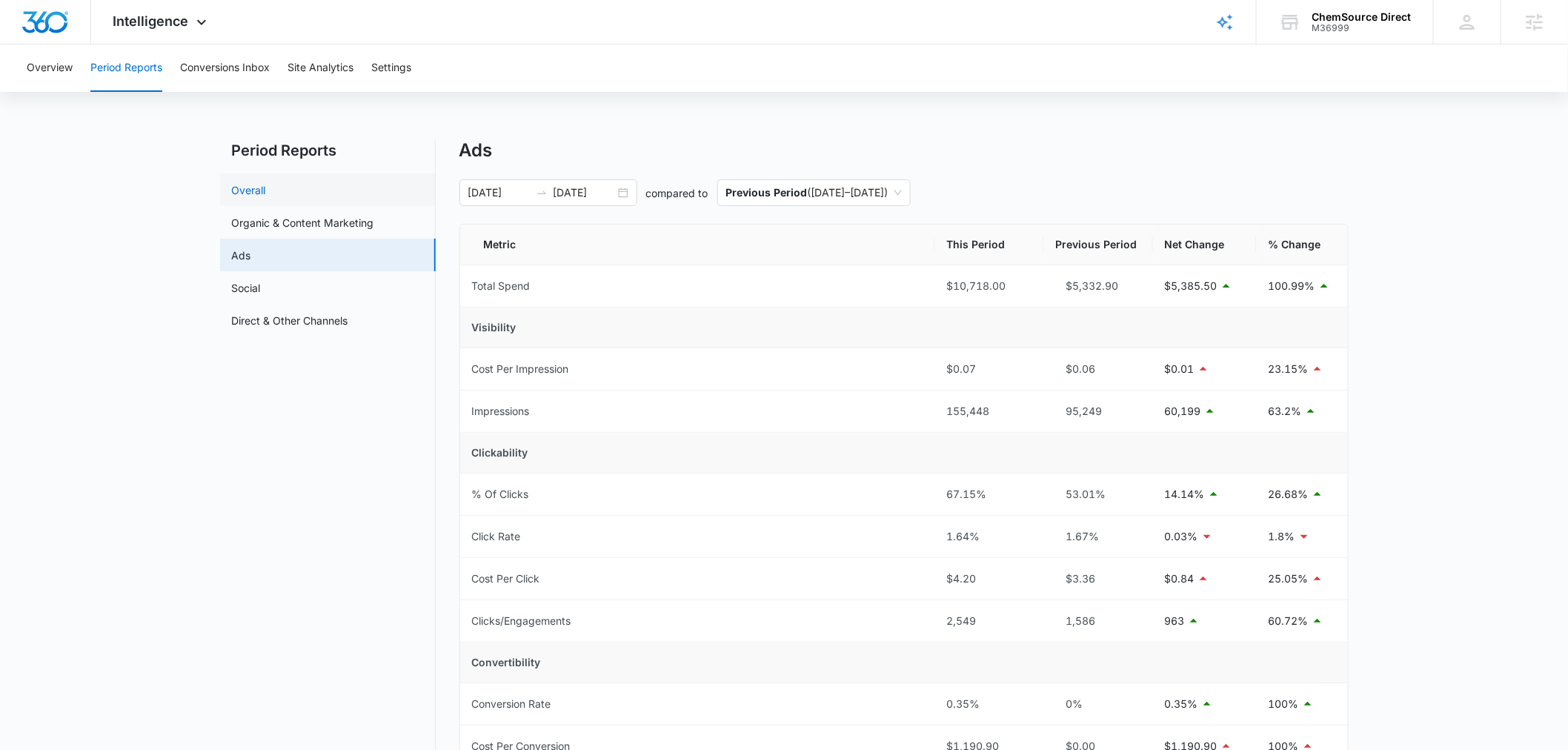 click on "Overall" at bounding box center [249, 190] 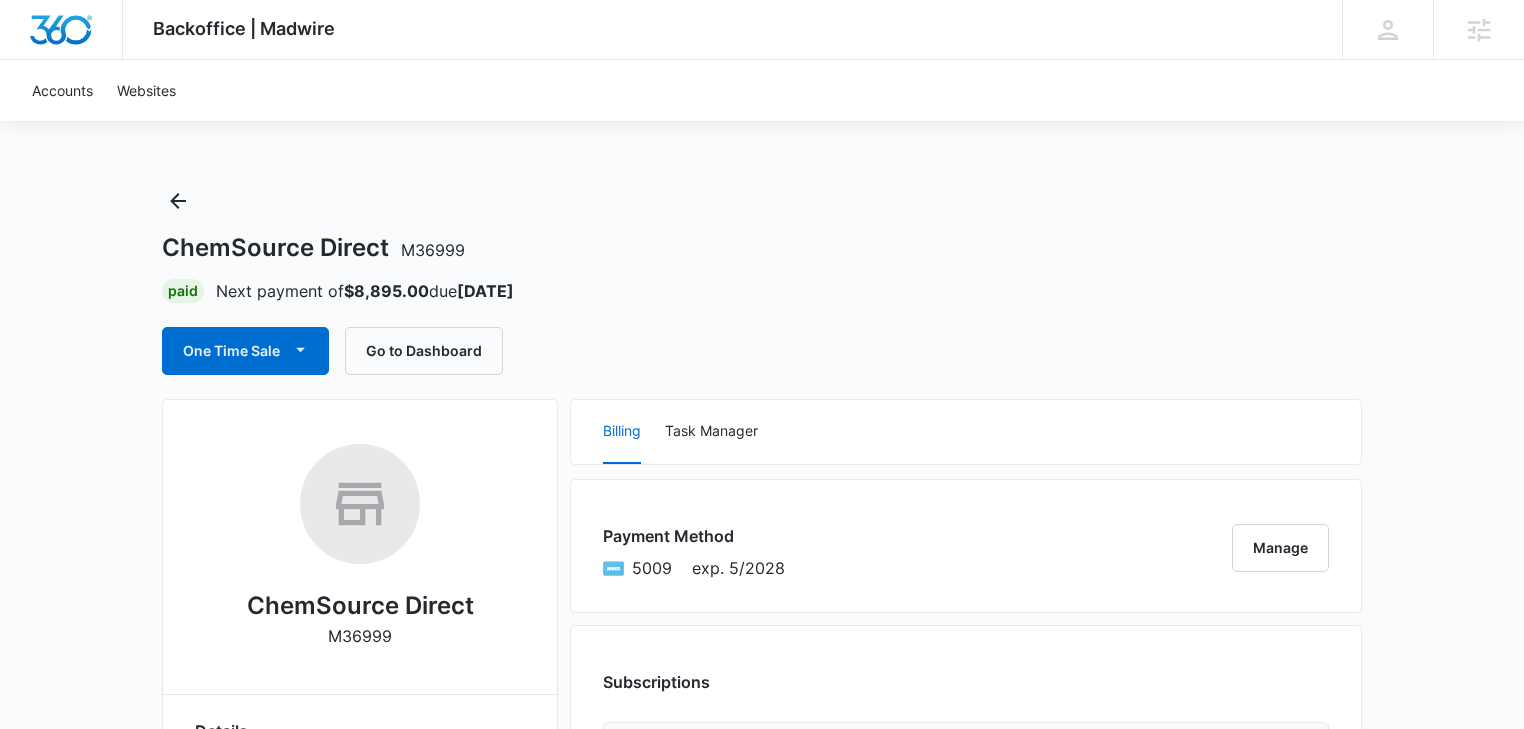 scroll, scrollTop: 320, scrollLeft: 0, axis: vertical 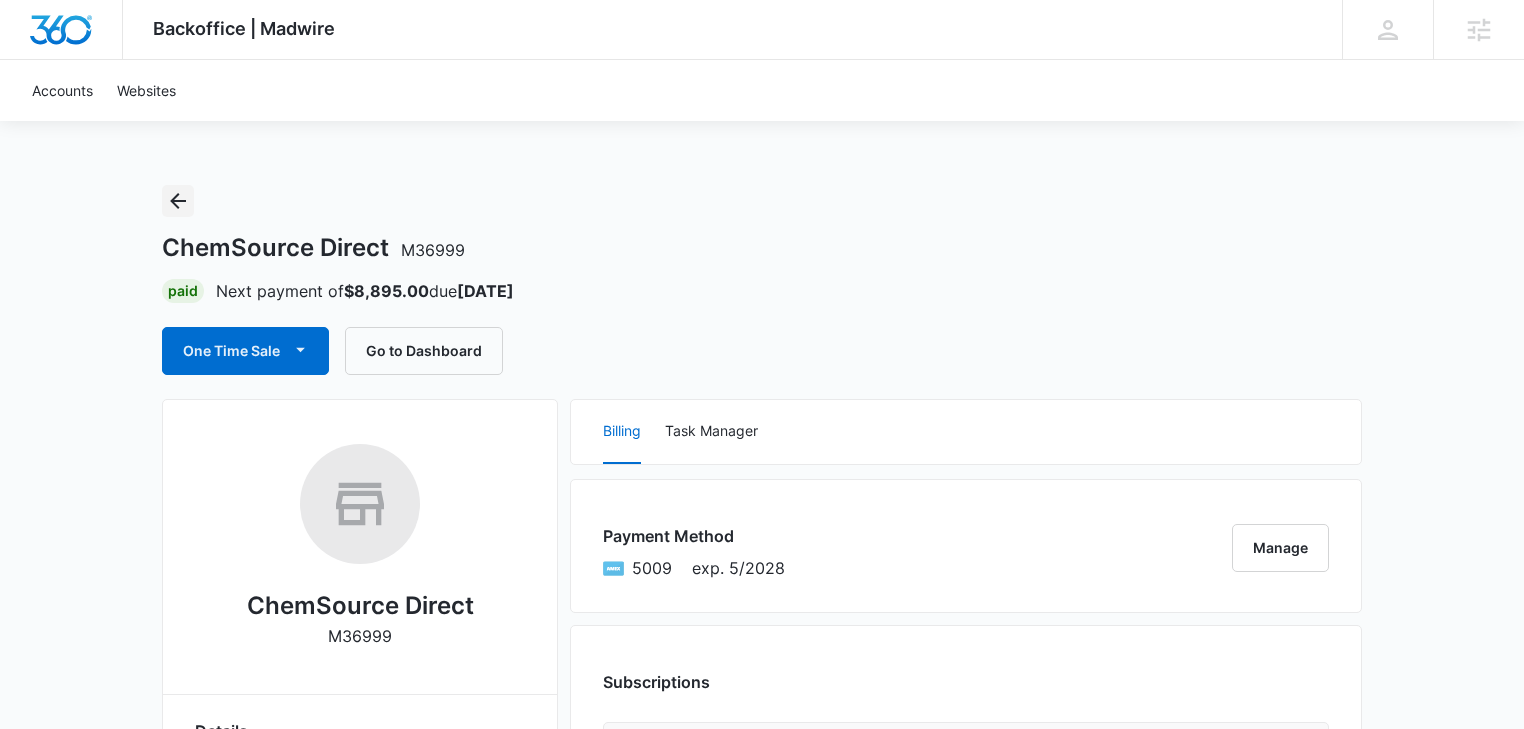 click 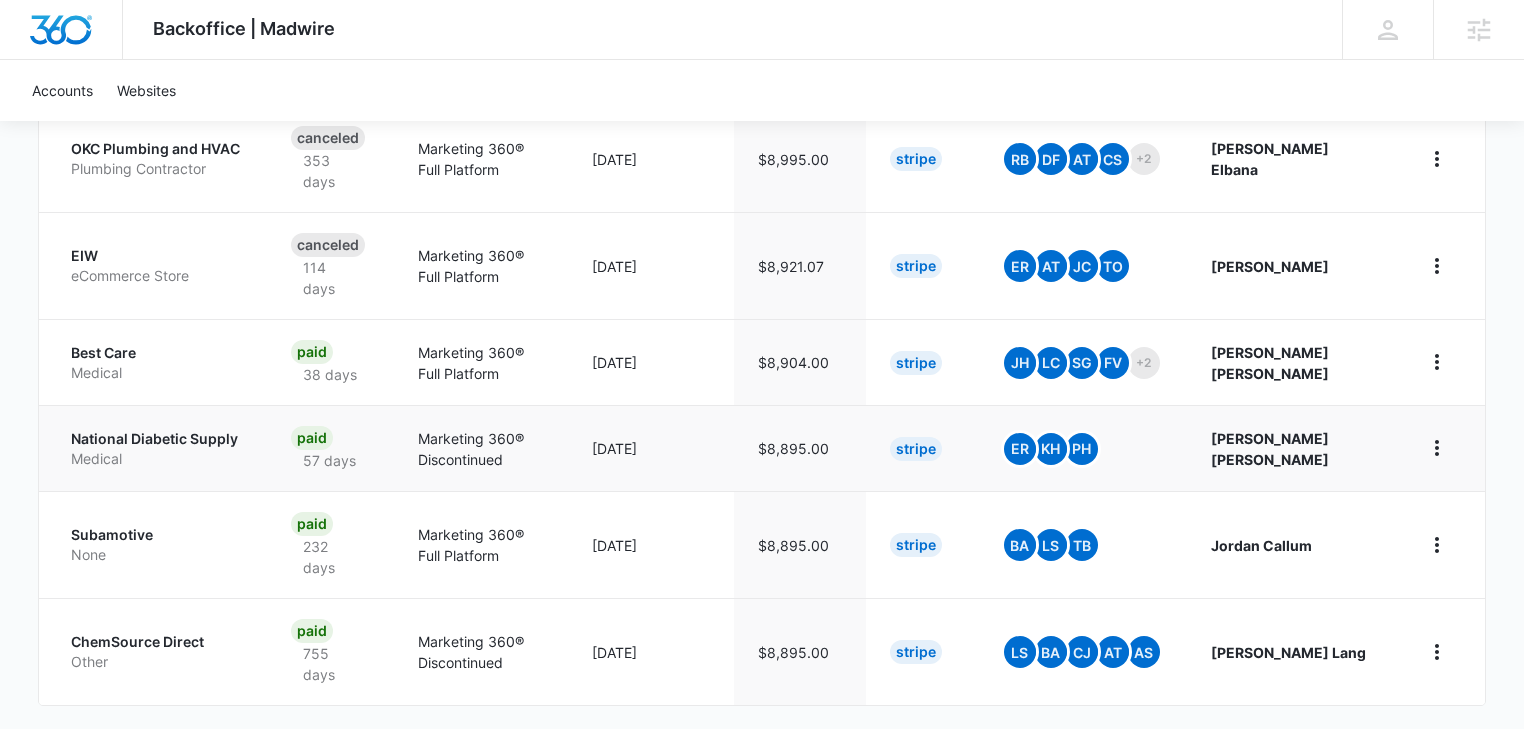 scroll, scrollTop: 960, scrollLeft: 0, axis: vertical 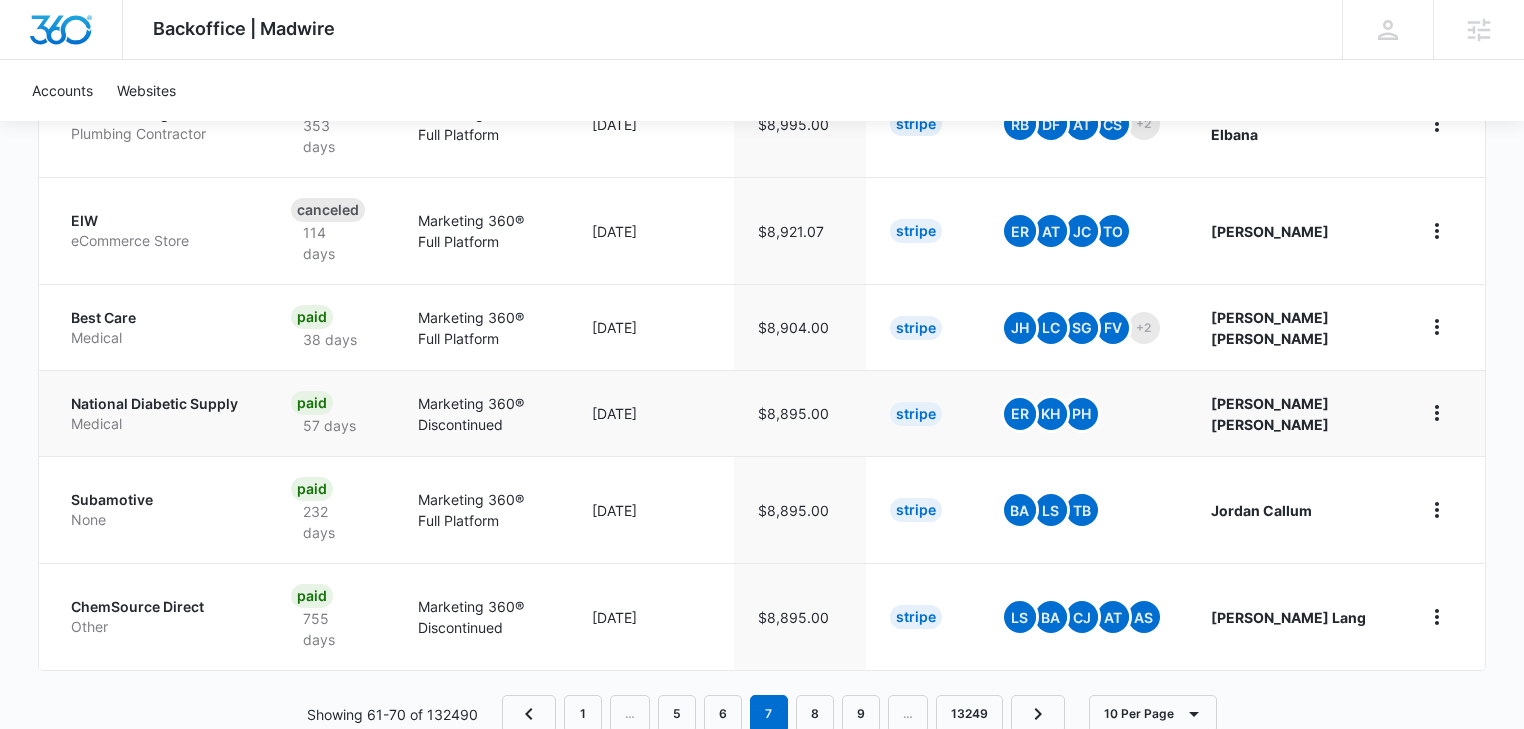 click on "Medical" at bounding box center (157, 424) 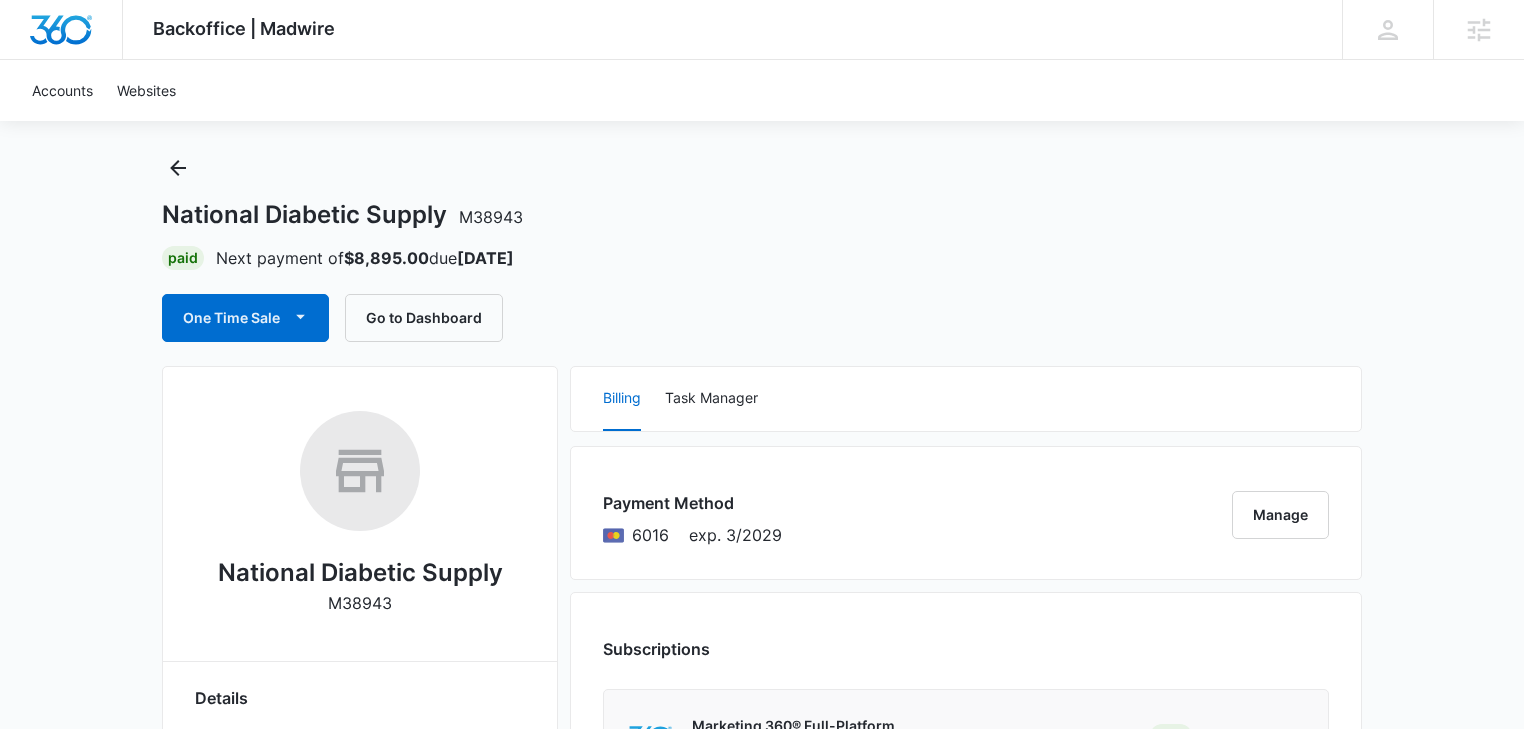 scroll, scrollTop: 0, scrollLeft: 0, axis: both 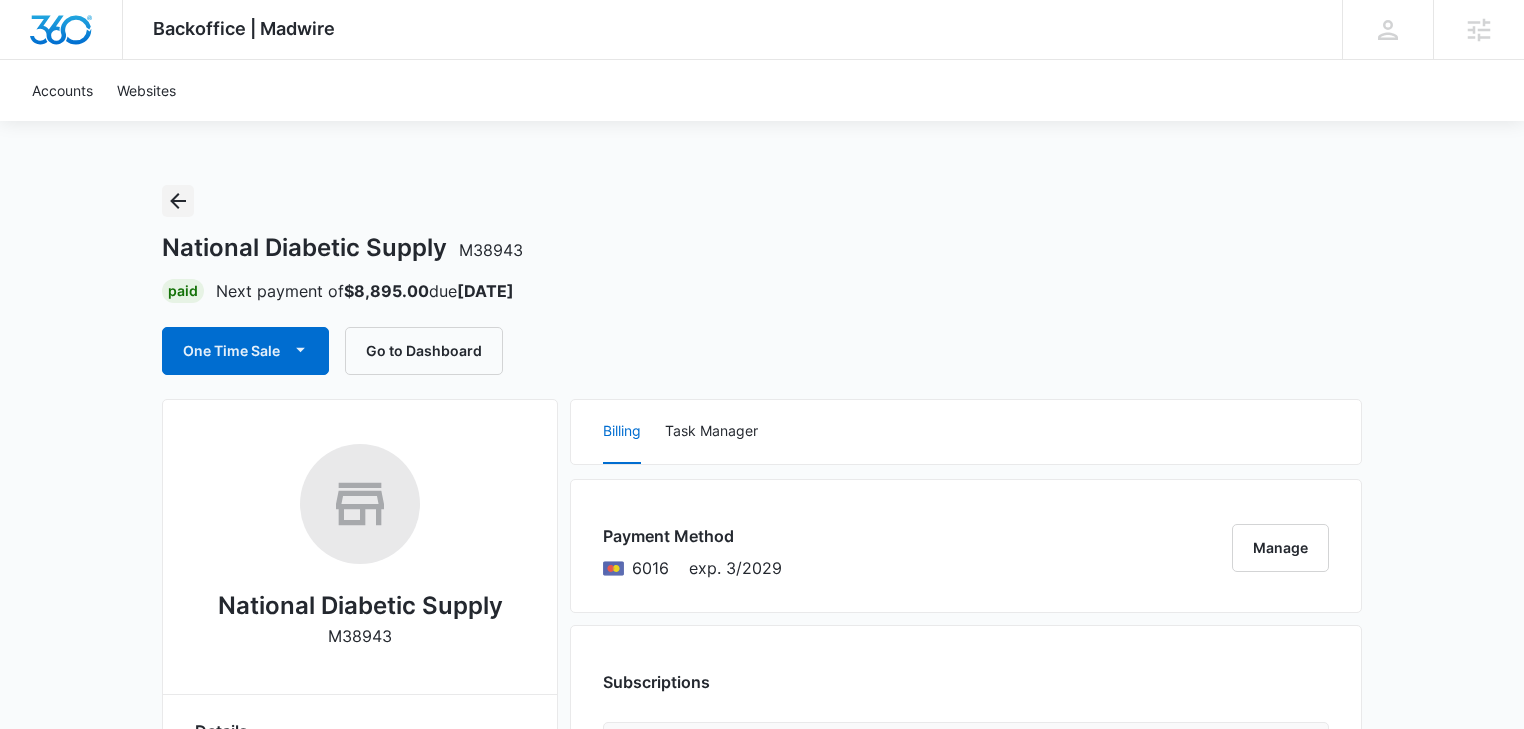 click 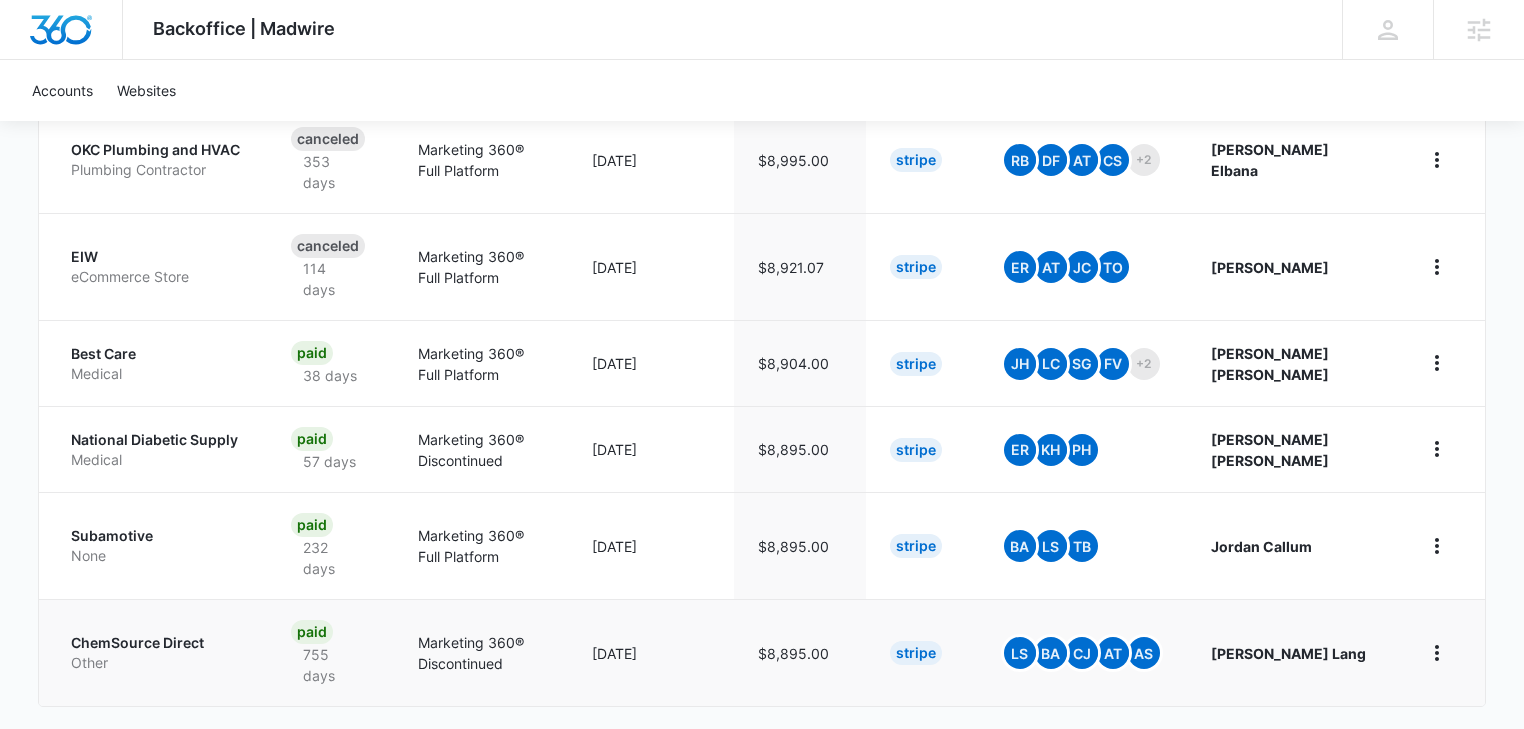 scroll, scrollTop: 967, scrollLeft: 0, axis: vertical 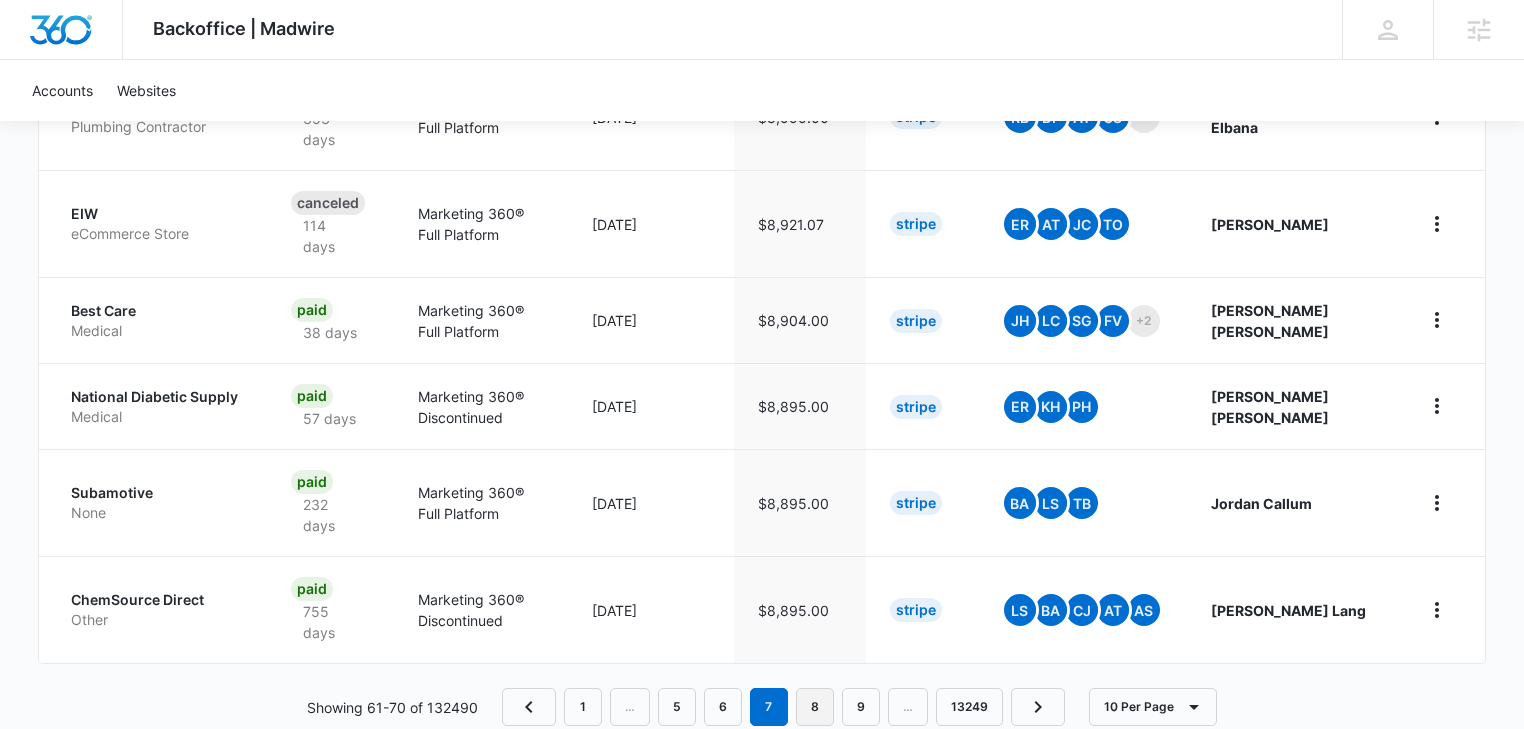 click on "8" at bounding box center (815, 707) 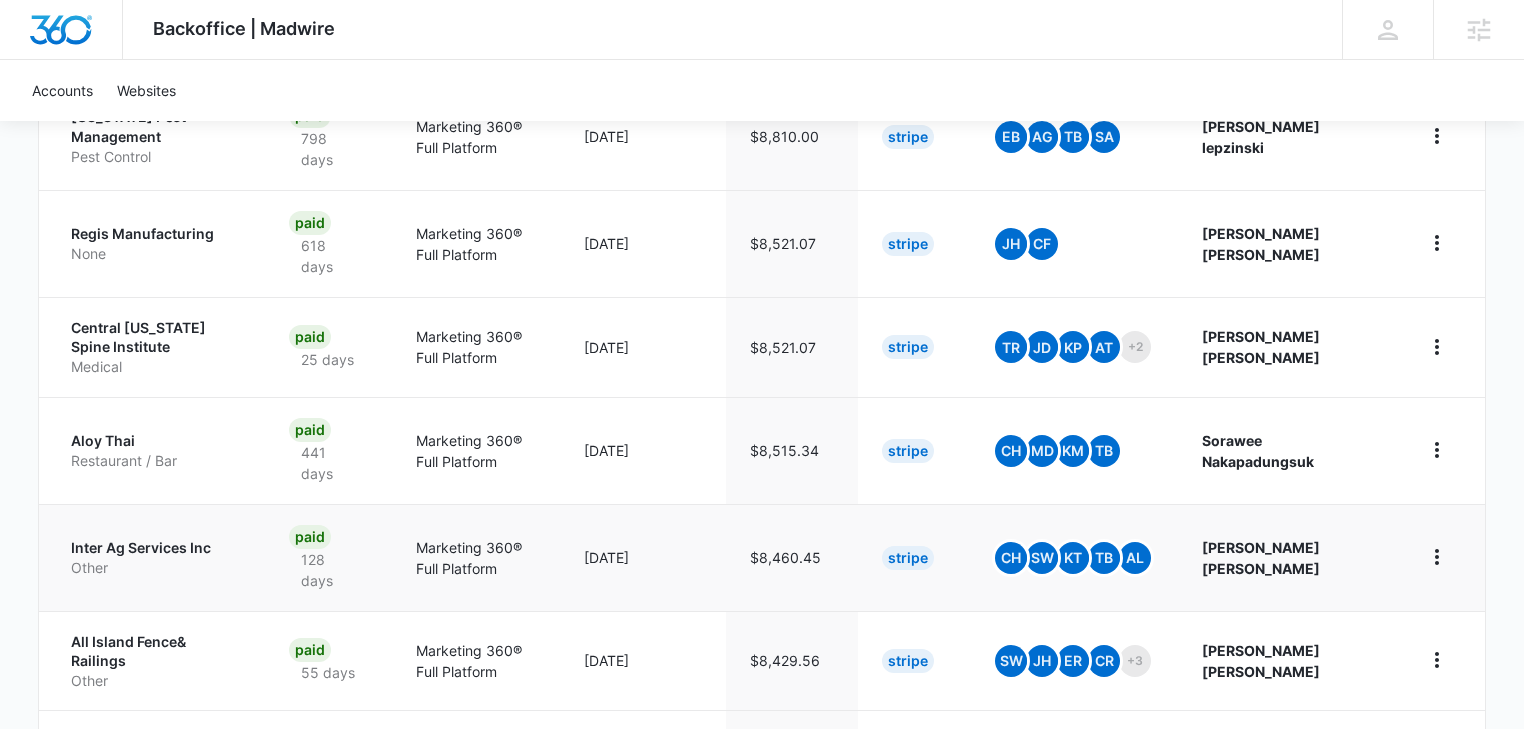 scroll, scrollTop: 533, scrollLeft: 0, axis: vertical 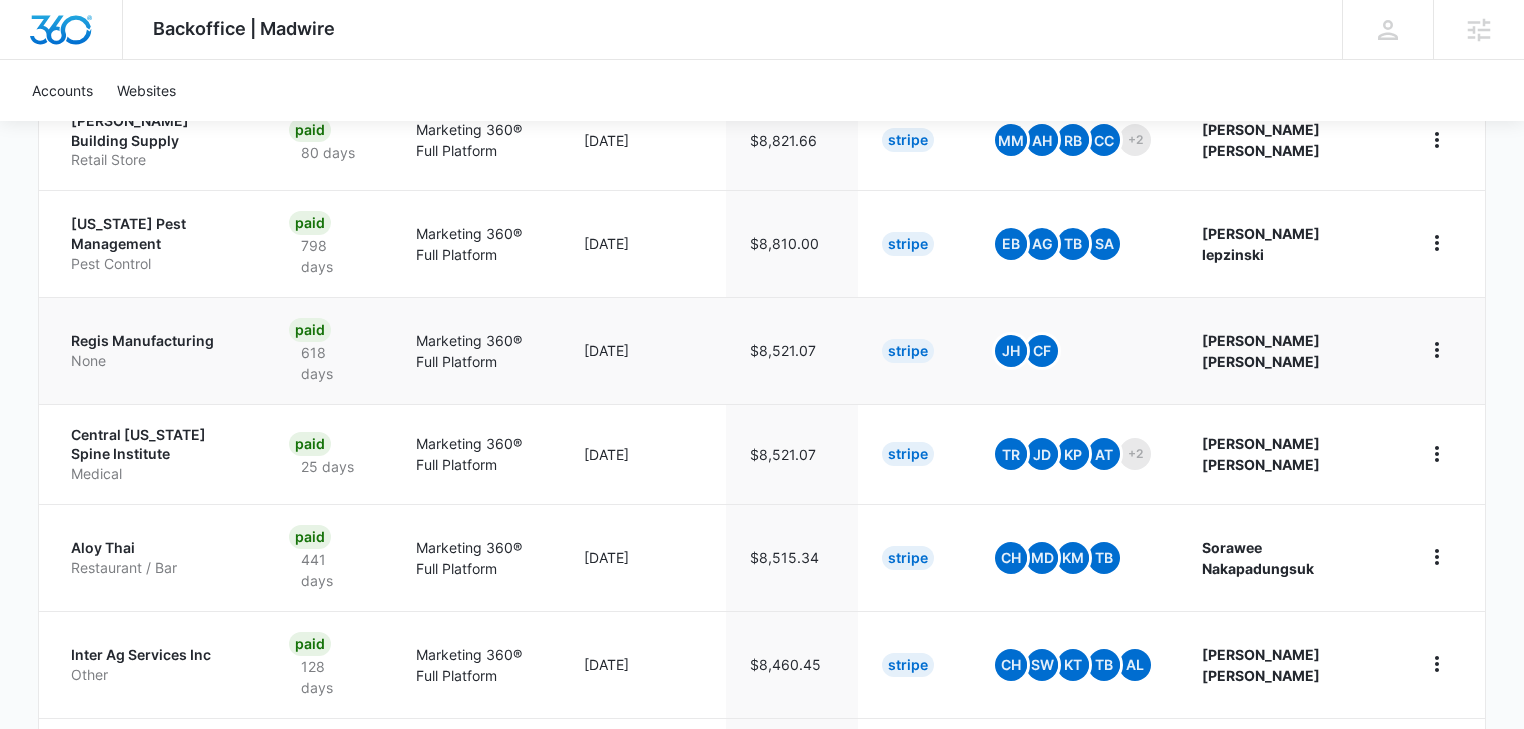 click on "Regis Manufacturing" at bounding box center (156, 341) 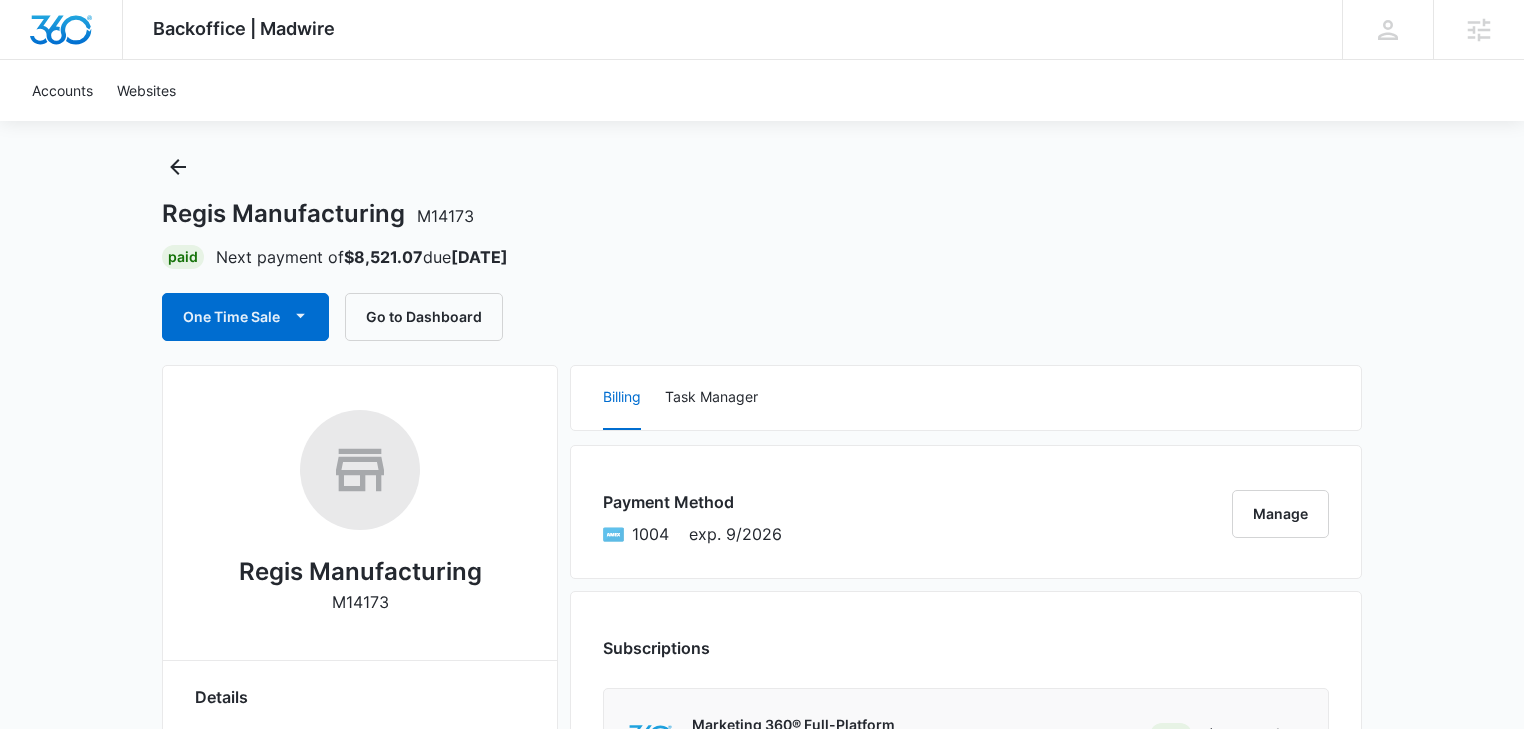 scroll, scrollTop: 0, scrollLeft: 0, axis: both 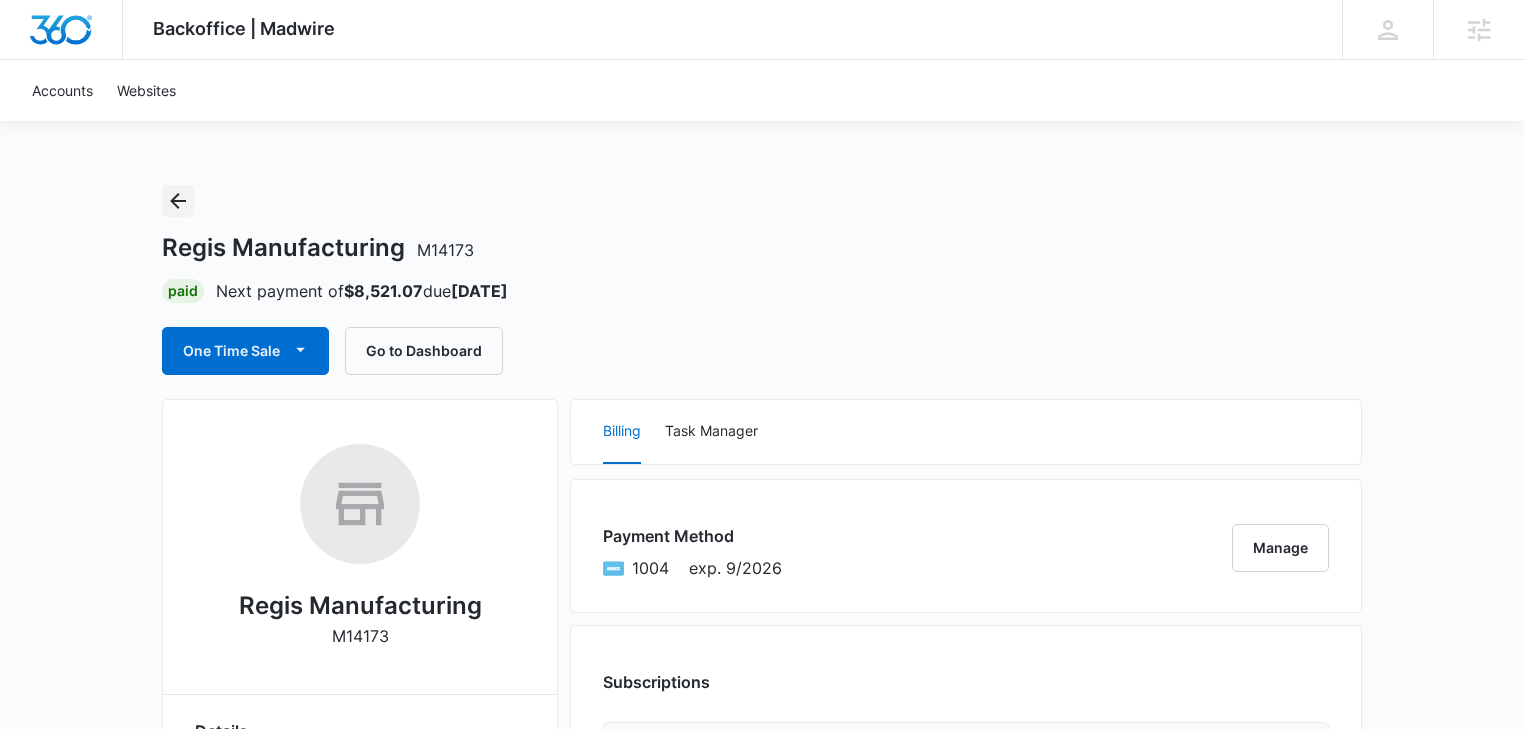 click 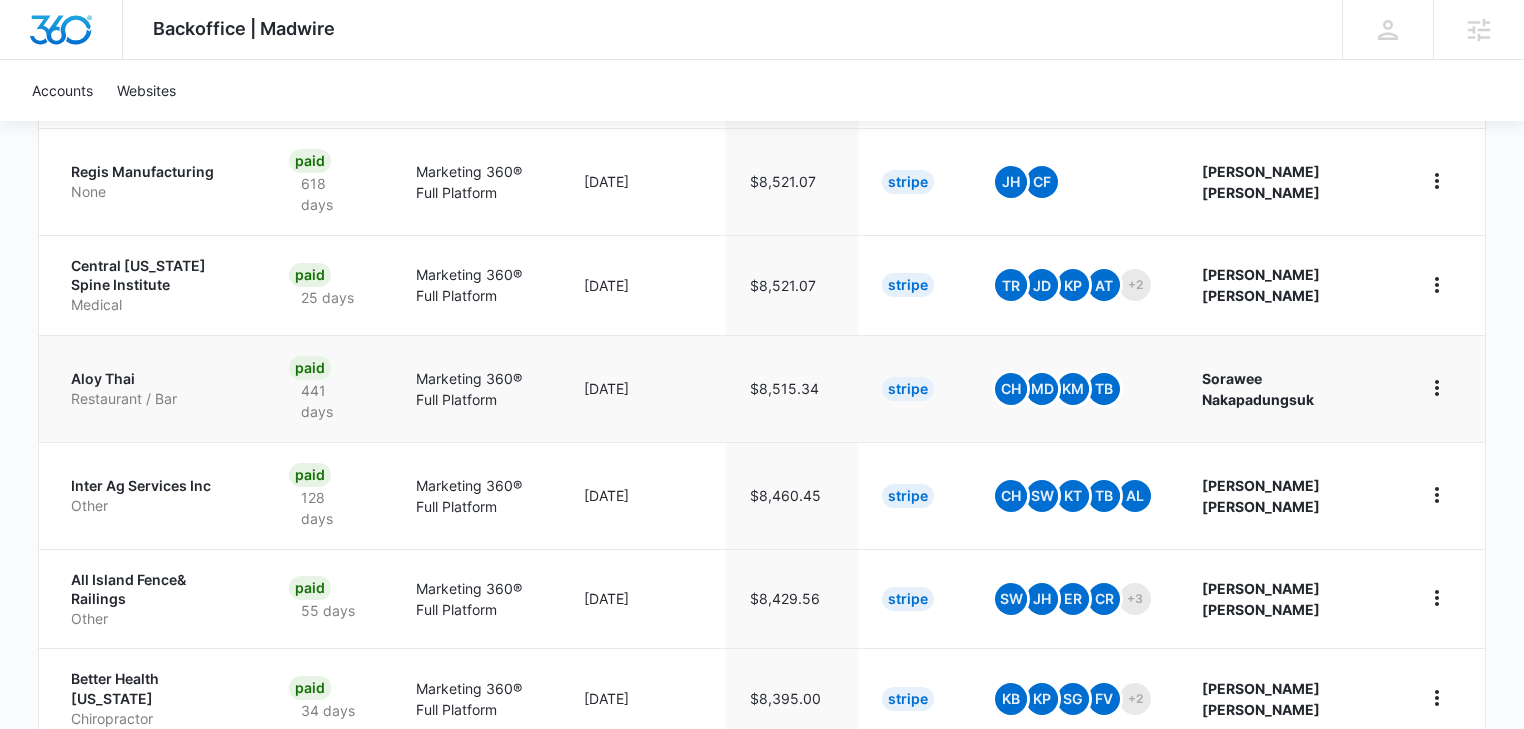 scroll, scrollTop: 1008, scrollLeft: 0, axis: vertical 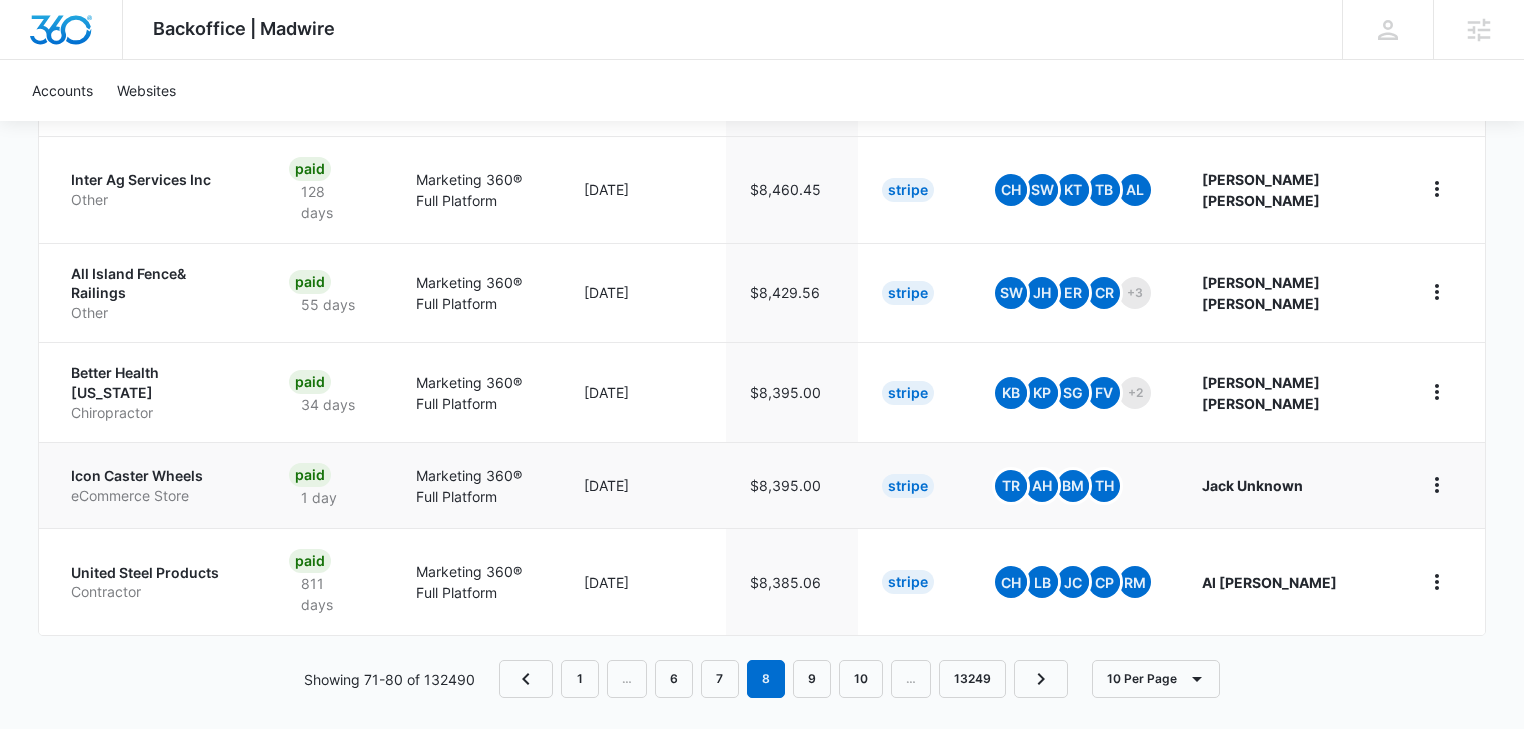 click on "eCommerce Store" at bounding box center [156, 496] 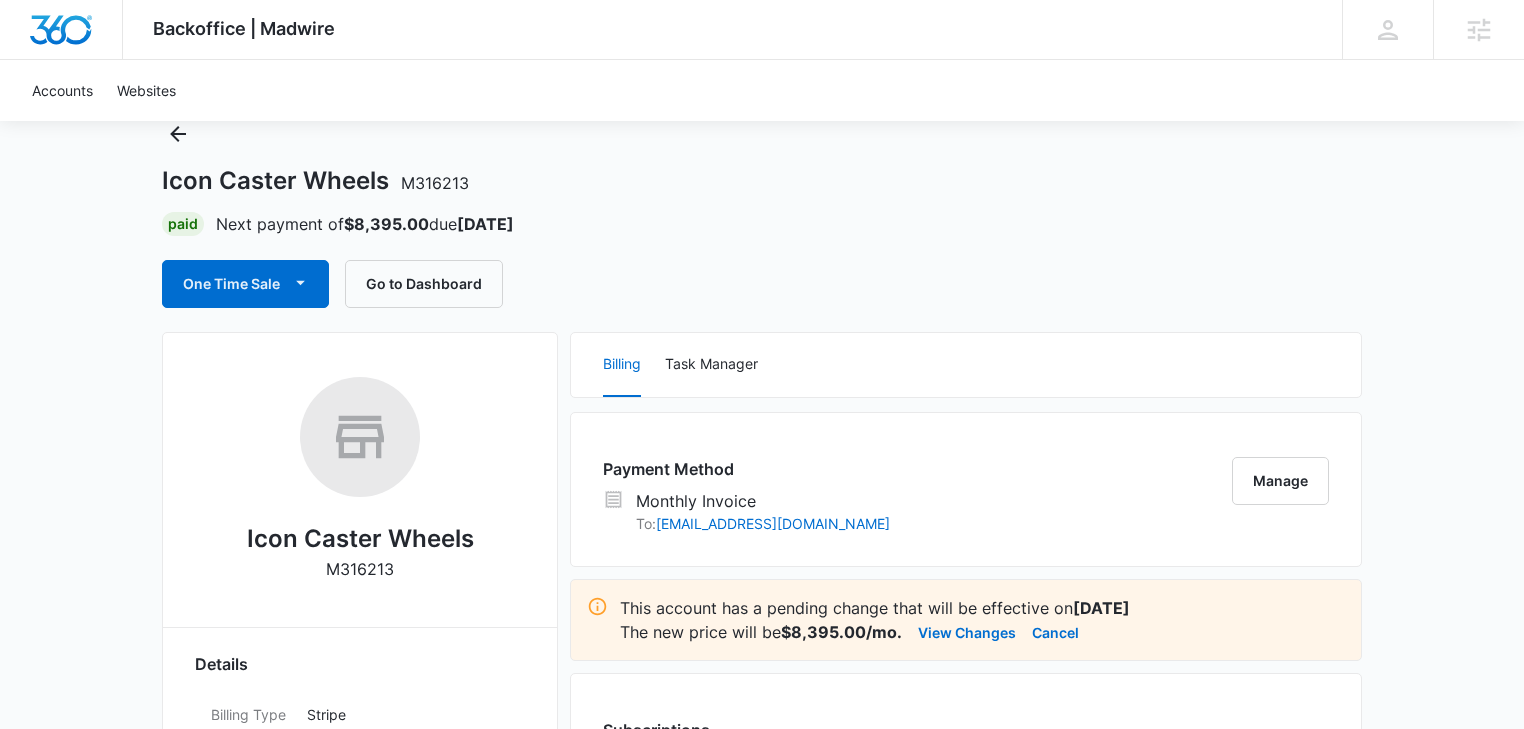 scroll, scrollTop: 0, scrollLeft: 0, axis: both 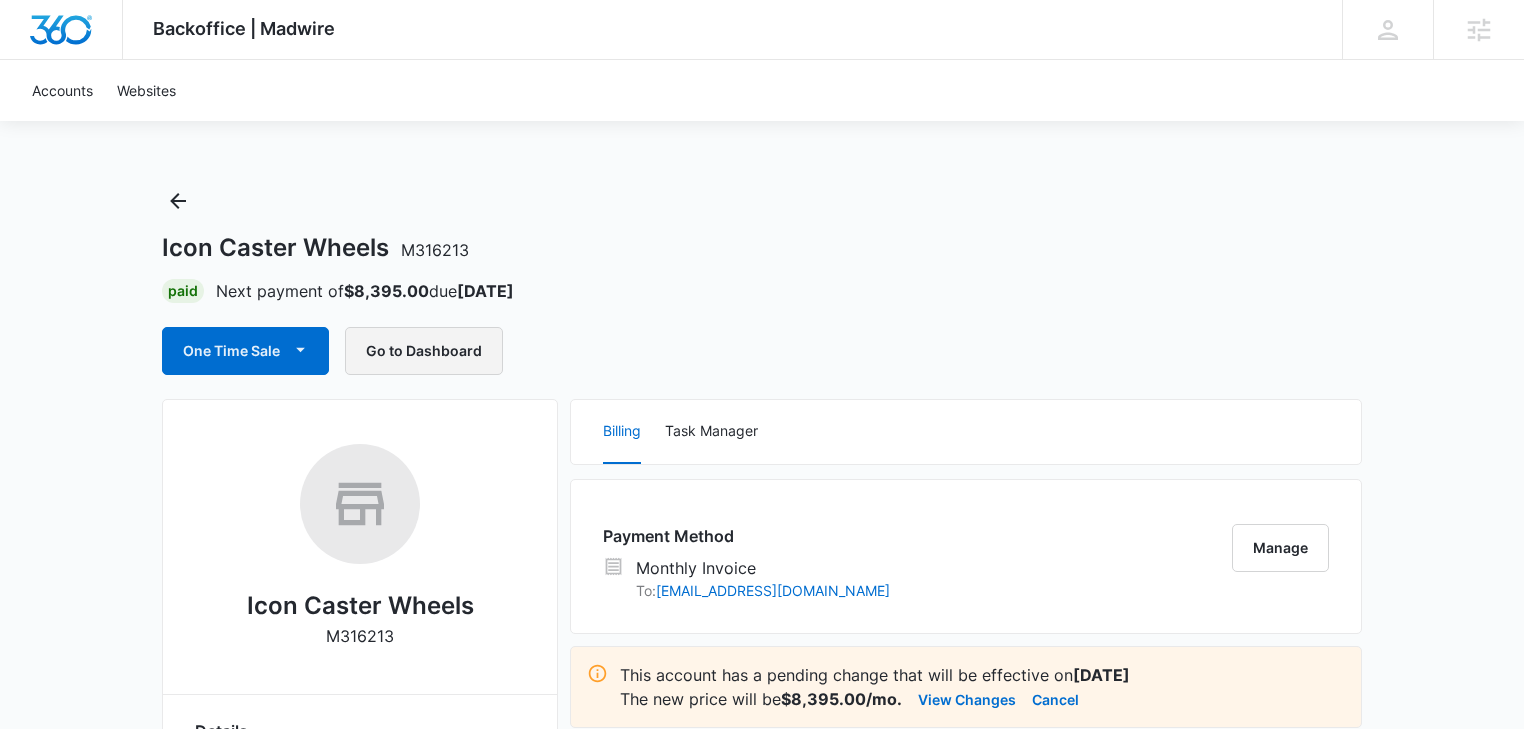 click on "Go to Dashboard" at bounding box center (424, 351) 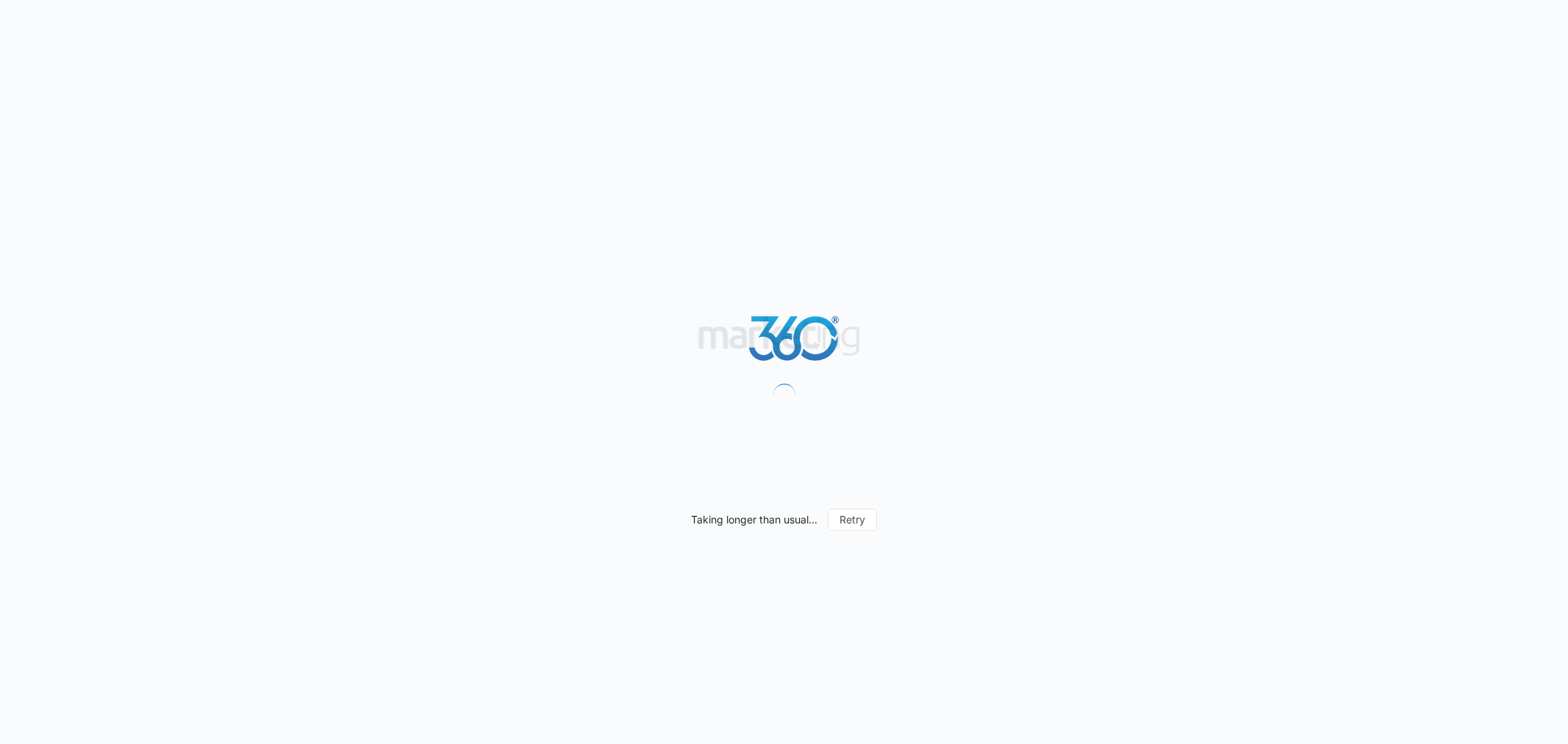 scroll, scrollTop: 0, scrollLeft: 0, axis: both 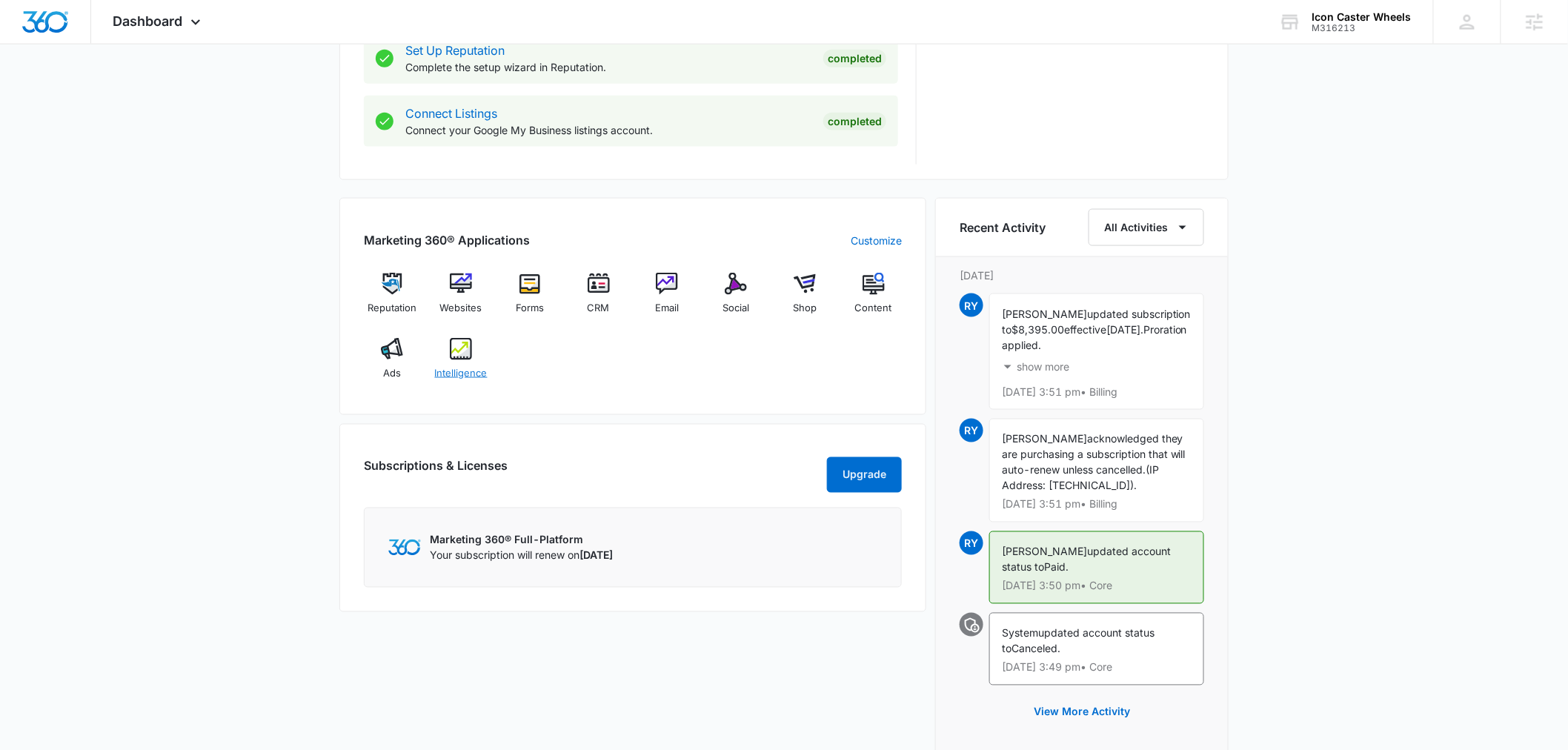 click on "Intelligence" at bounding box center [461, 374] 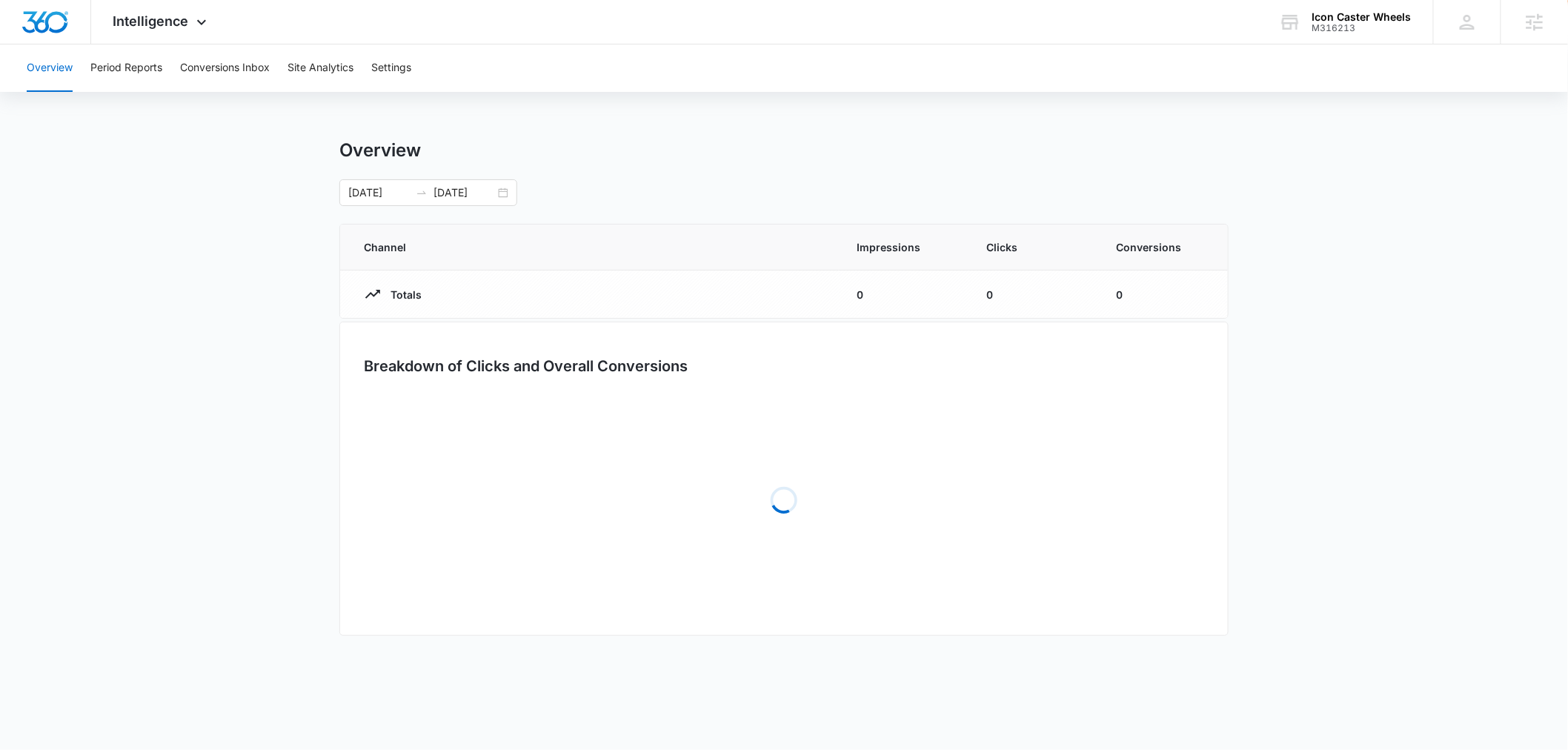 scroll, scrollTop: 0, scrollLeft: 0, axis: both 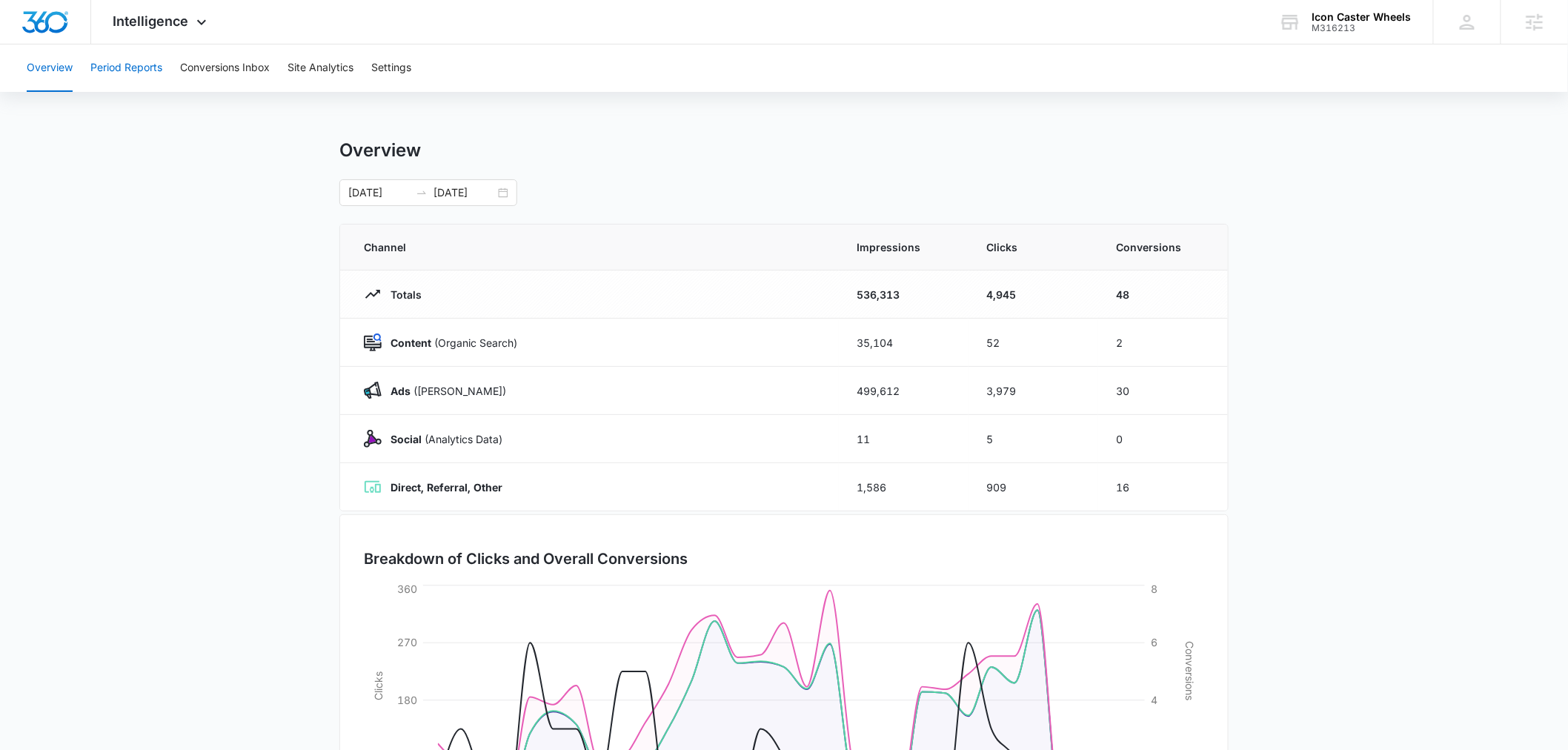 click on "Period Reports" at bounding box center (126, 68) 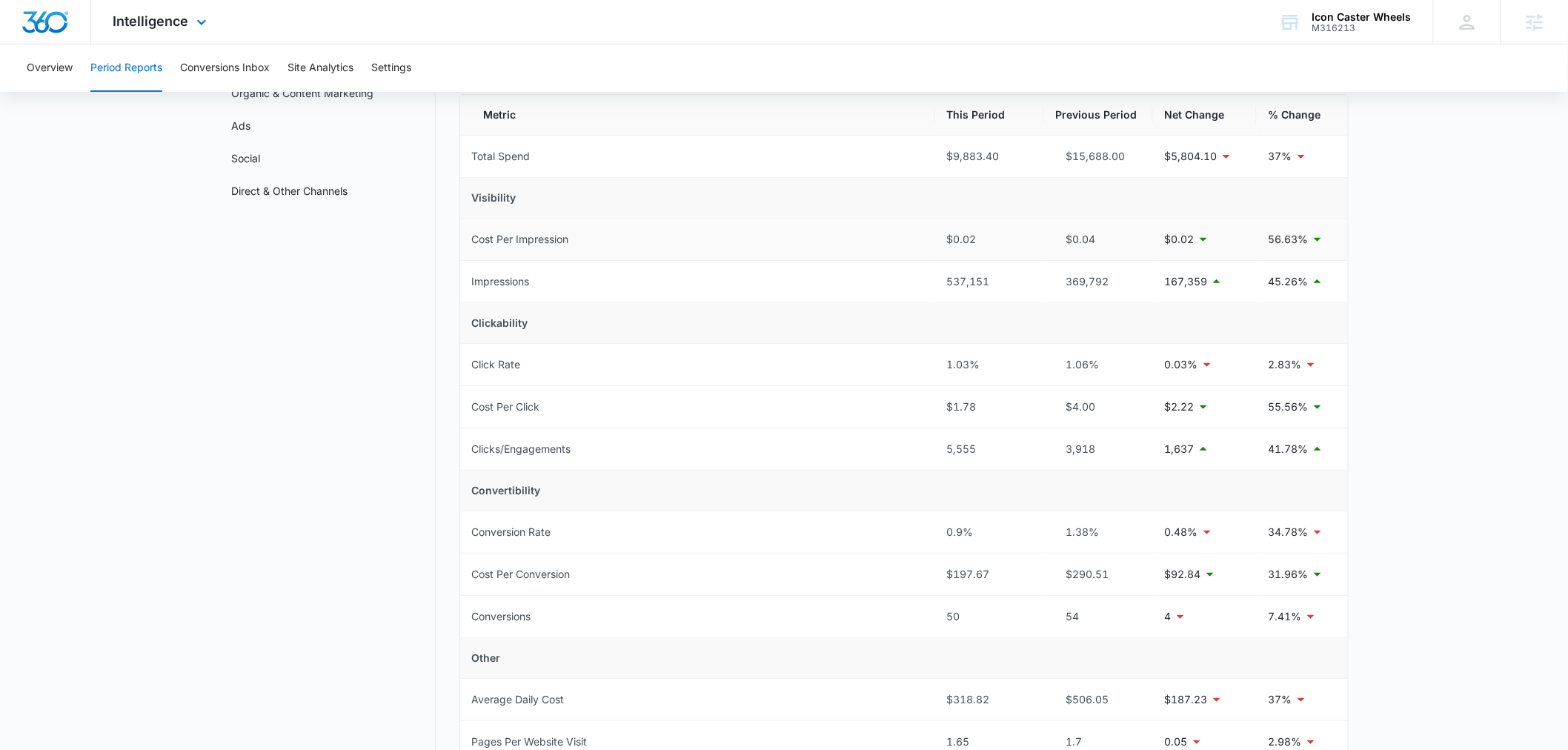 scroll, scrollTop: 0, scrollLeft: 0, axis: both 